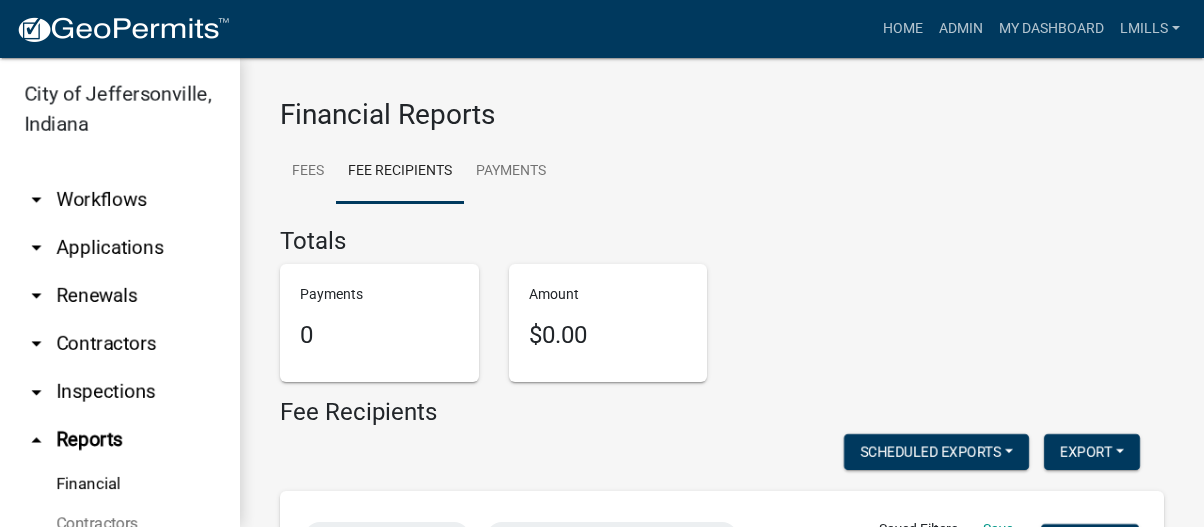 select on "0: null" 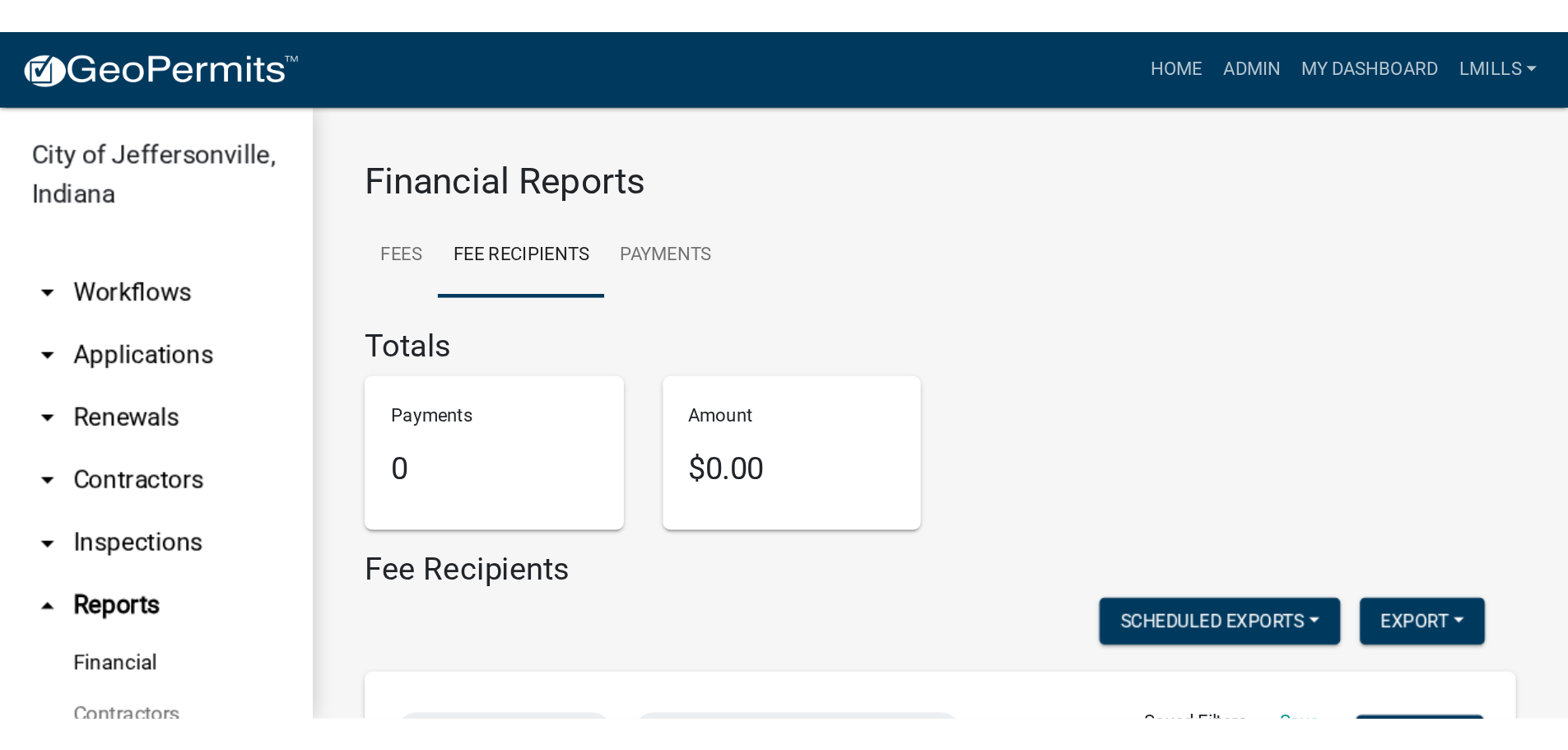 scroll, scrollTop: 0, scrollLeft: 0, axis: both 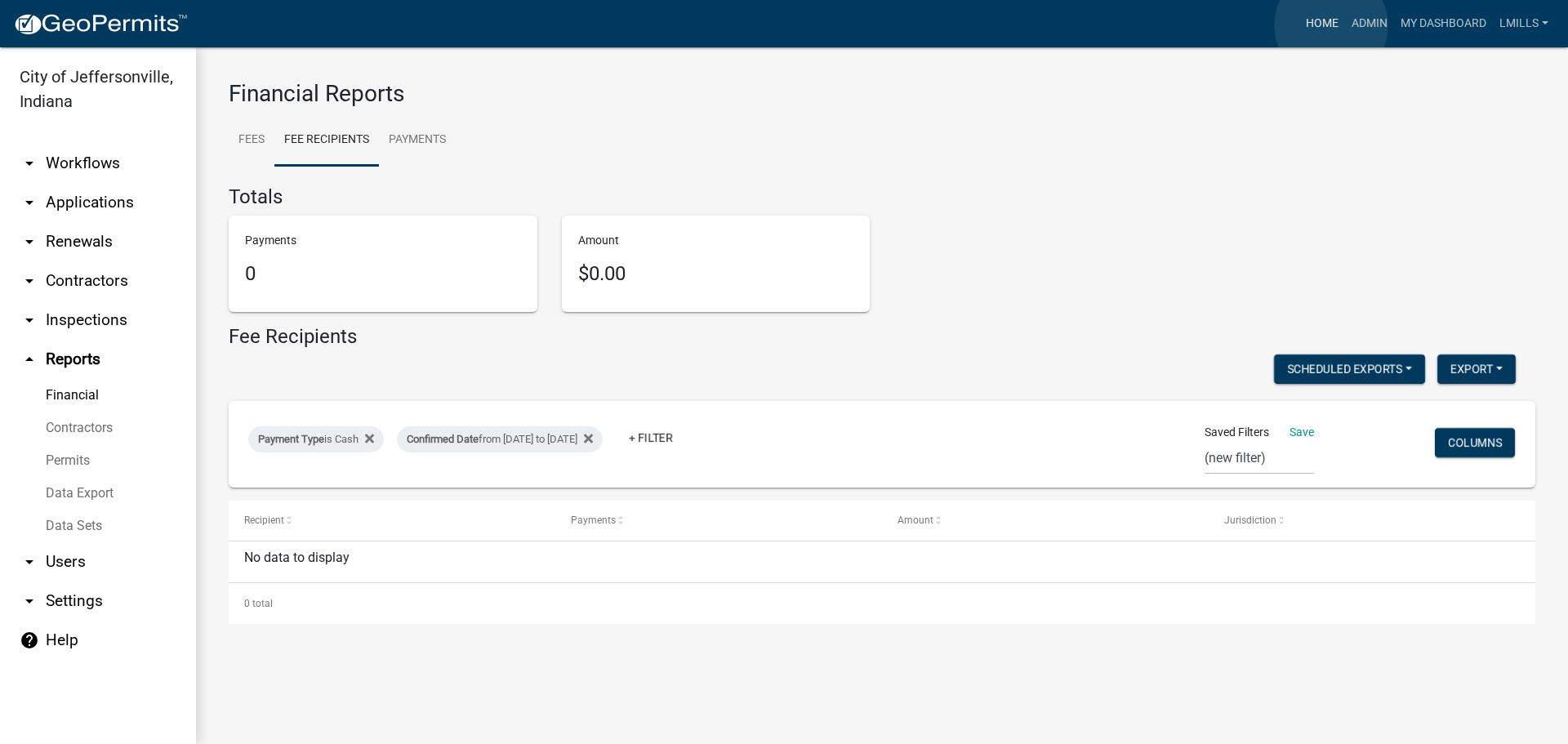 click on "Home" at bounding box center (1322, 24) 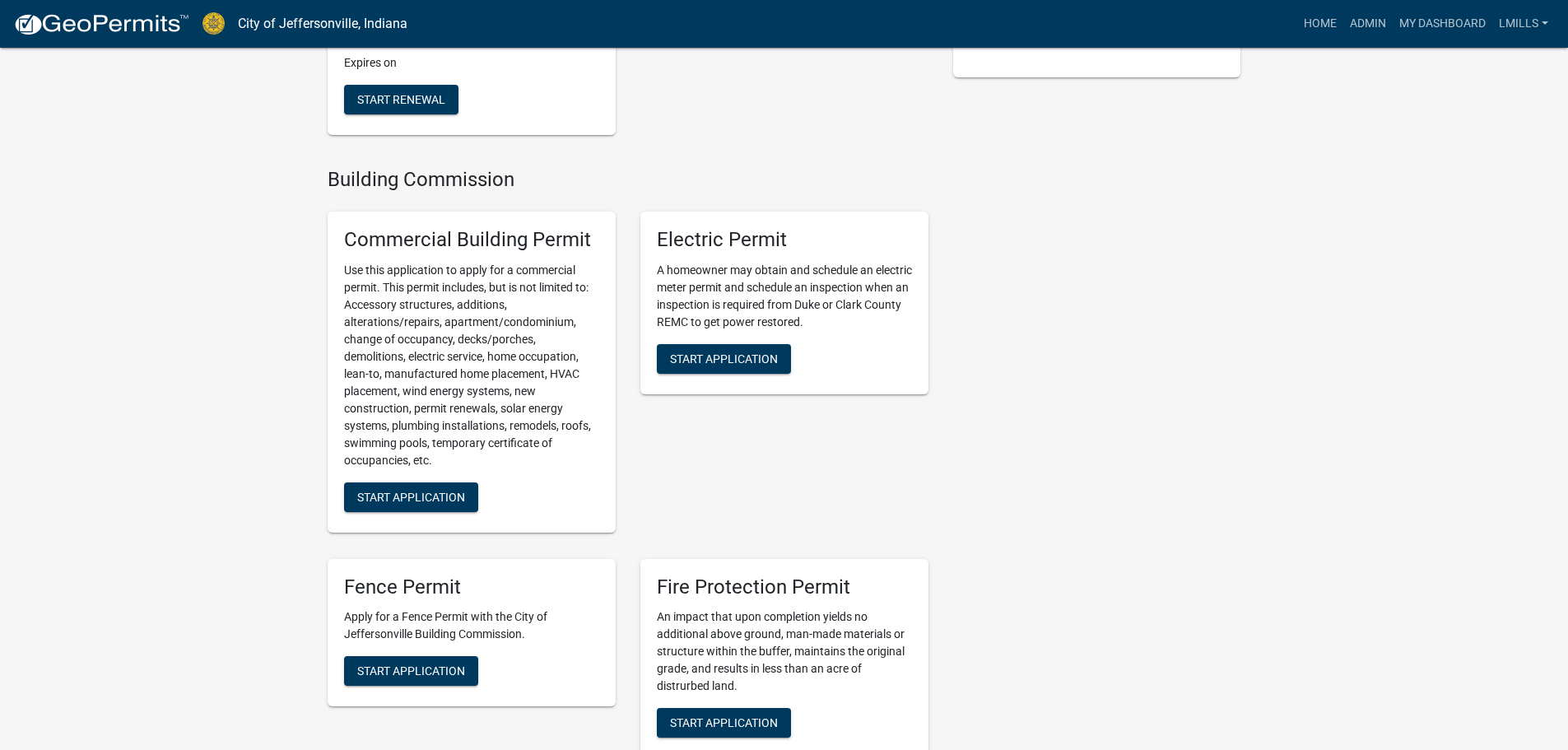 scroll, scrollTop: 494, scrollLeft: 0, axis: vertical 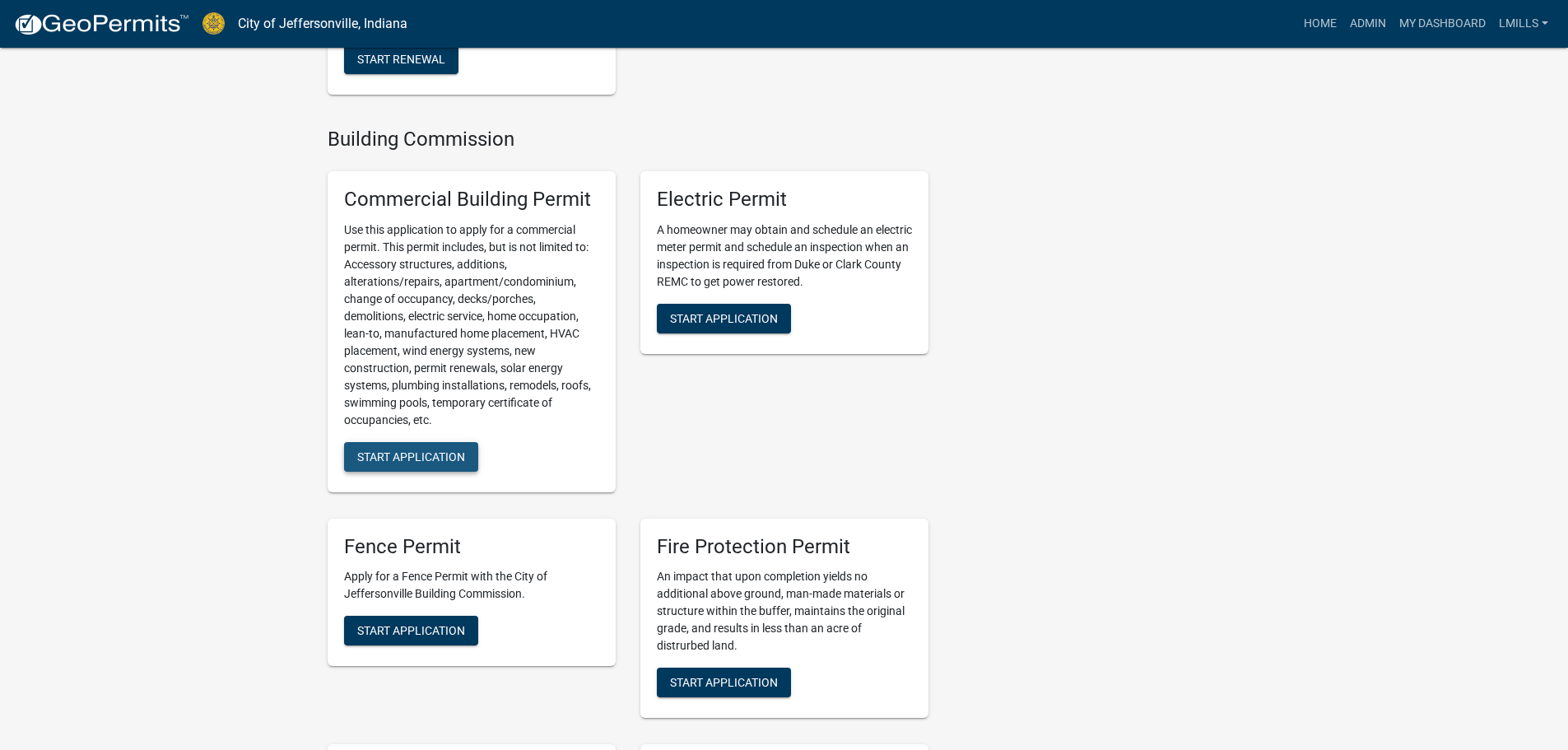 click on "Start Application" at bounding box center (411, 456) 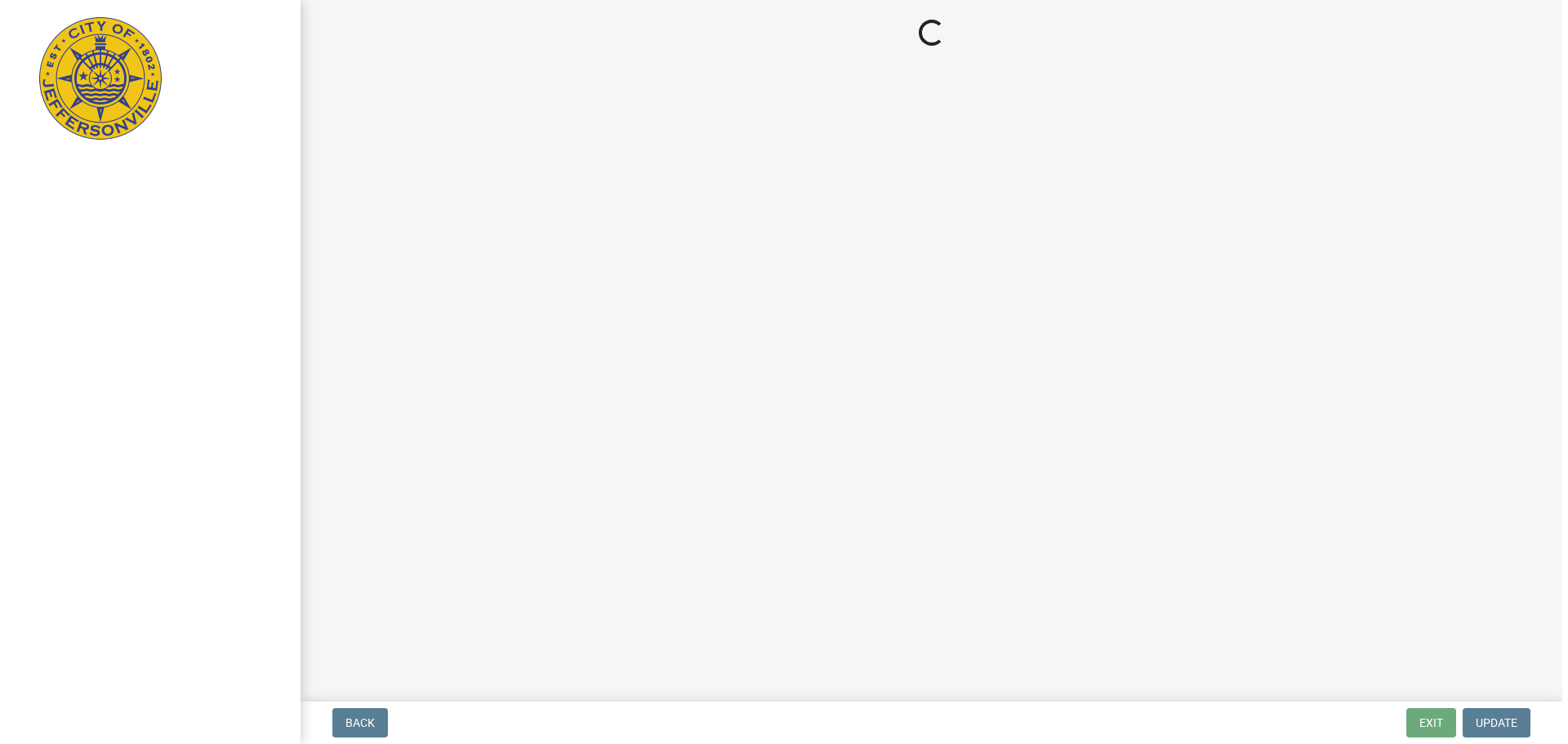 scroll, scrollTop: 0, scrollLeft: 0, axis: both 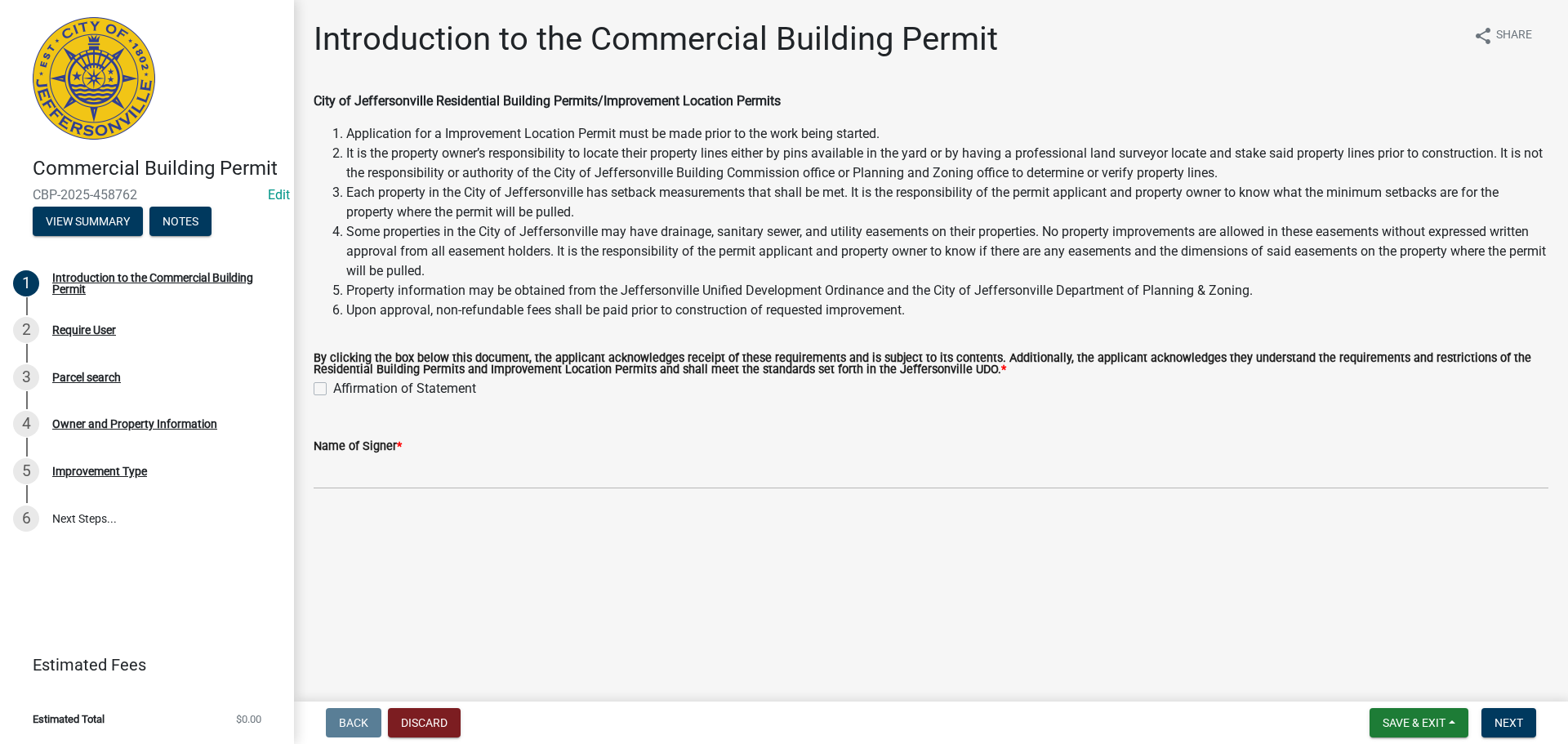 click on "Affirmation of Statement" 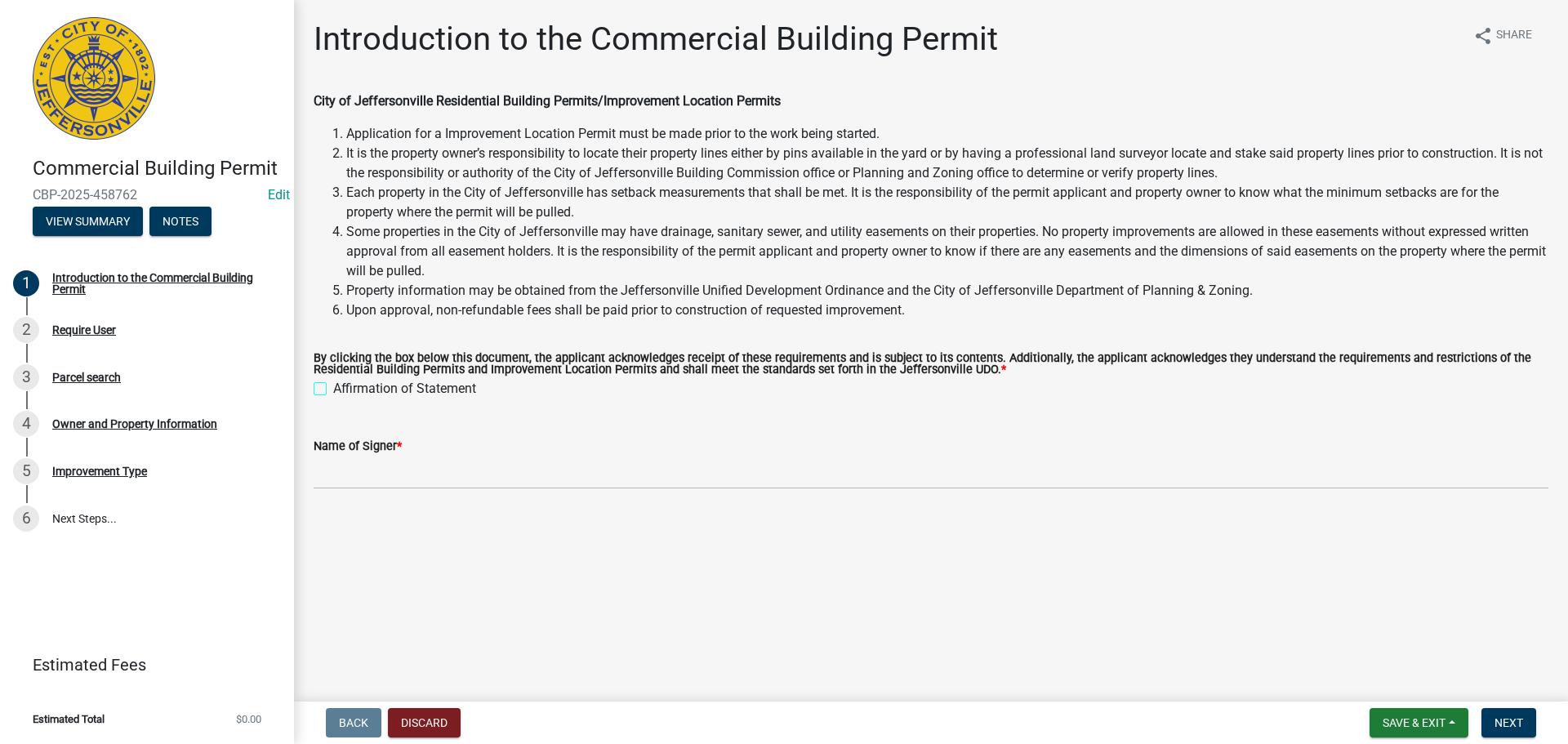 click on "Affirmation of Statement" at bounding box center [338, 384] 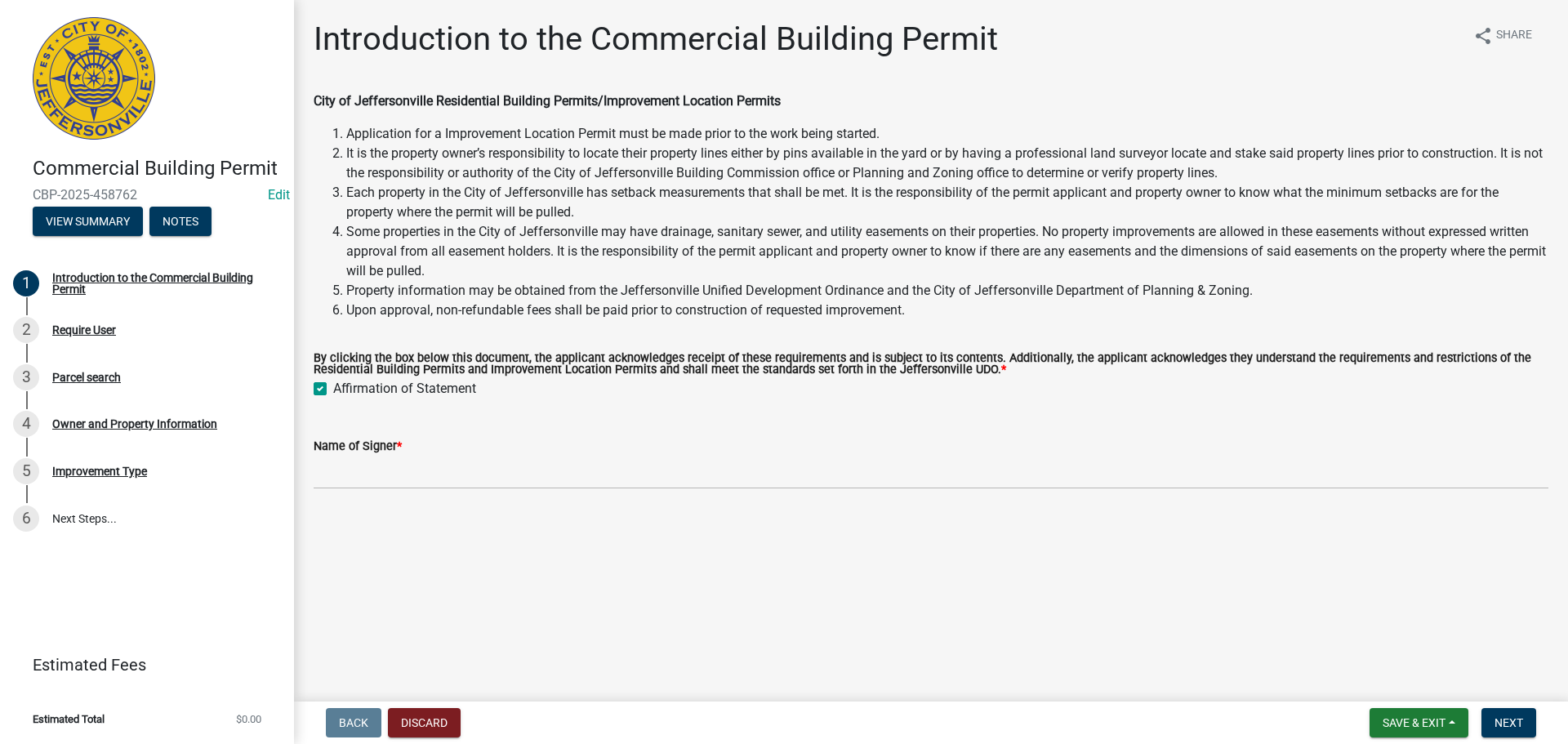 checkbox on "true" 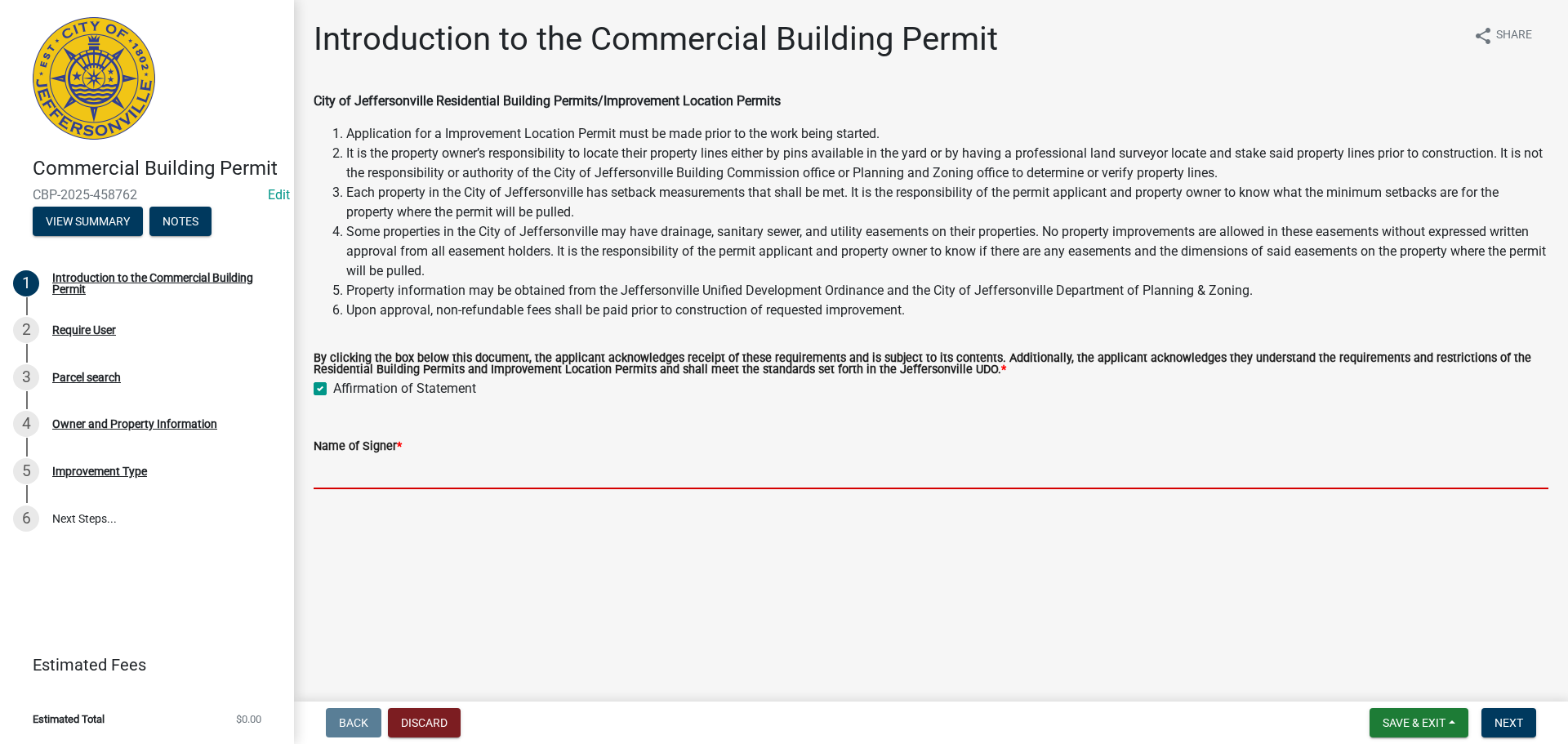 click on "Name of Signer  *" at bounding box center (931, 472) 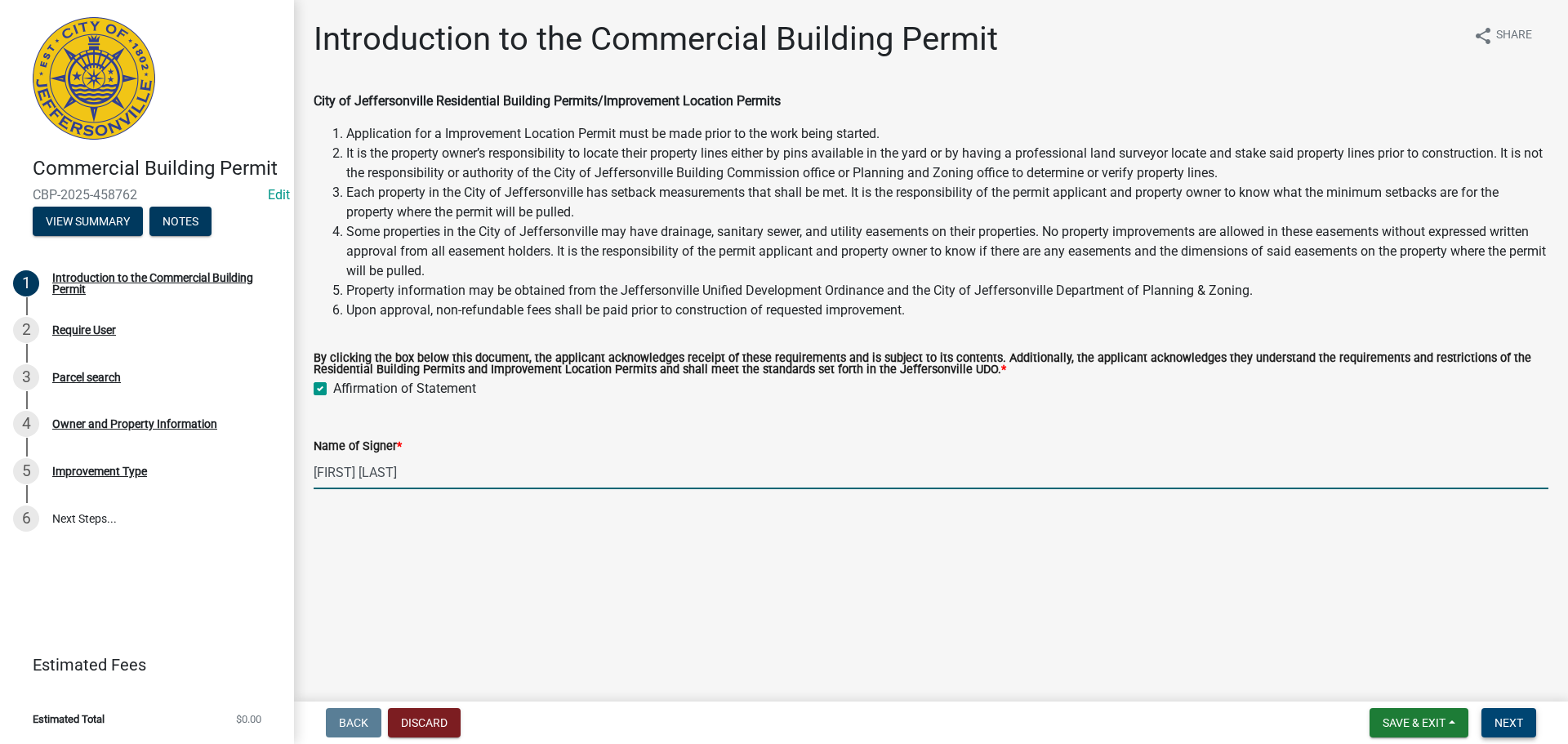 type on "[FIRST] [LAST]" 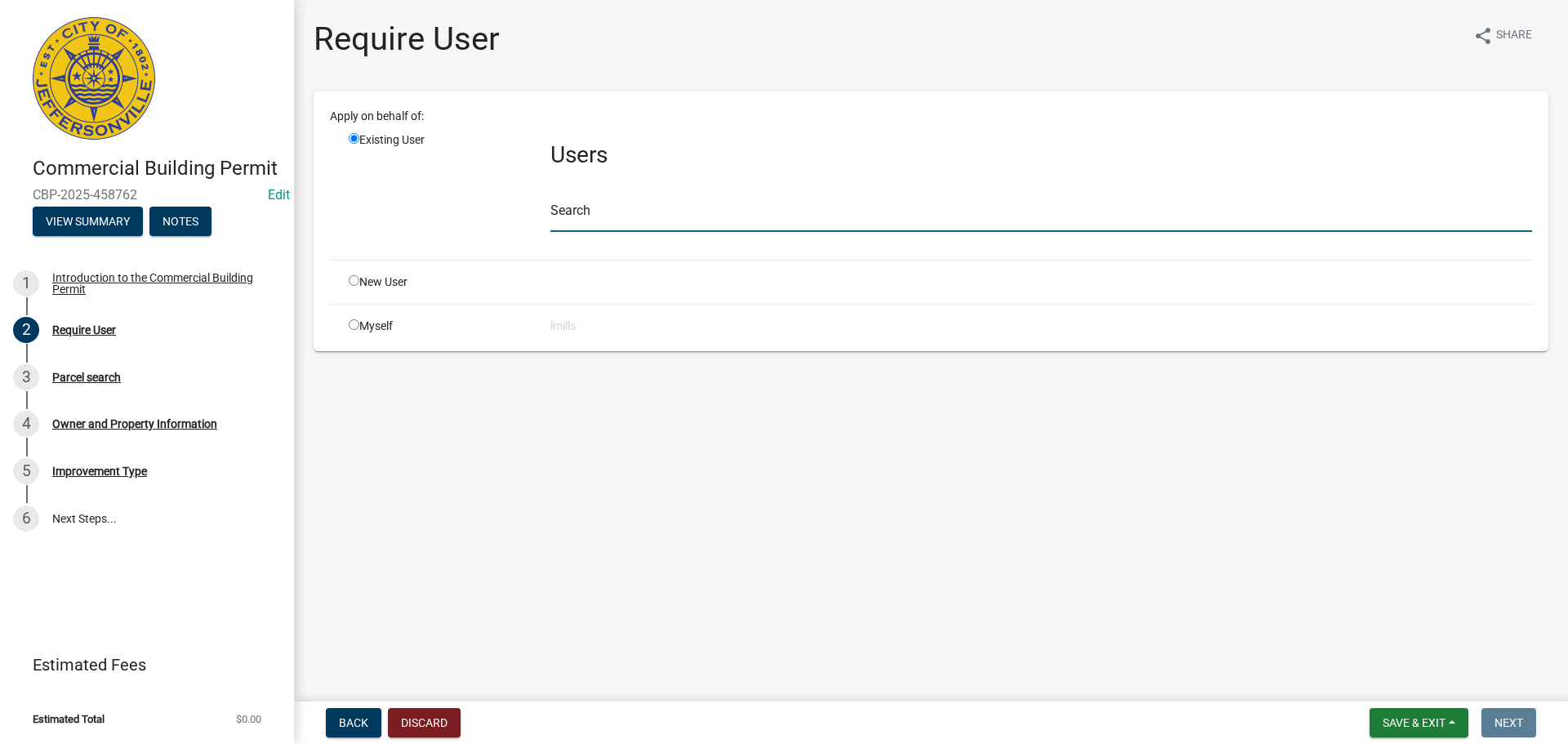 click 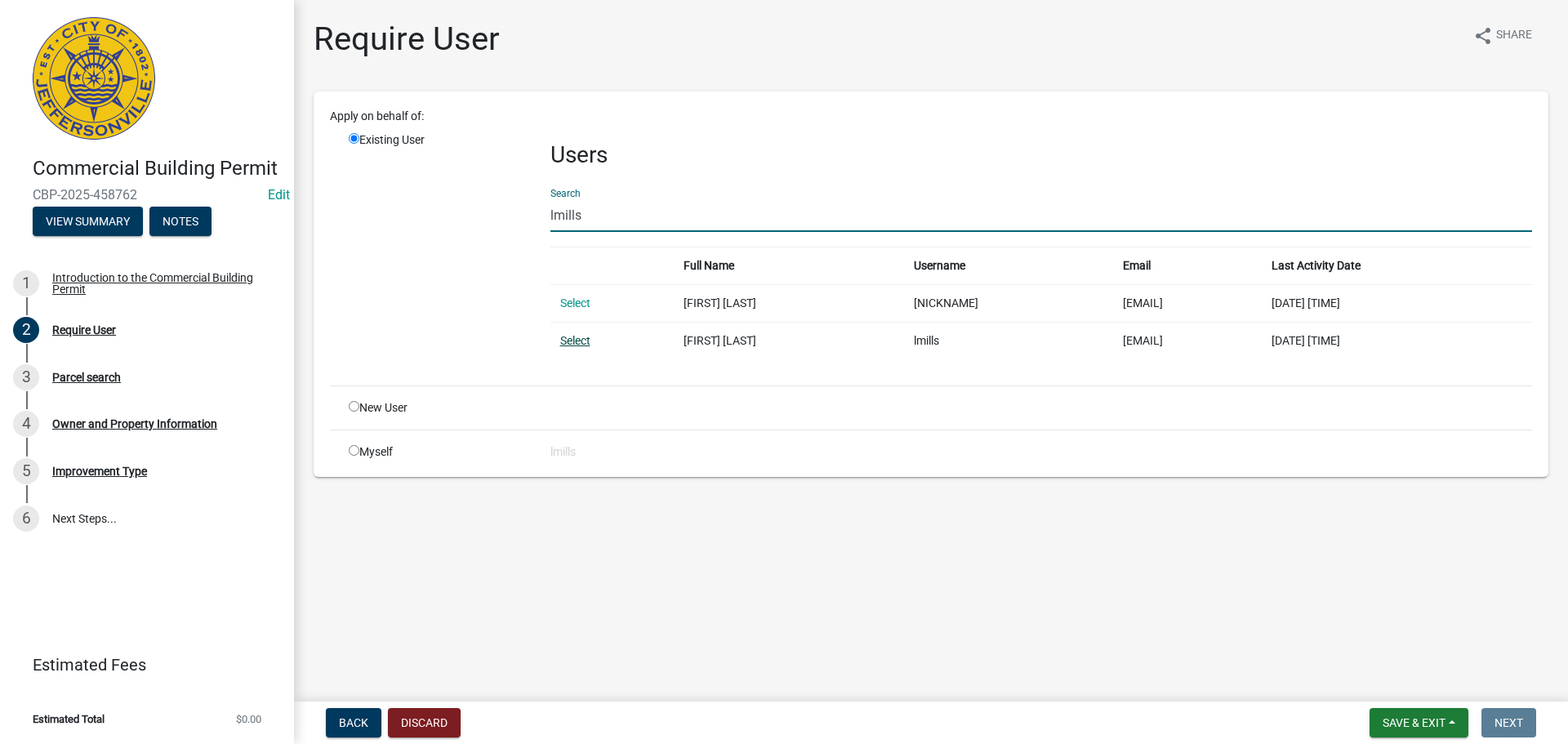 type on "lmills" 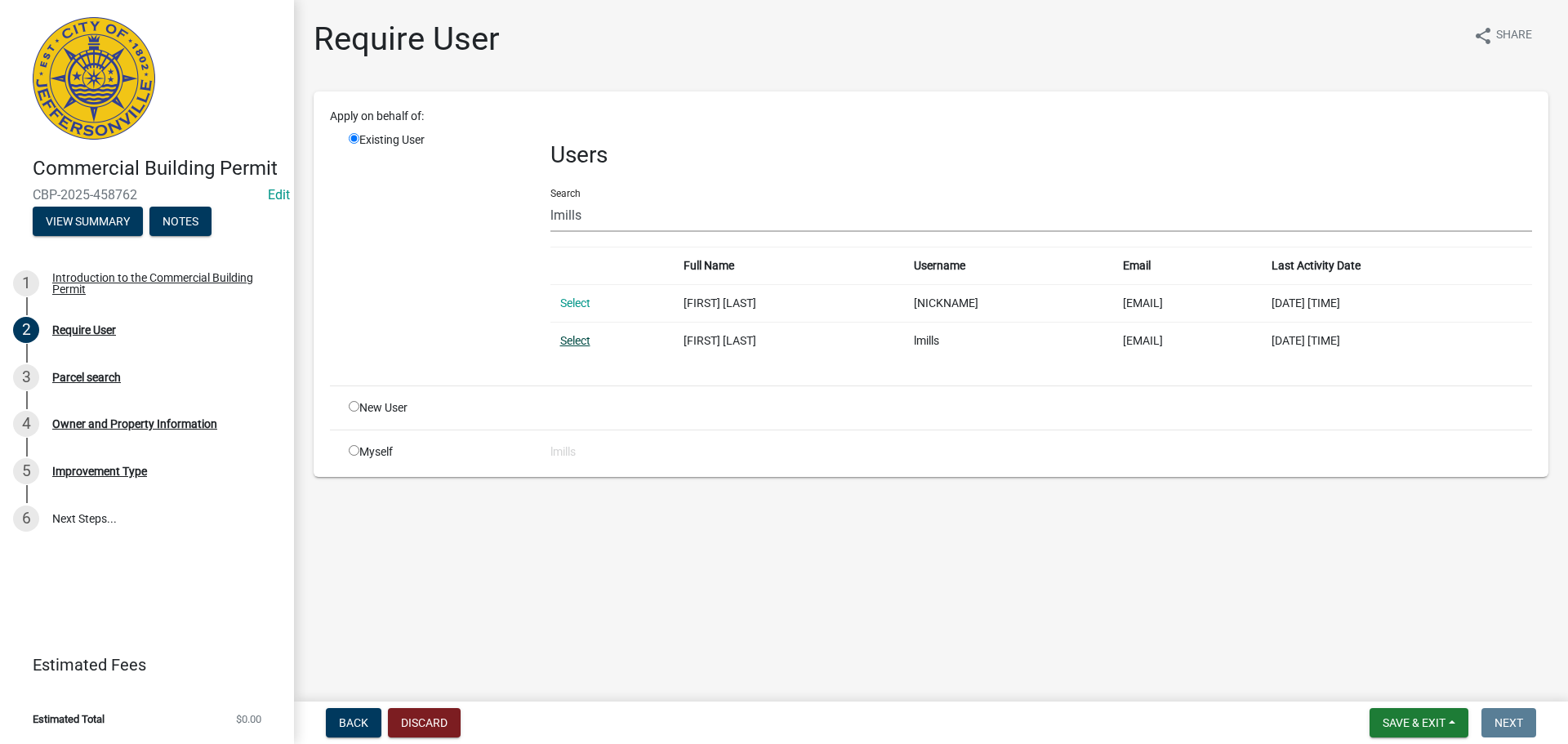 click on "Select" 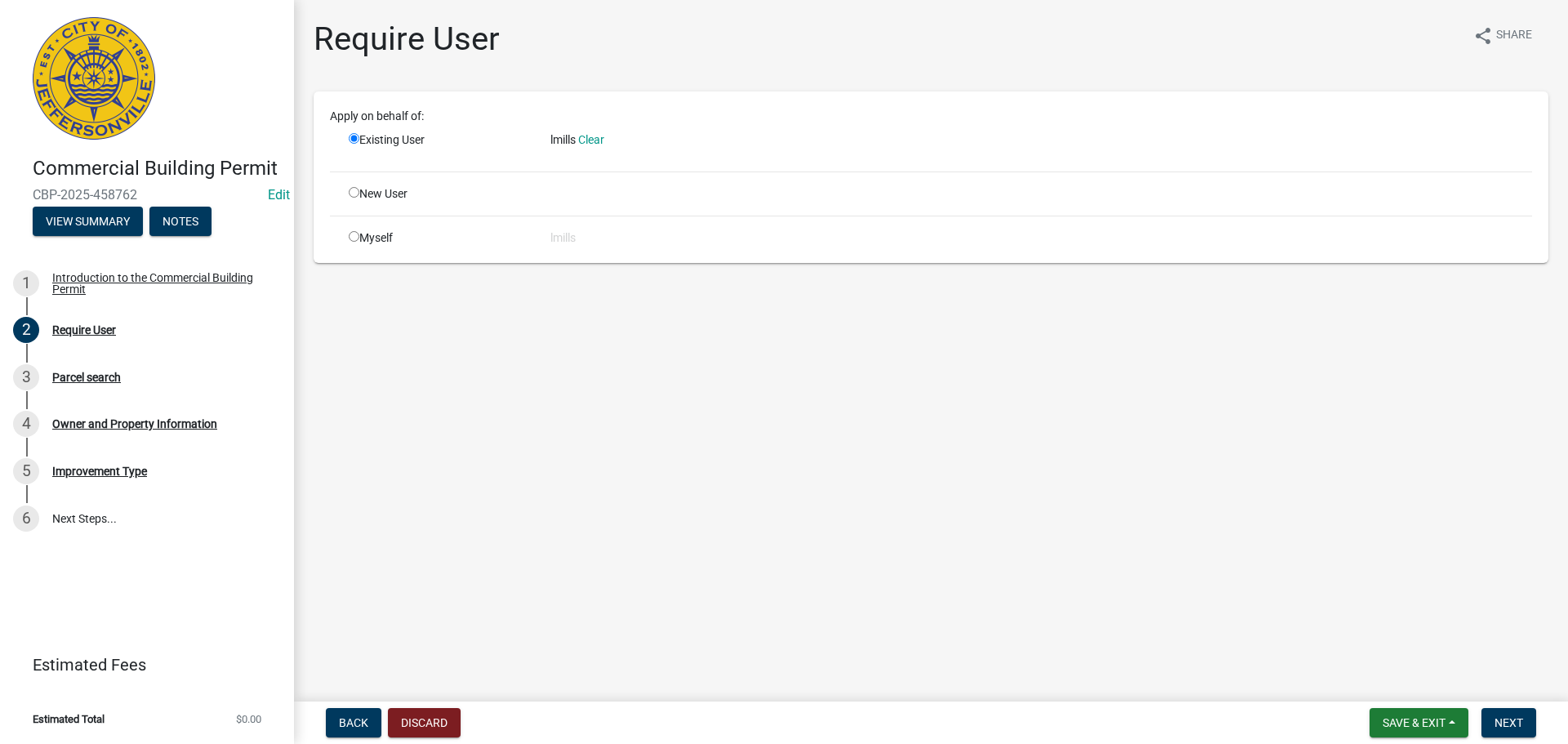 click on "Save & Exit  Save  Save & Exit   Next" at bounding box center [1453, 723] 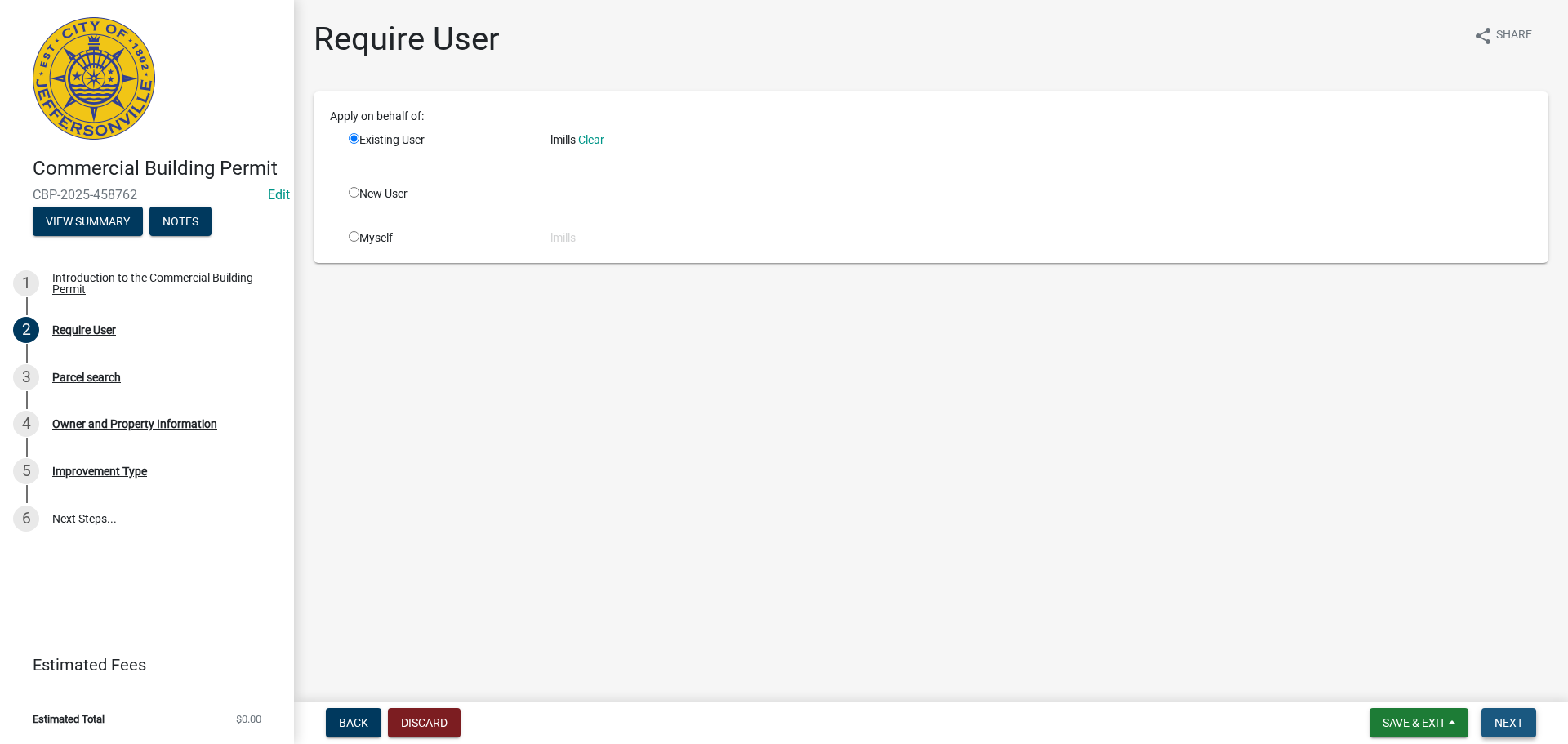 click on "Next" at bounding box center [1508, 723] 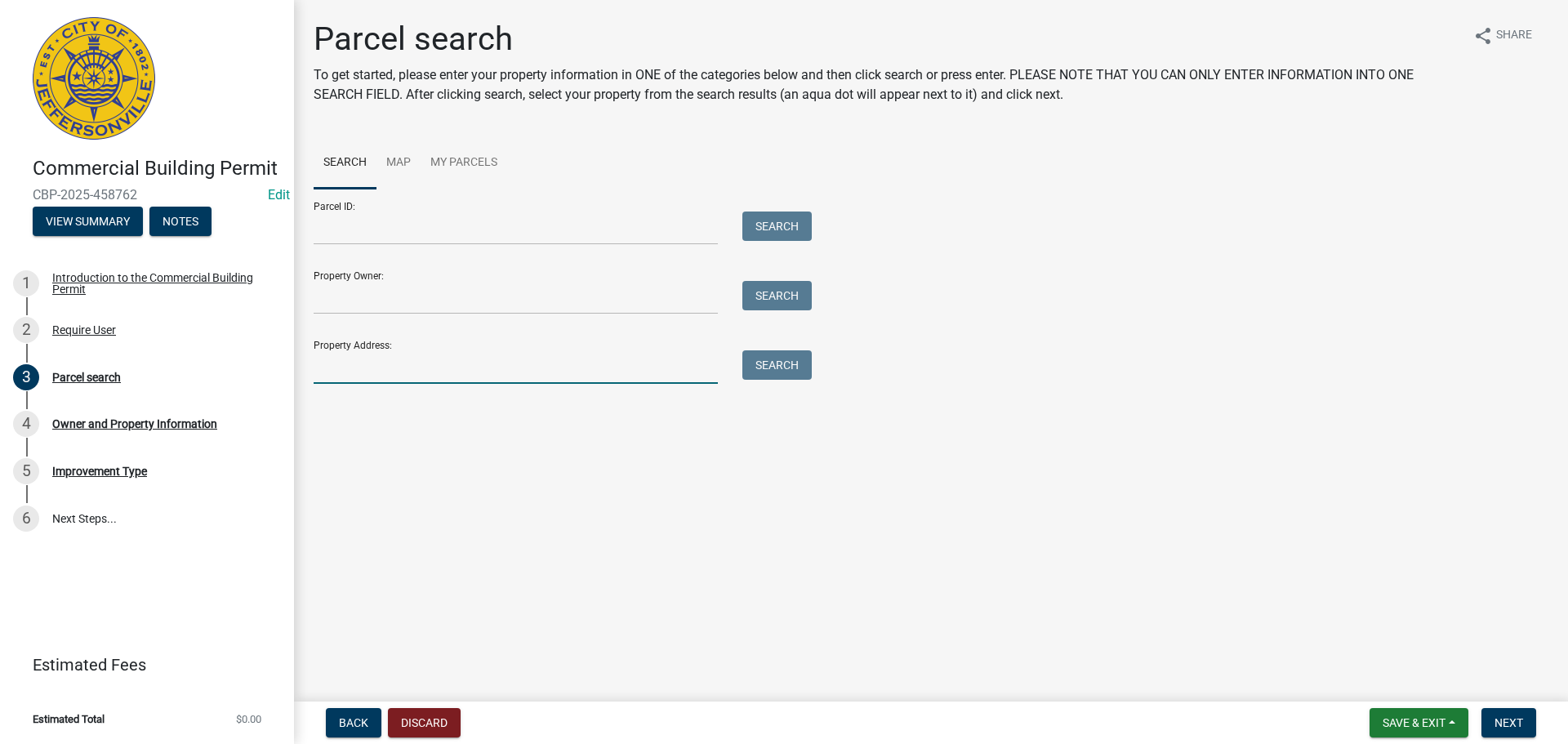 click on "Property Address:" at bounding box center (515, 367) 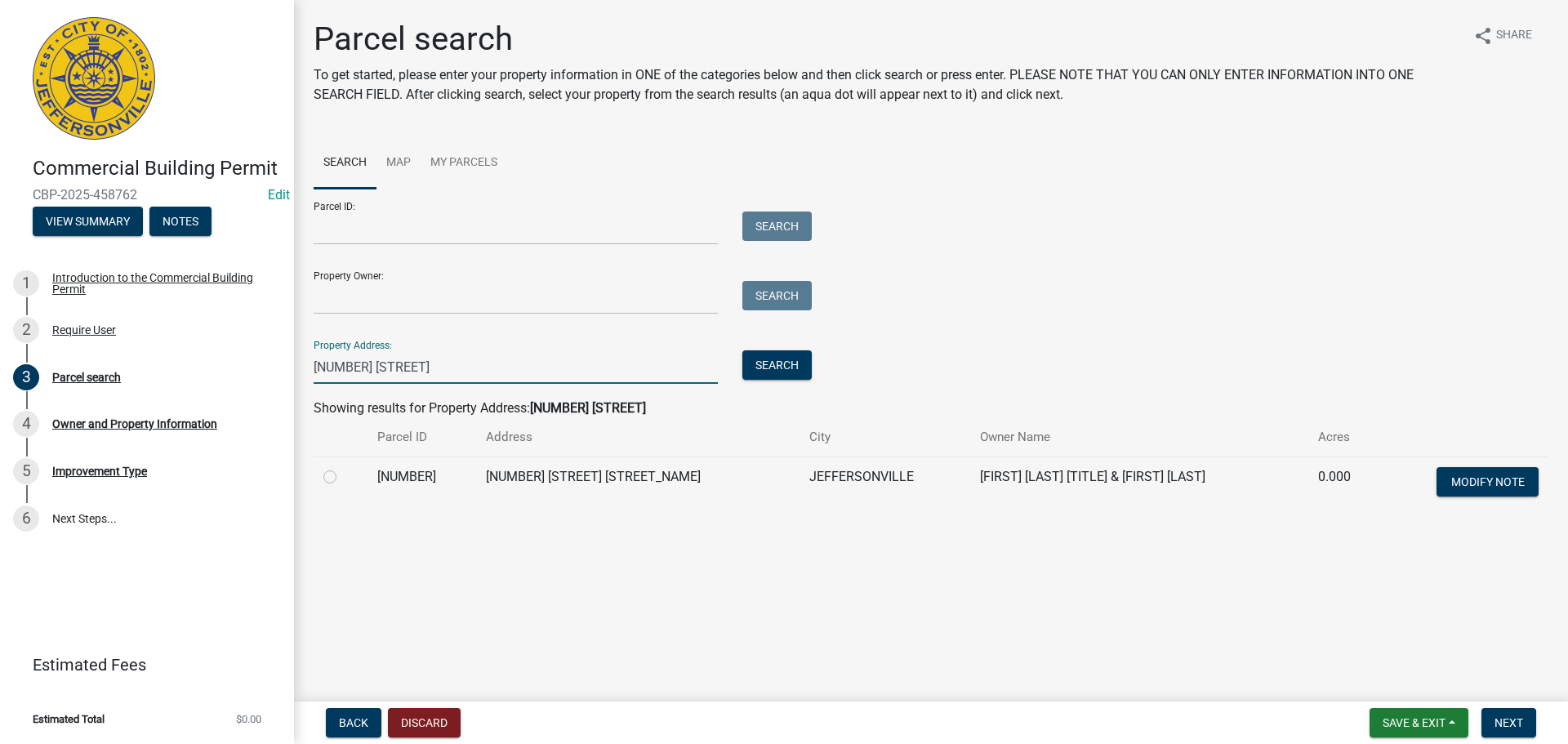 type on "[NUMBER] [STREET]" 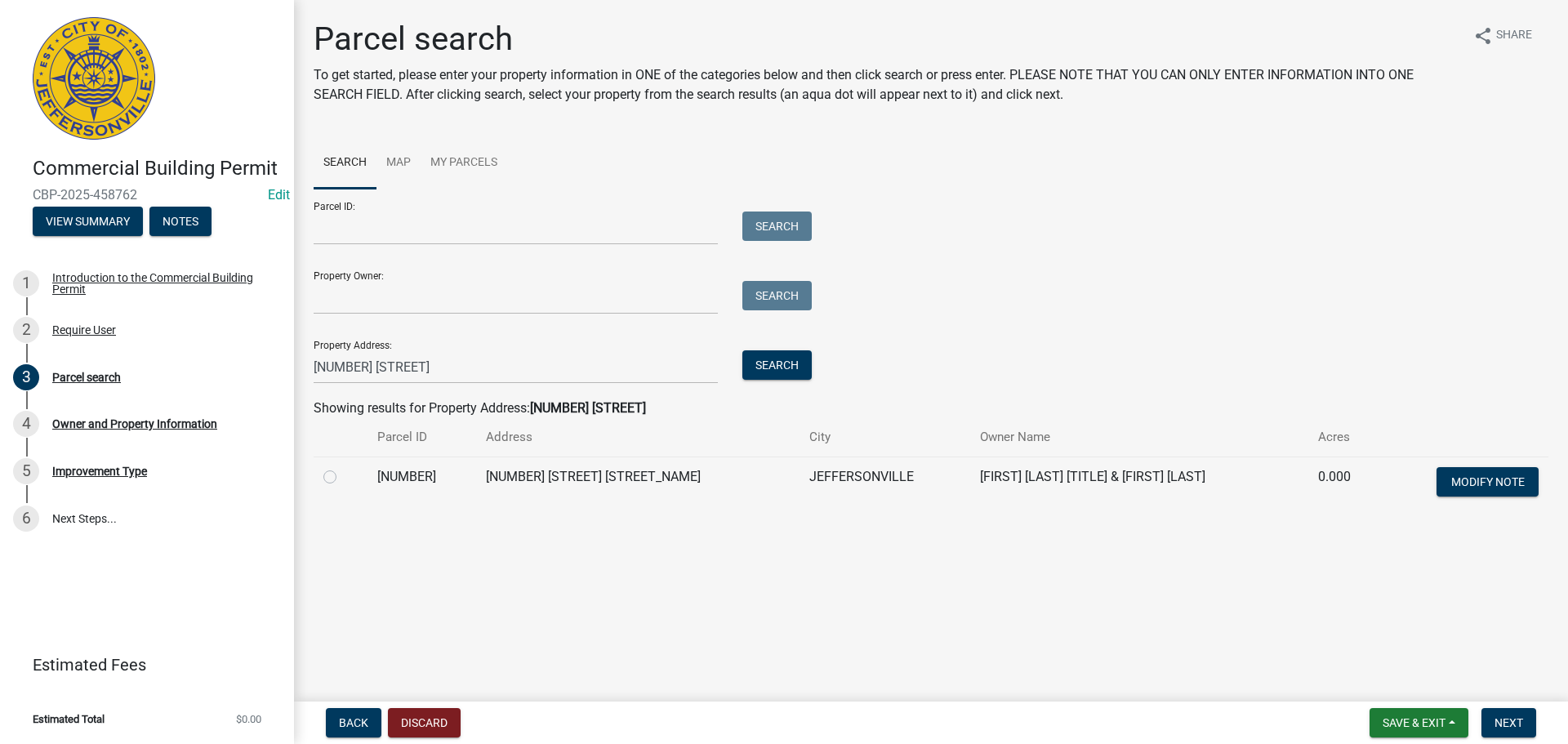 click 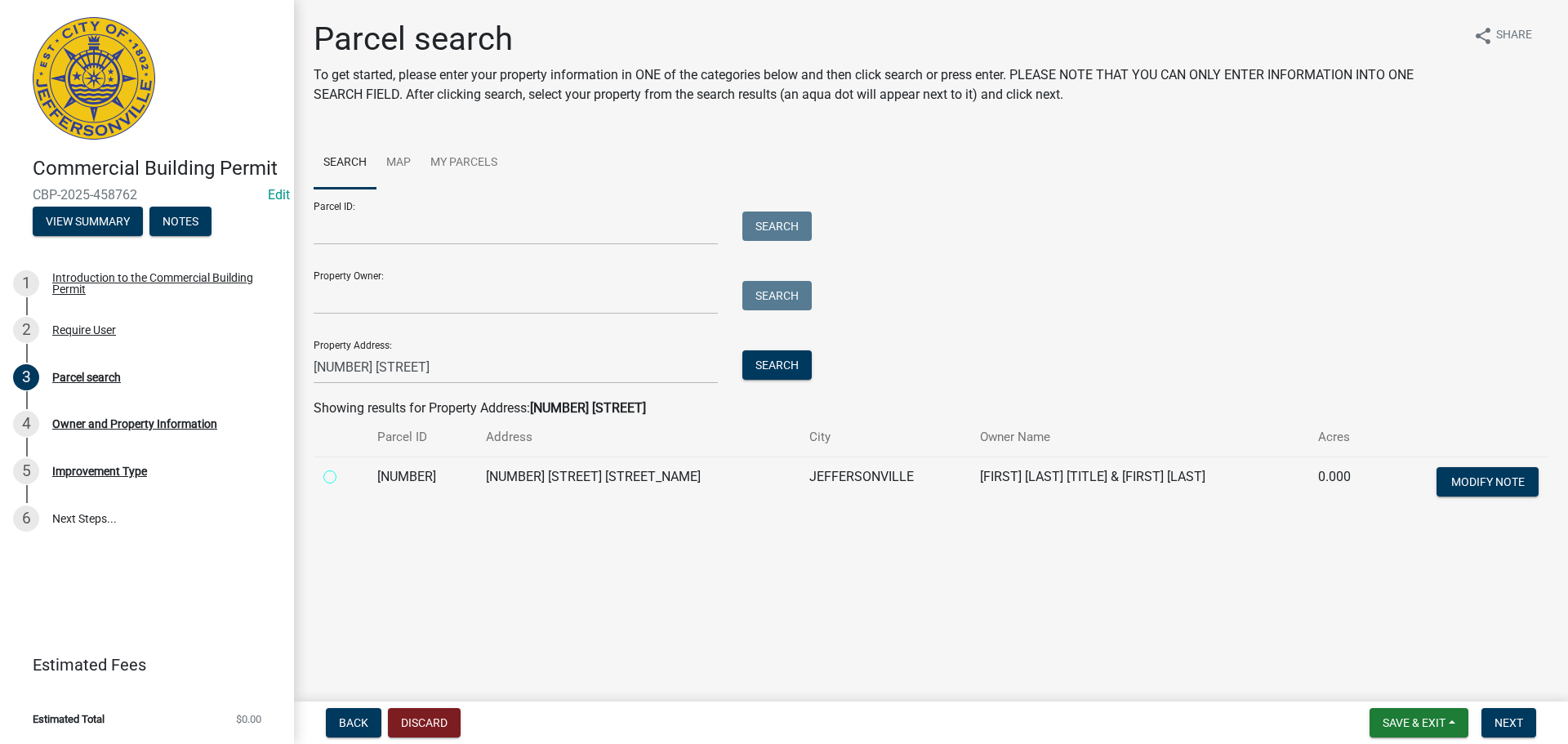 radio on "true" 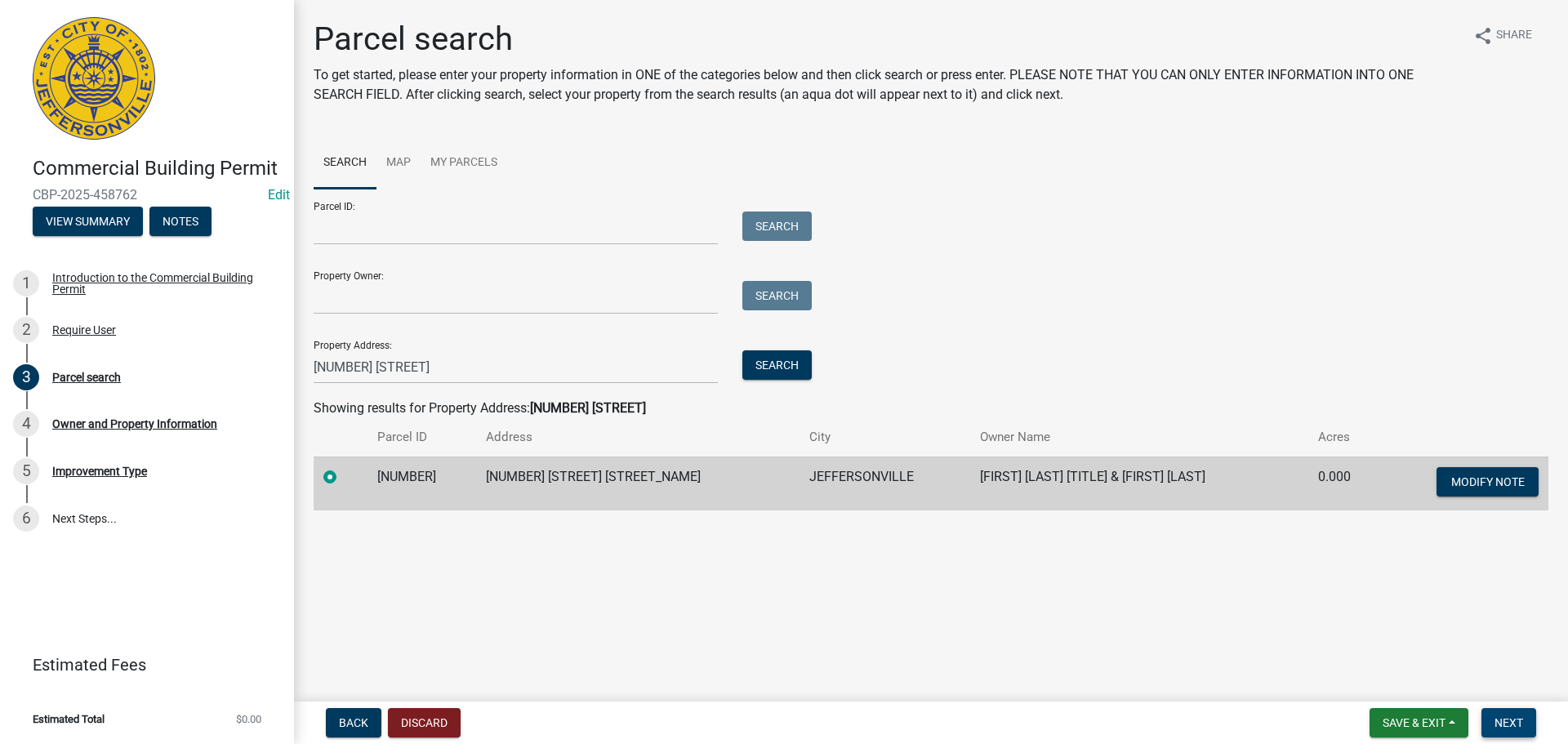 click on "Next" at bounding box center [1508, 723] 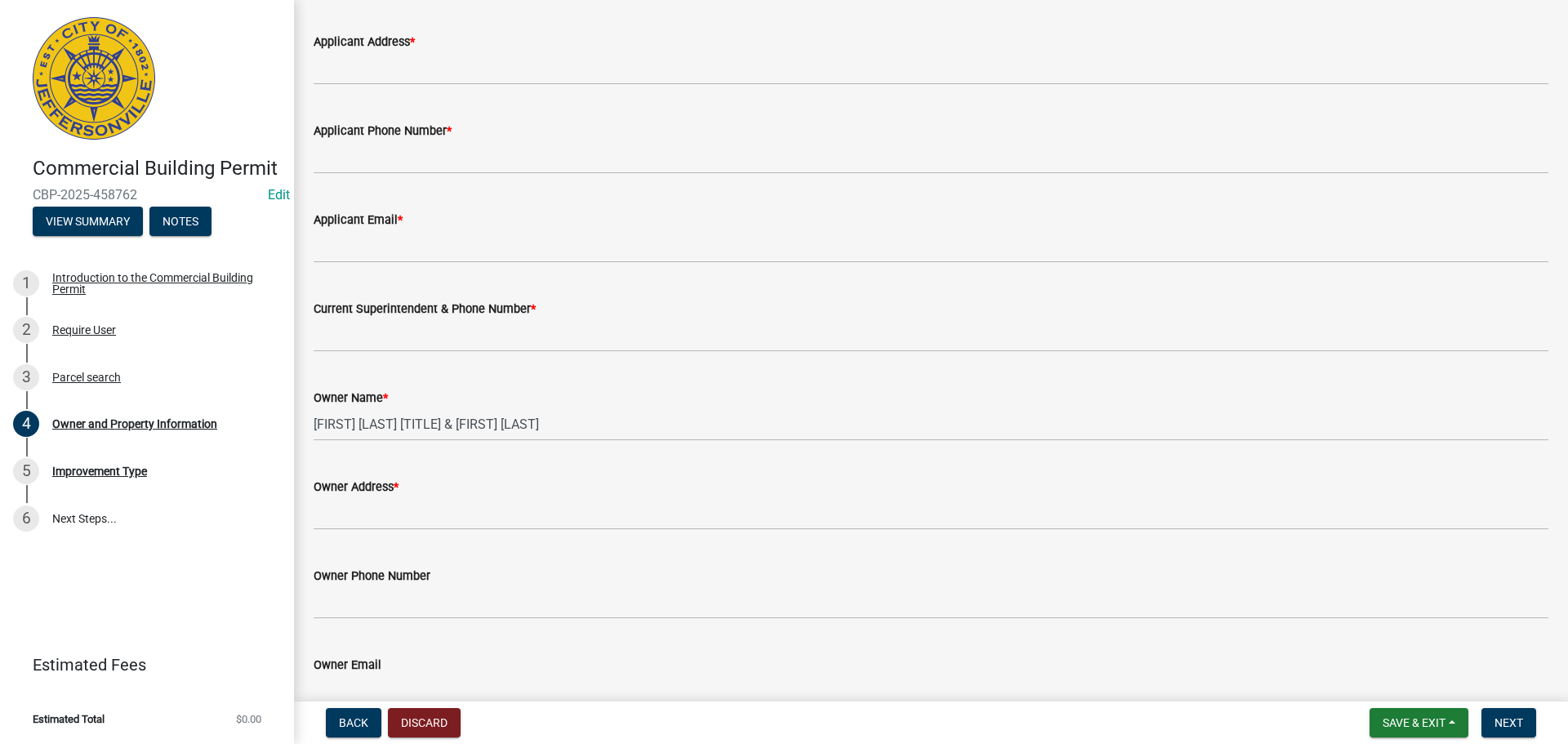 scroll, scrollTop: 204, scrollLeft: 0, axis: vertical 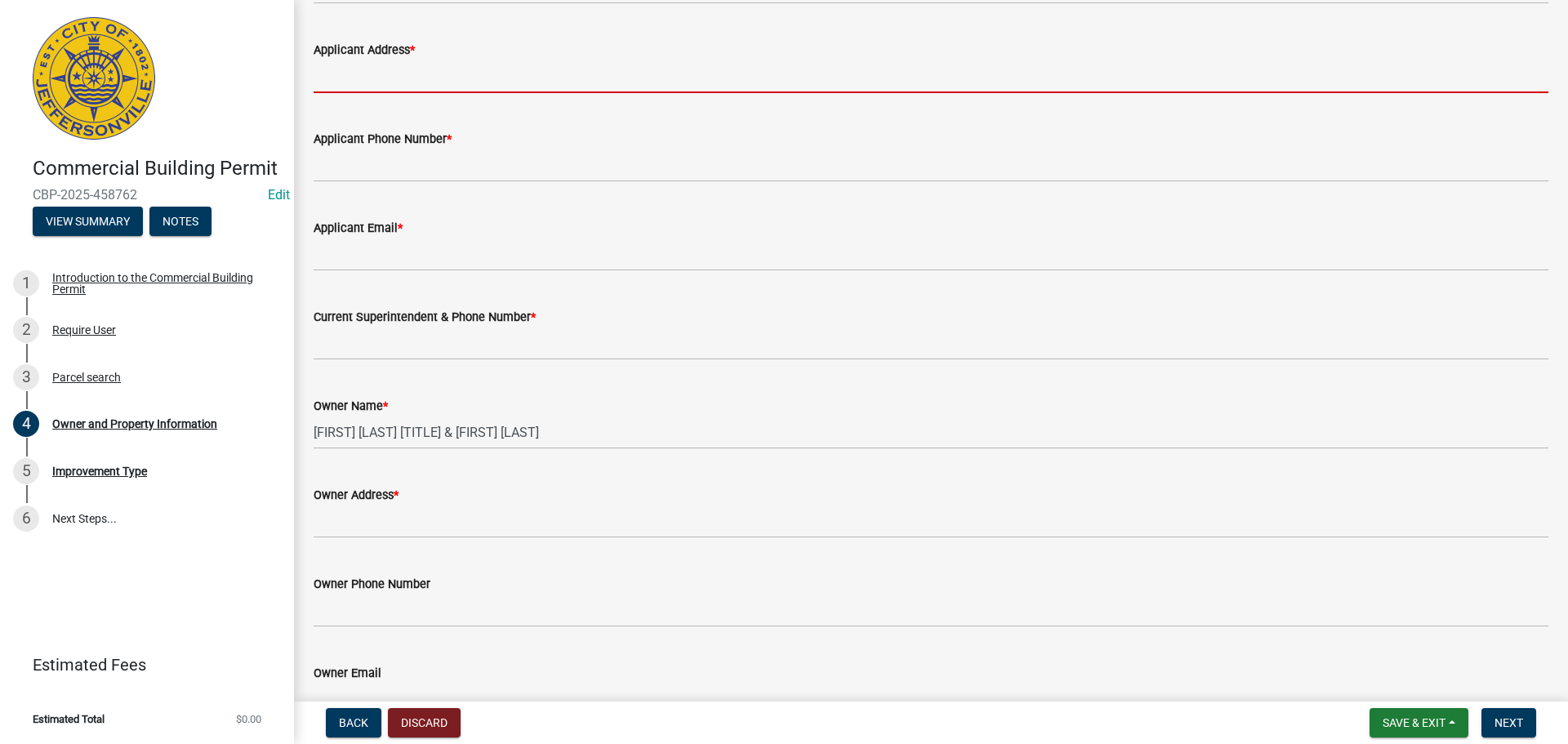 click on "Applicant Address  *" at bounding box center [931, 76] 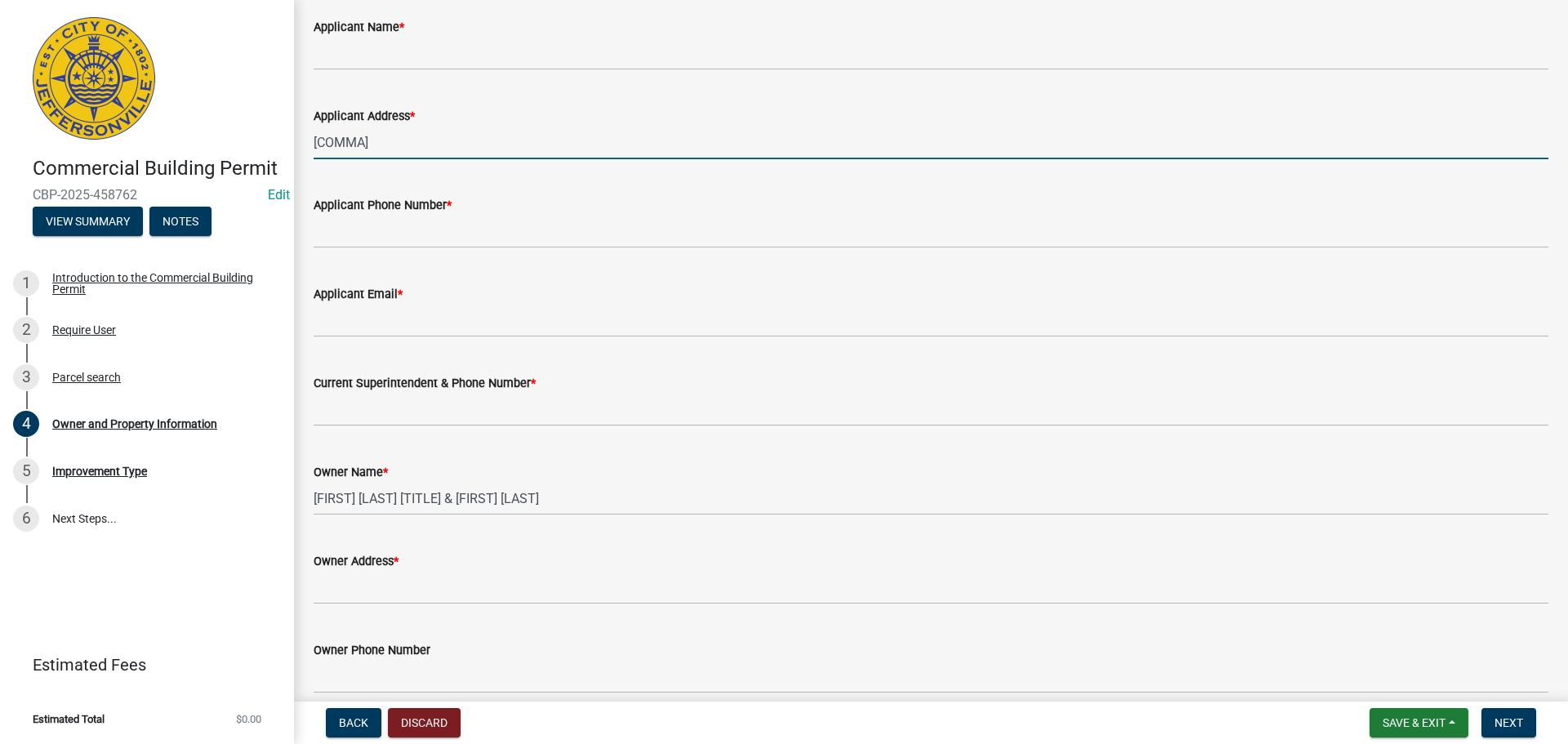 scroll, scrollTop: 0, scrollLeft: 0, axis: both 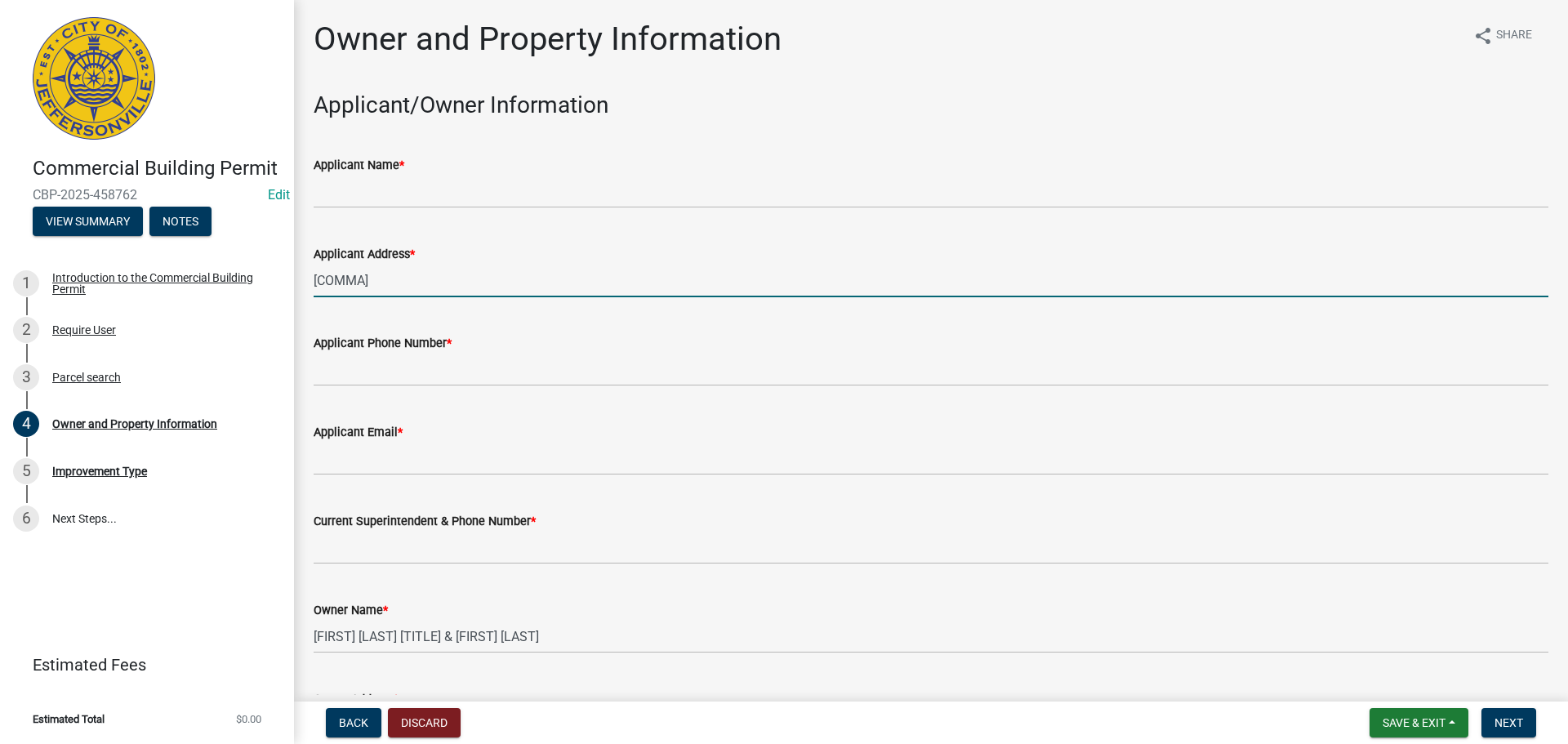 type on "[COMMA]" 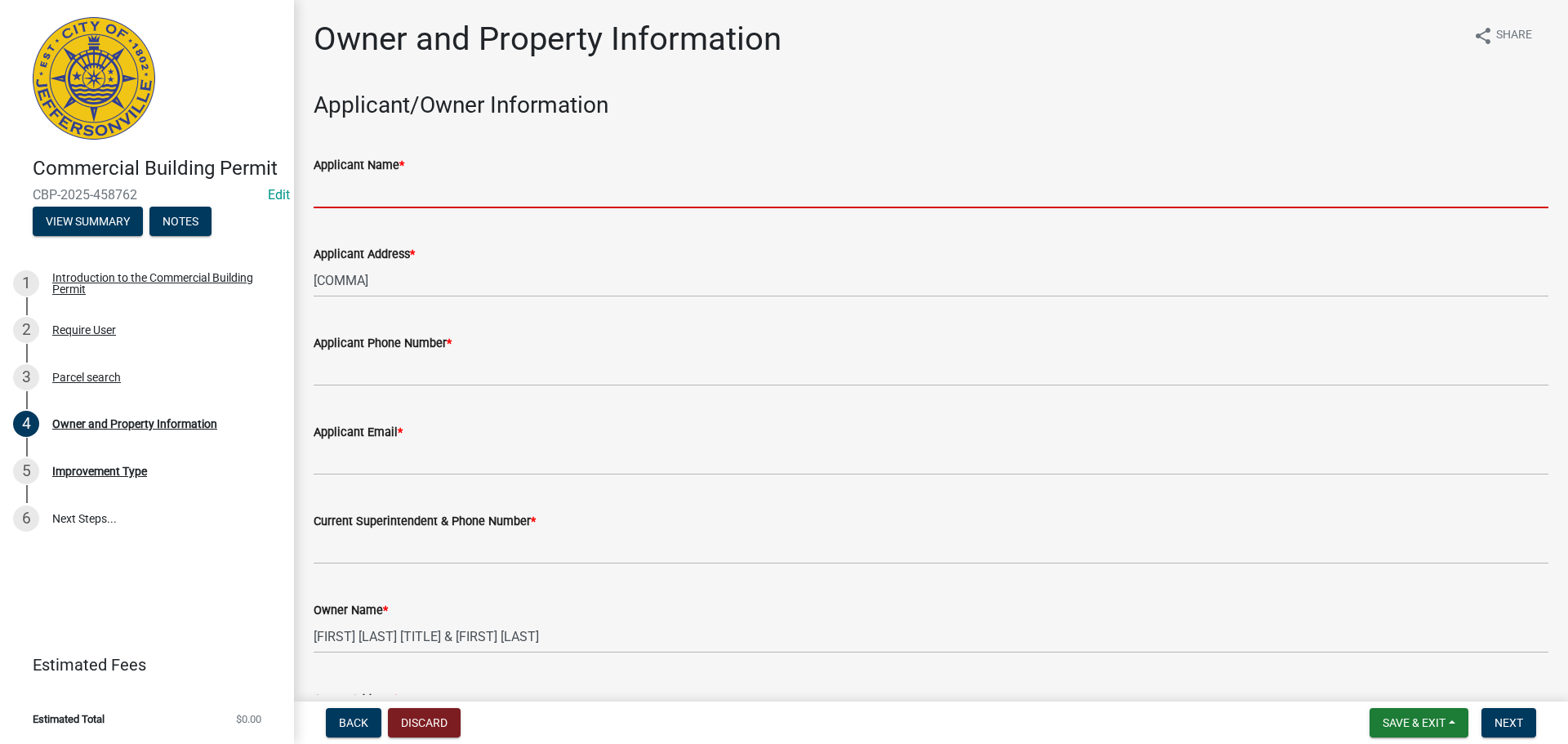 click on "Applicant Name  *" at bounding box center (931, 191) 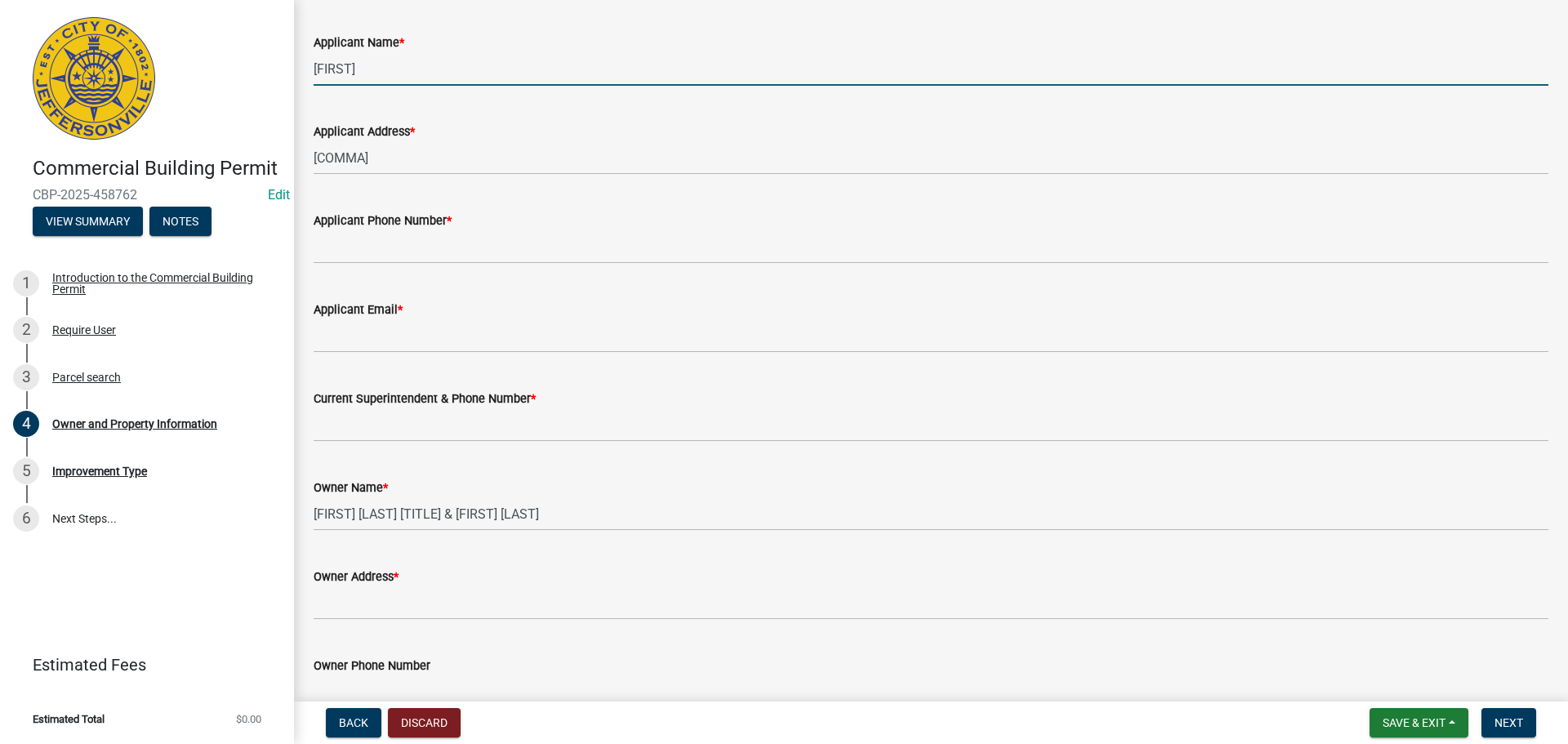 scroll, scrollTop: 163, scrollLeft: 0, axis: vertical 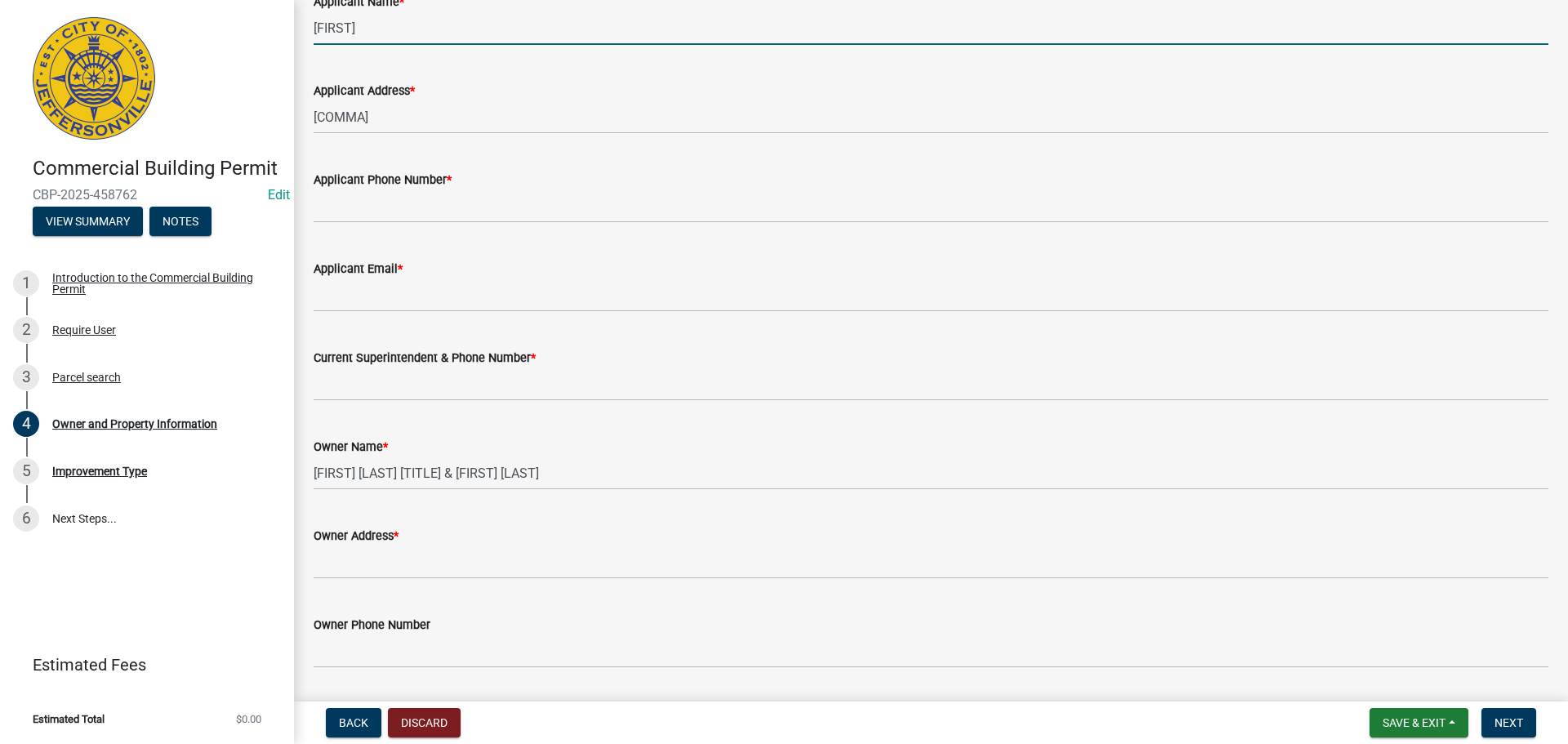 type on "[FIRST]" 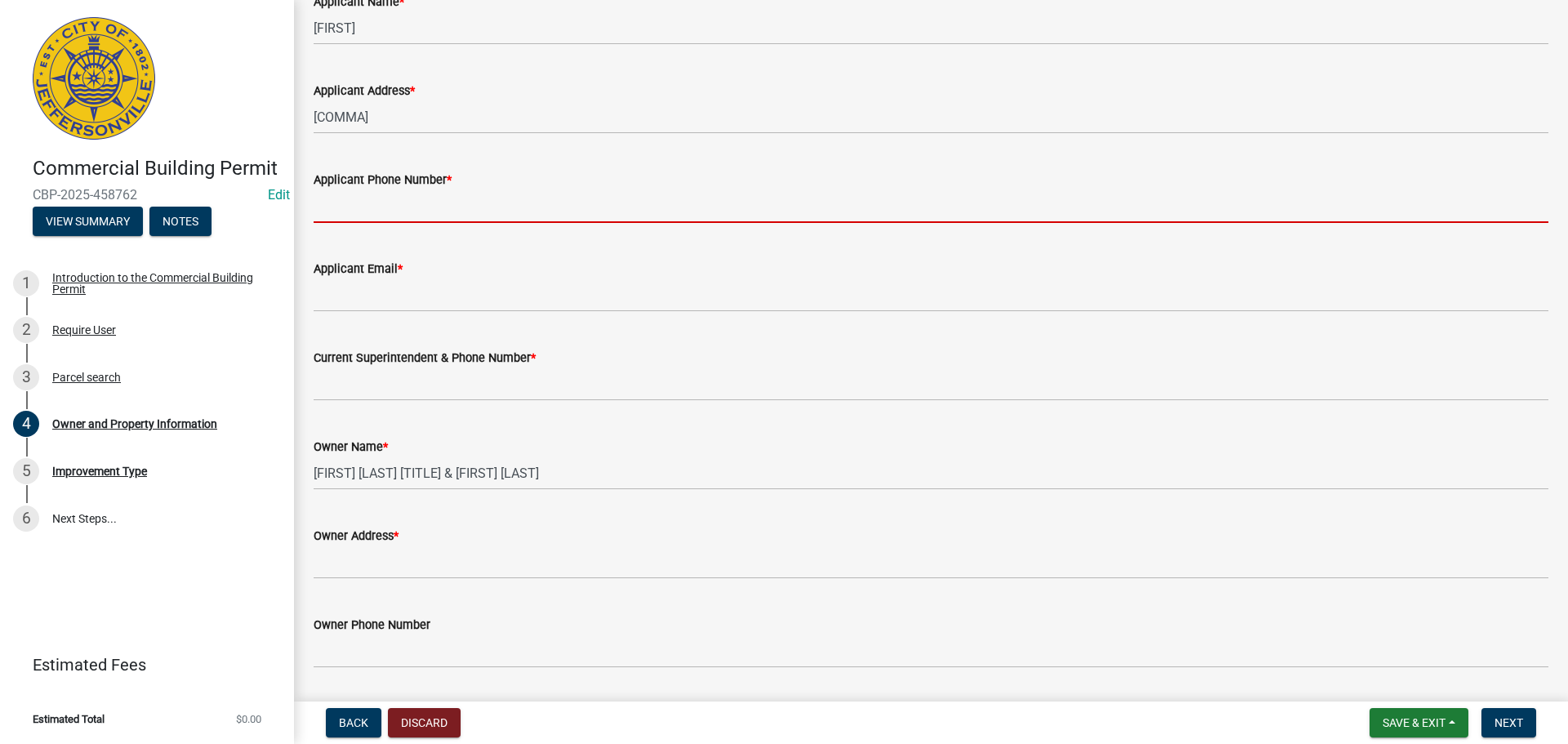 click on "Applicant Phone Number  *" at bounding box center [931, 206] 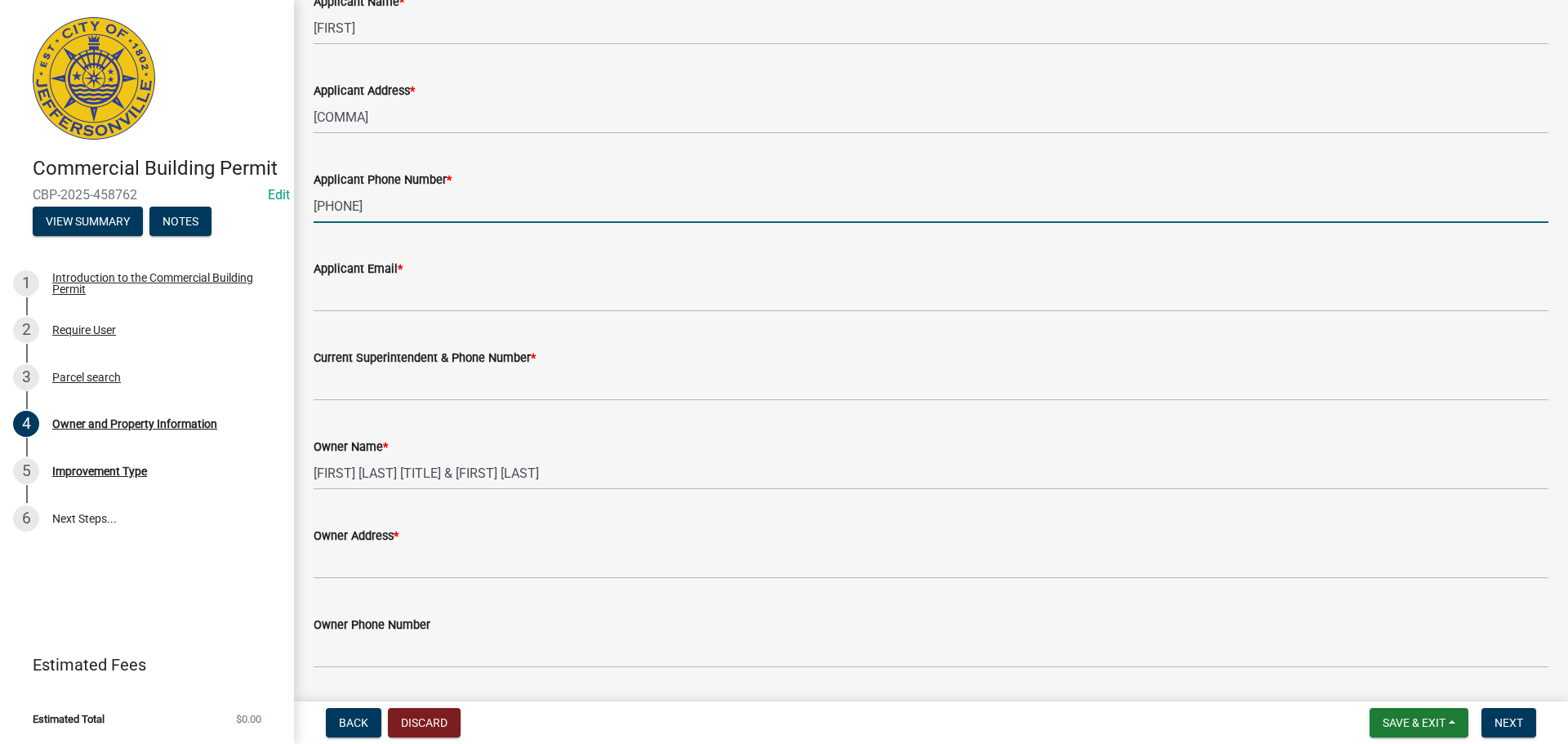 type on "[PHONE]" 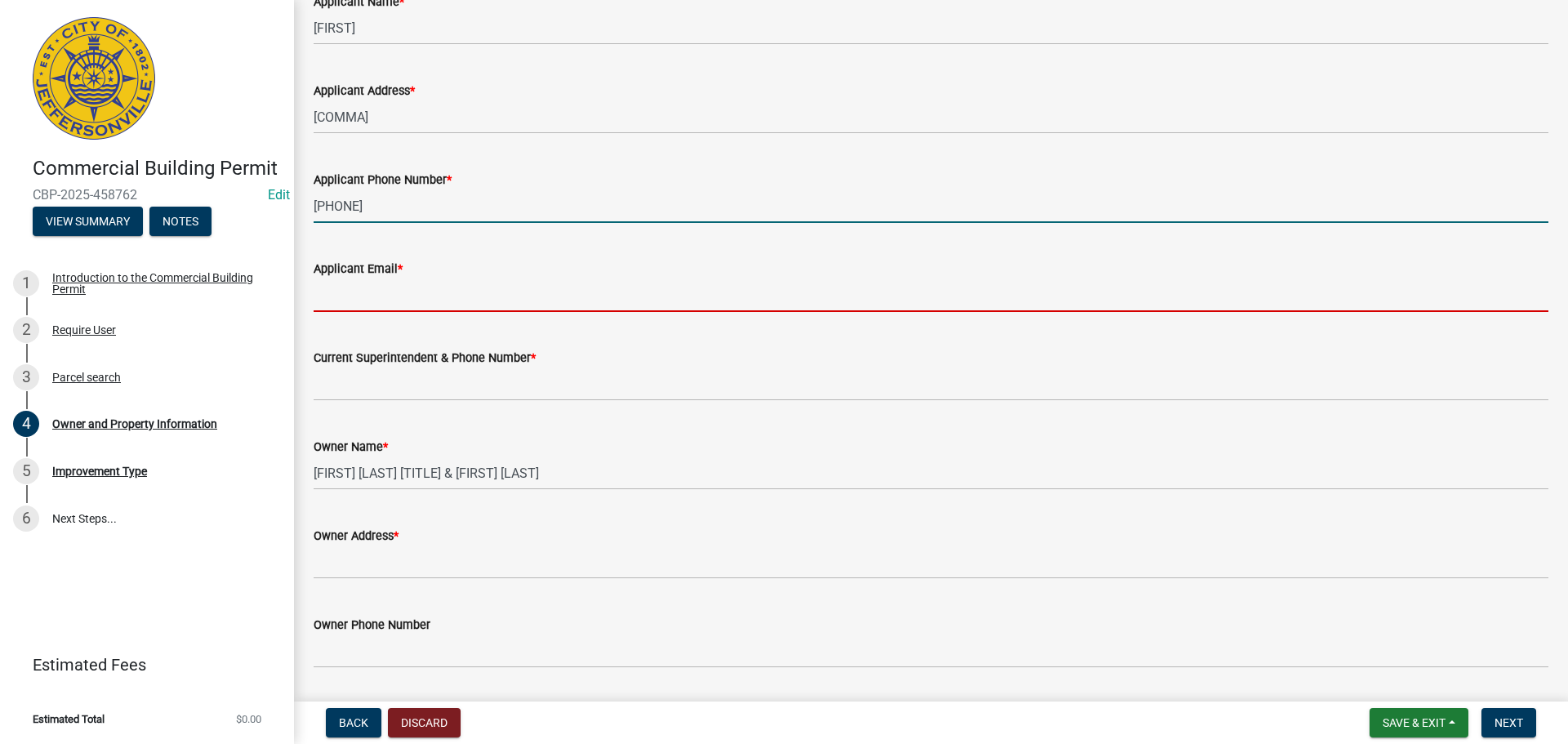 click on "Applicant Email  *" at bounding box center [931, 295] 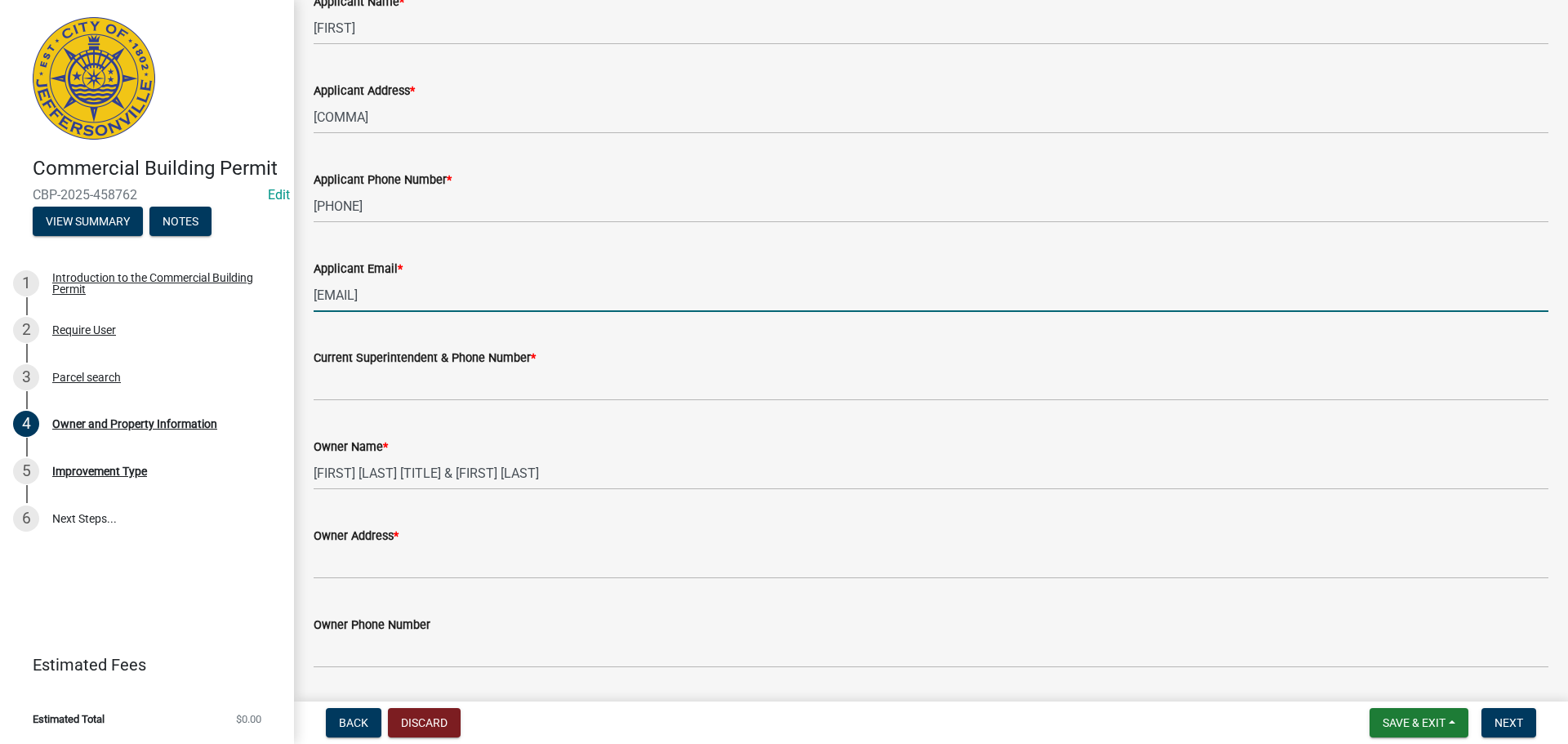 type on "[EMAIL]" 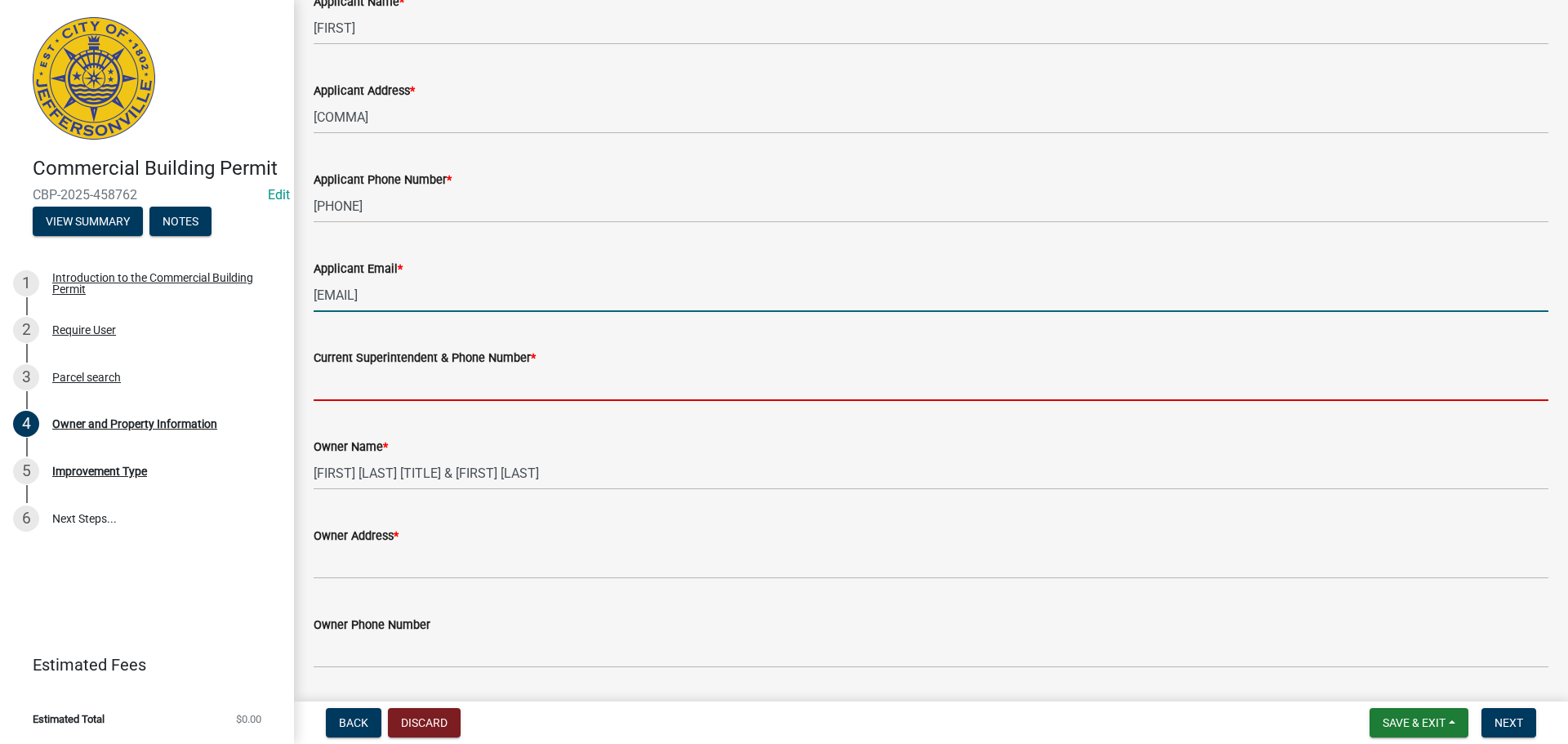 click on "Current Superintendent & Phone Number  *" at bounding box center [931, 384] 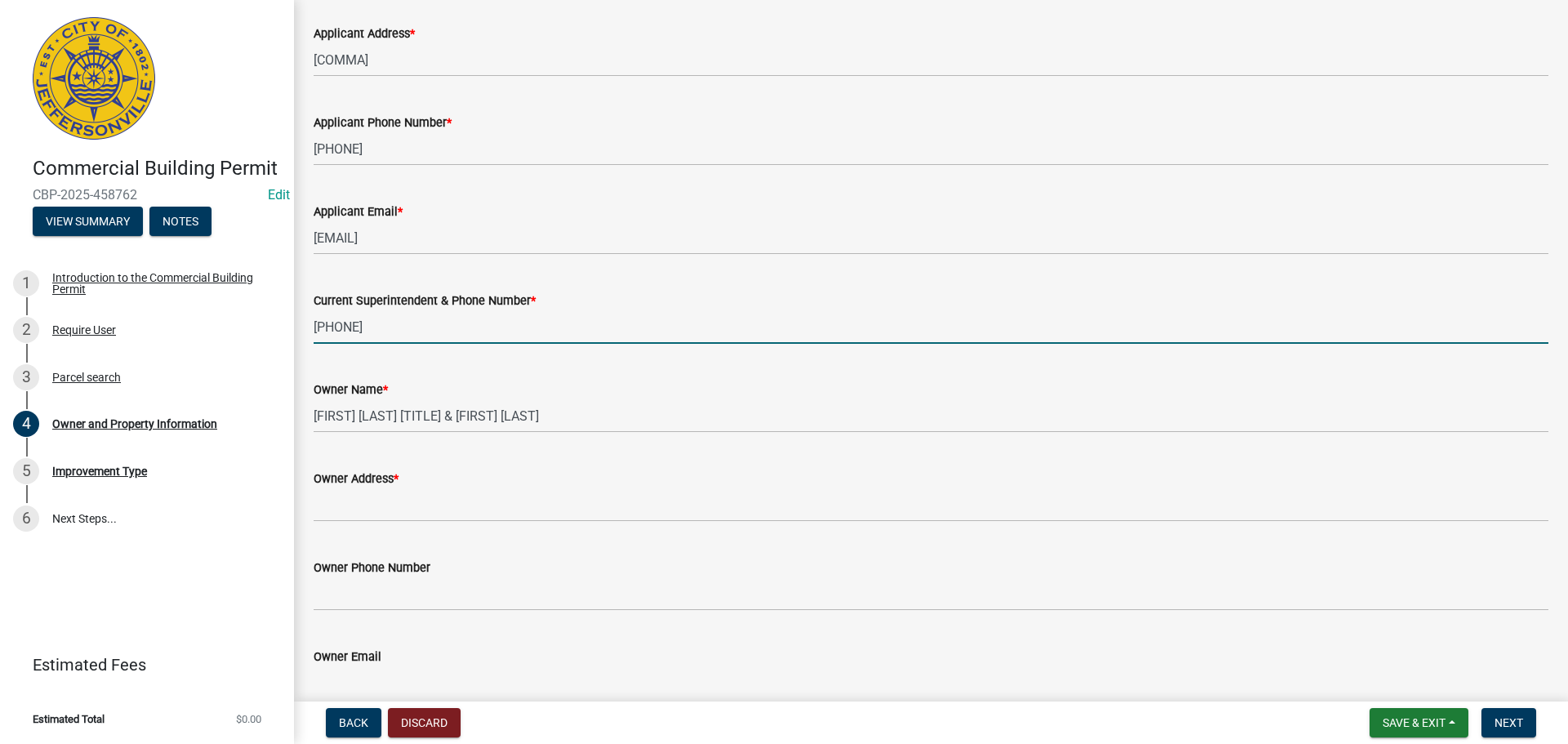 scroll, scrollTop: 245, scrollLeft: 0, axis: vertical 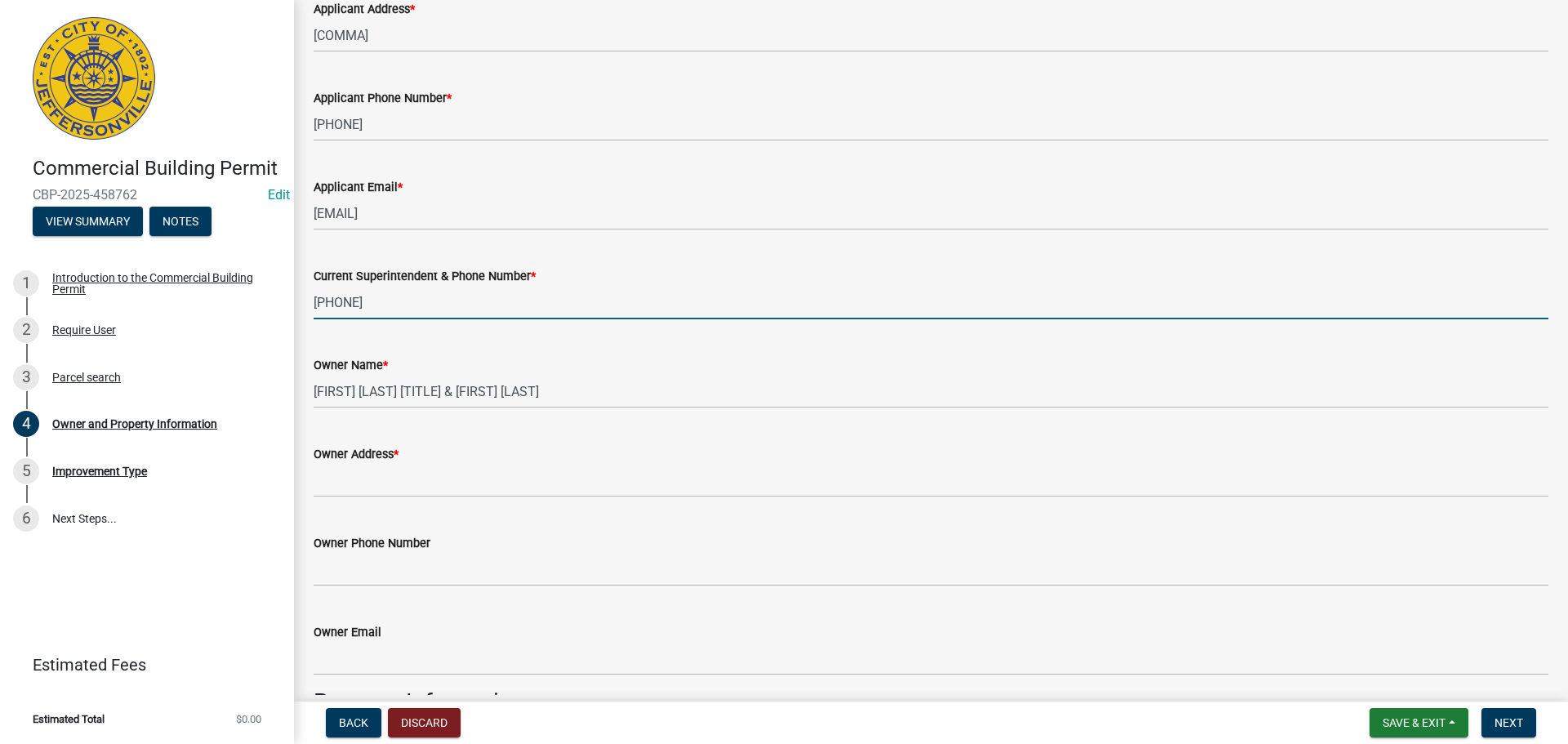 type on "[PHONE]" 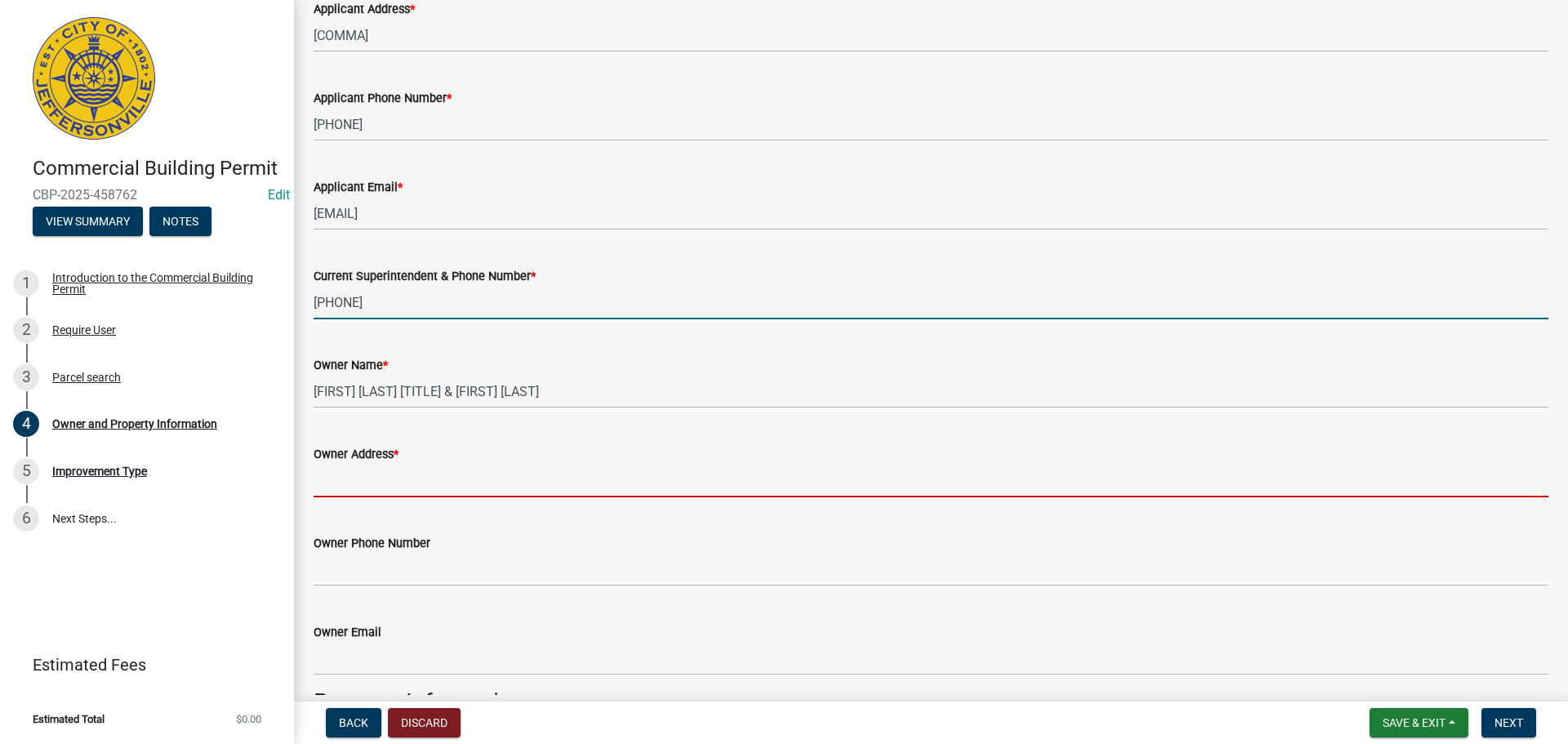 click on "Owner Address  *" at bounding box center (931, 480) 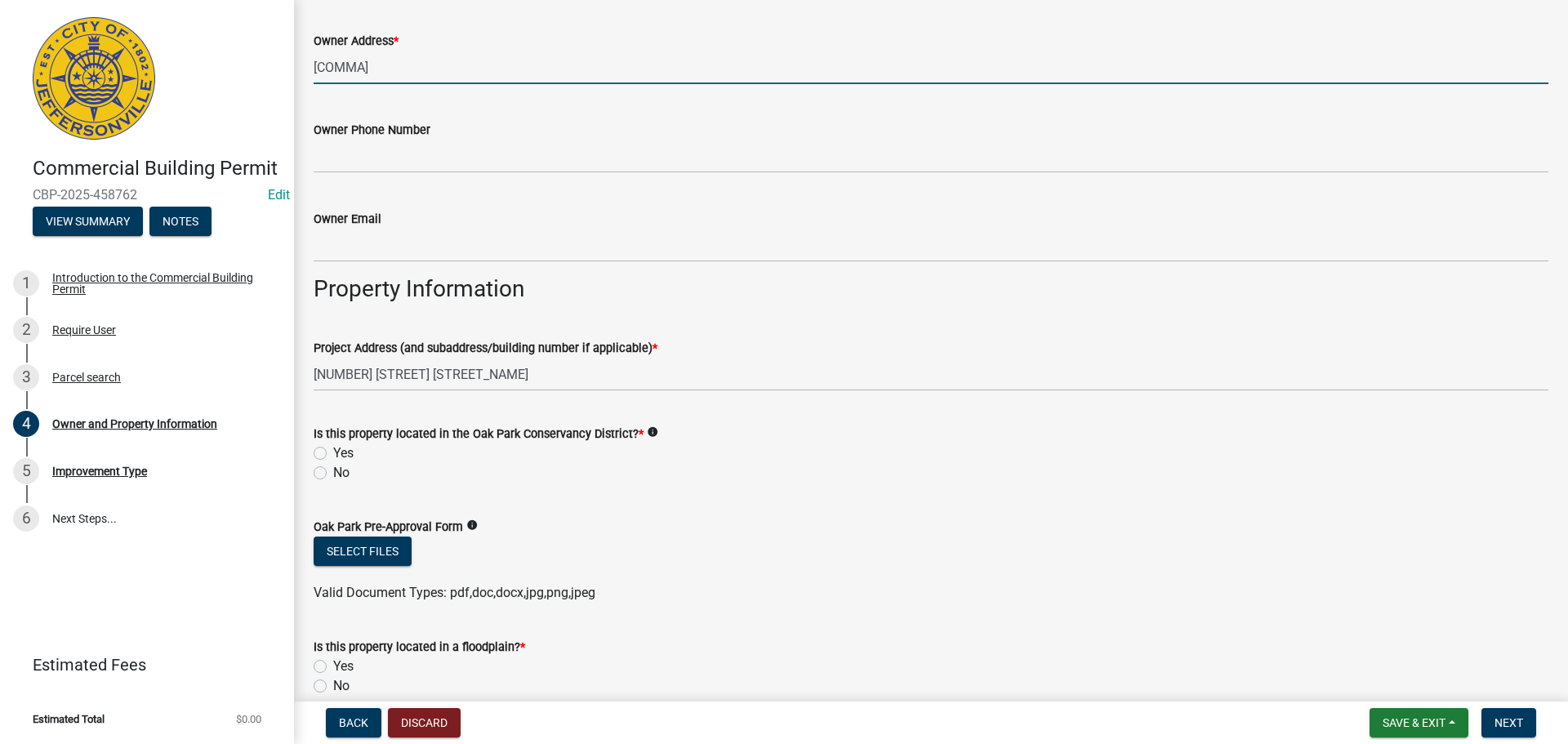 scroll, scrollTop: 735, scrollLeft: 0, axis: vertical 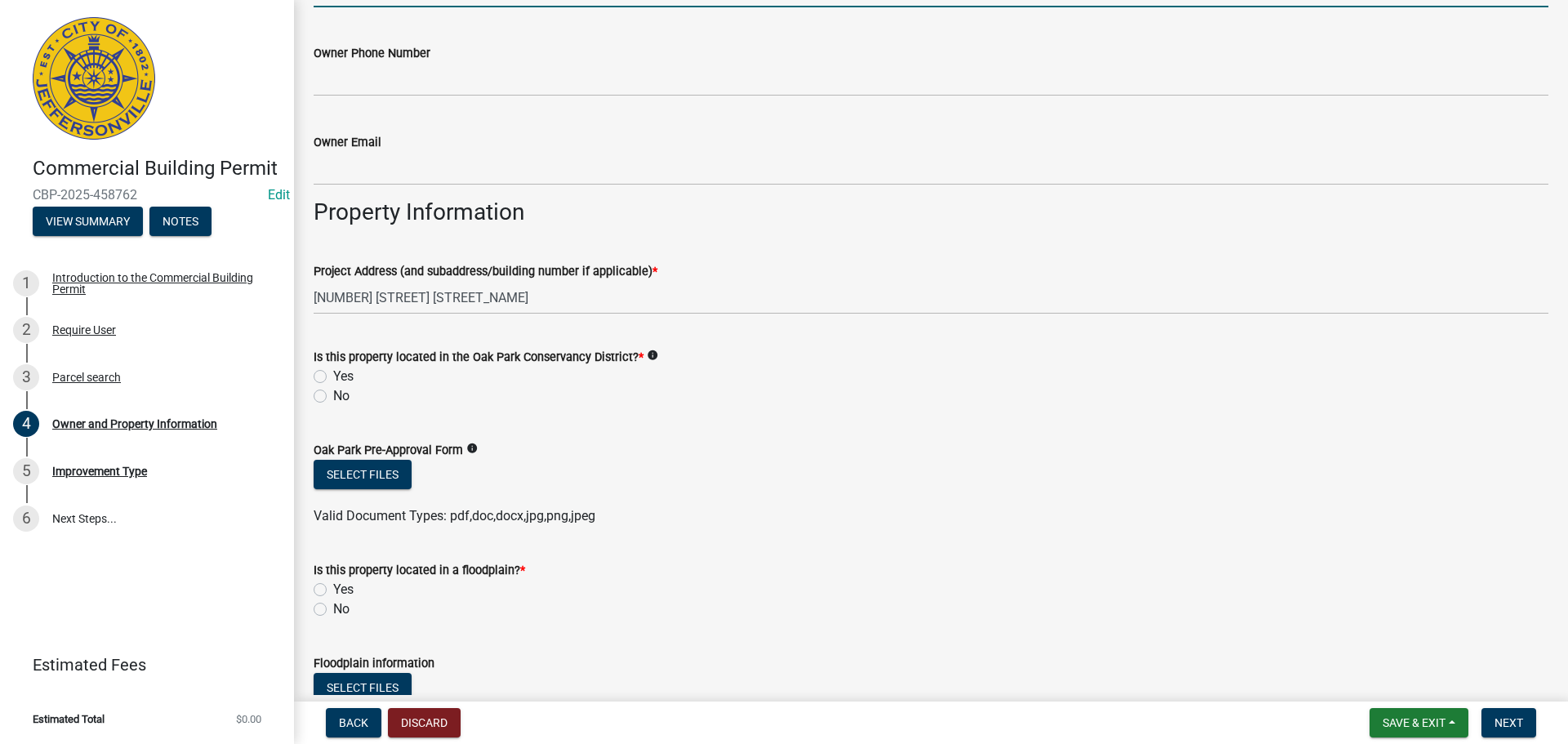 type on ",';efwoal[ m irp'sm" 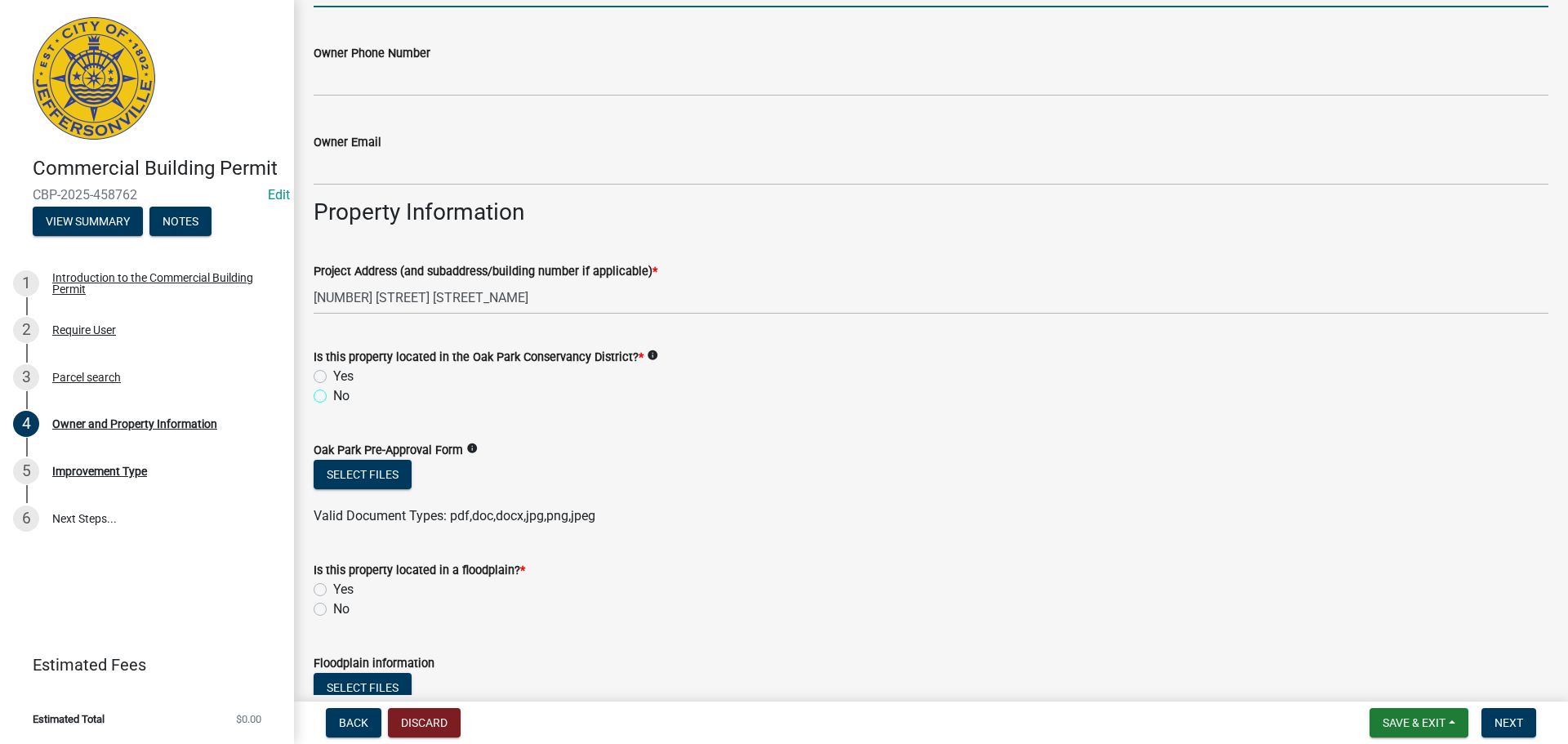 click on "No" at bounding box center (338, 391) 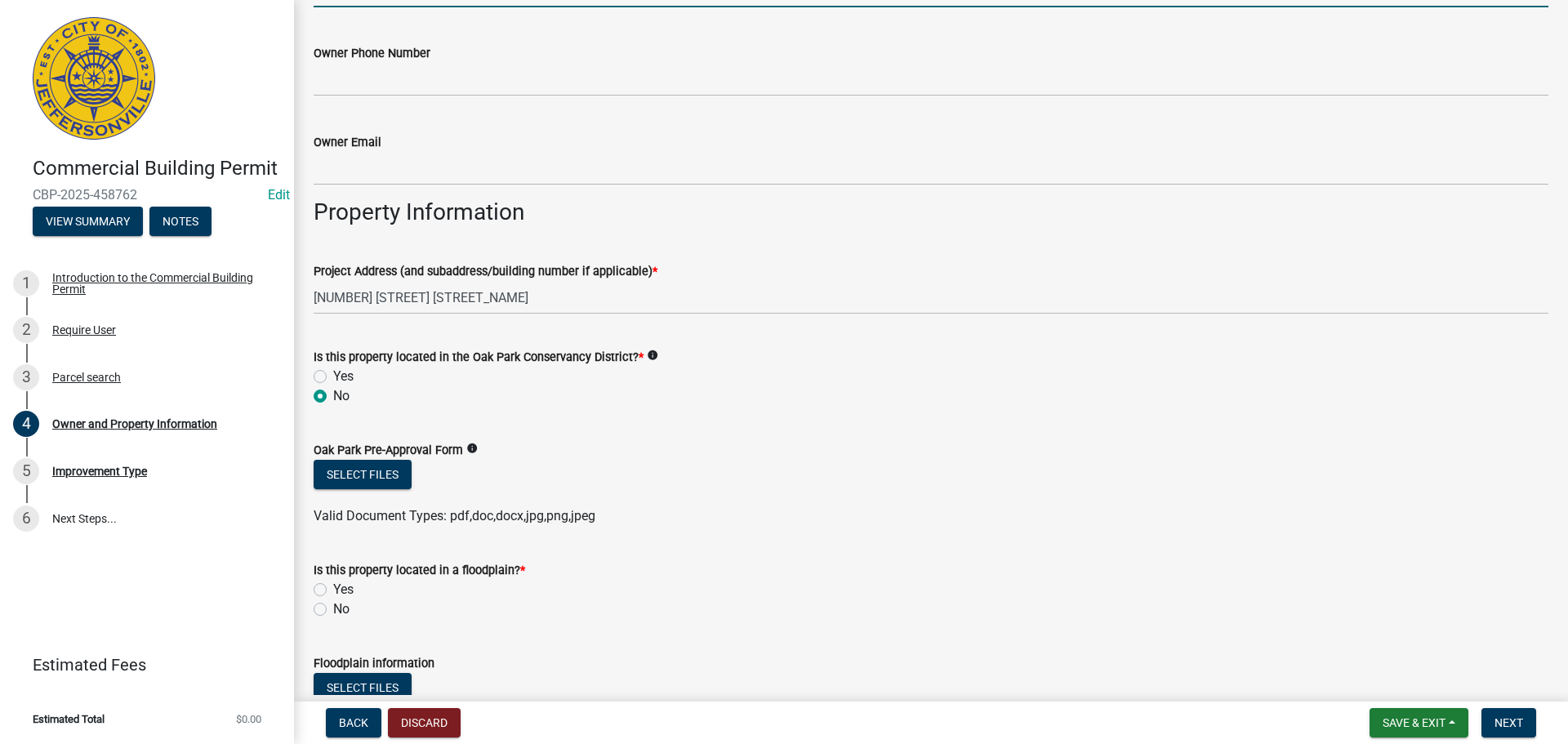 radio on "true" 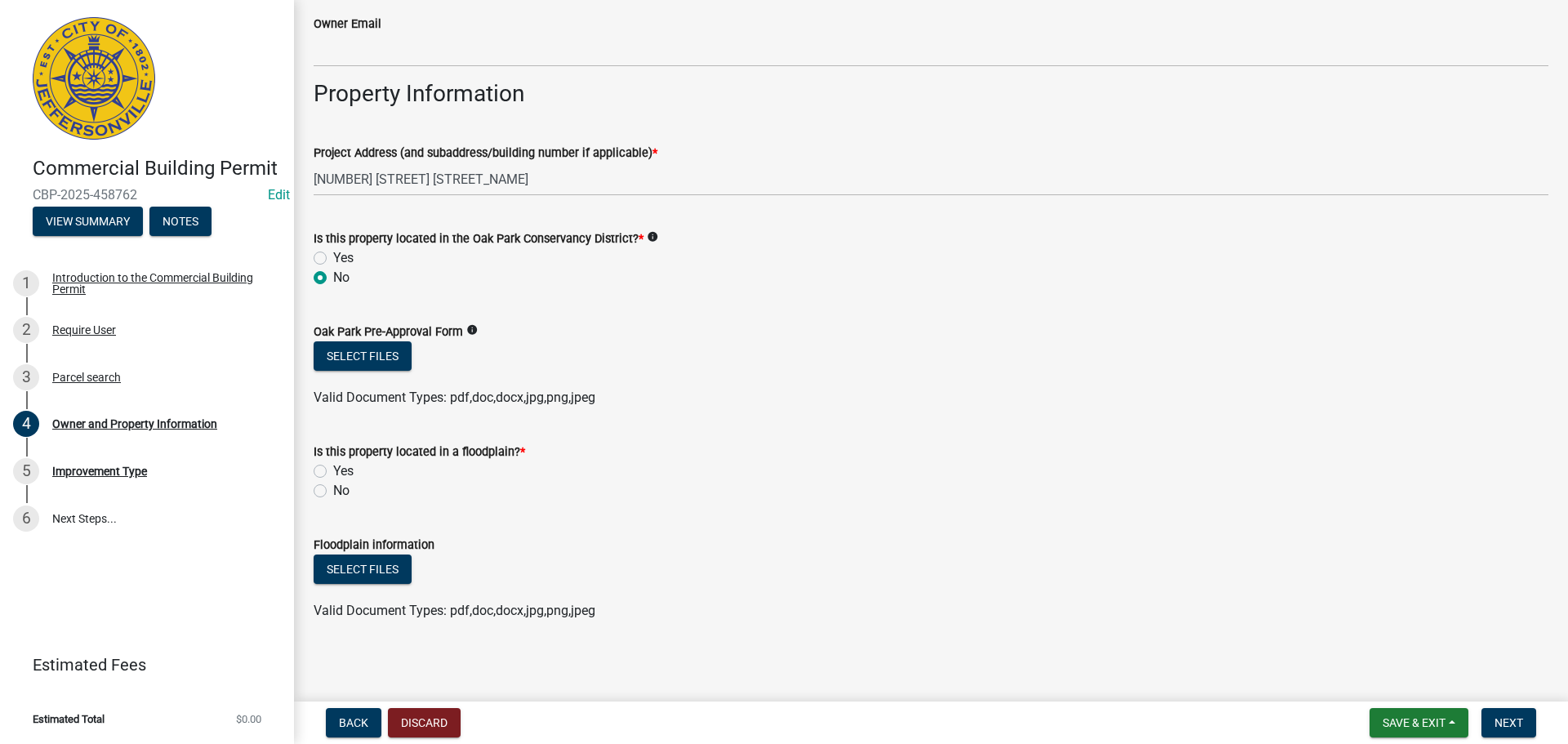 scroll, scrollTop: 858, scrollLeft: 0, axis: vertical 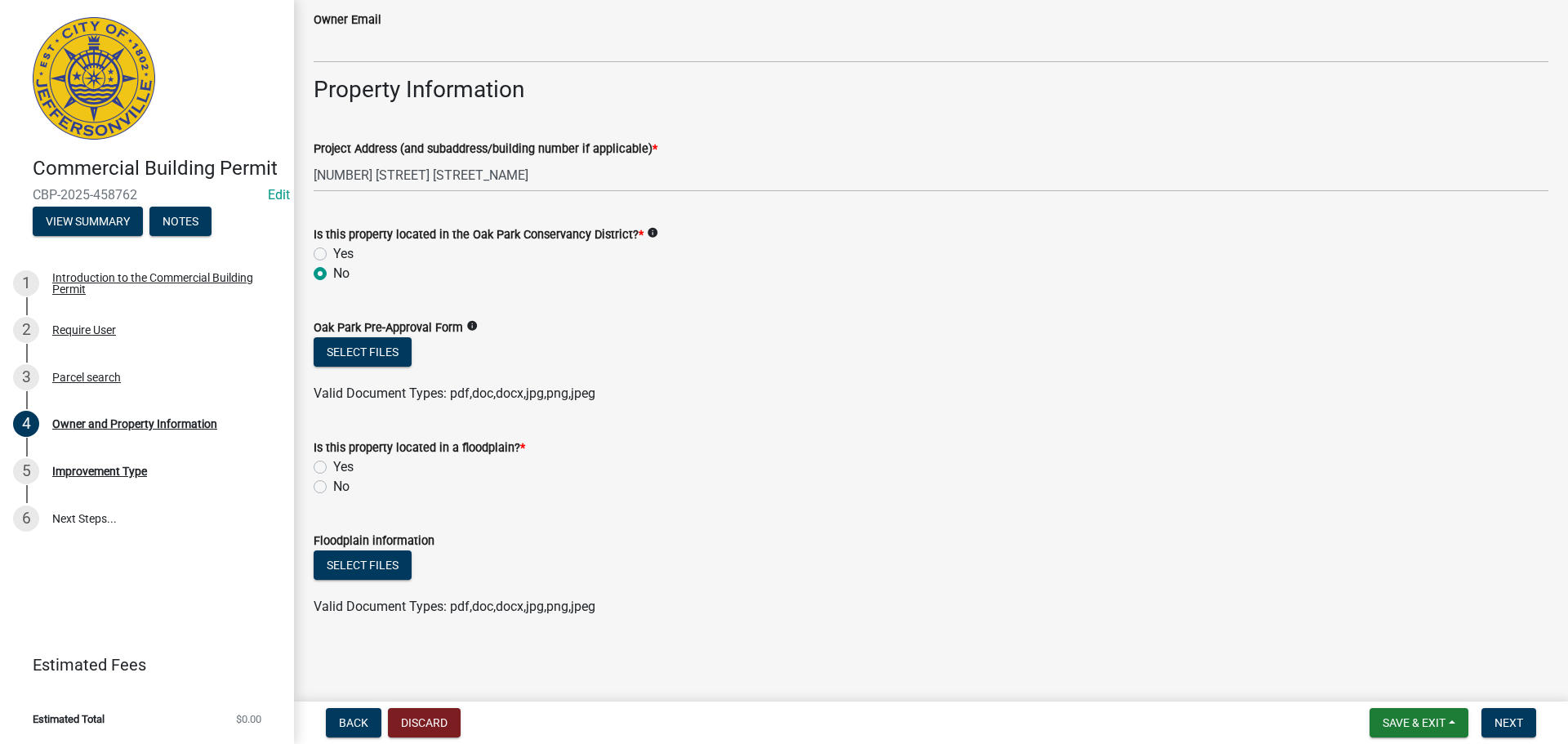 click on "No" 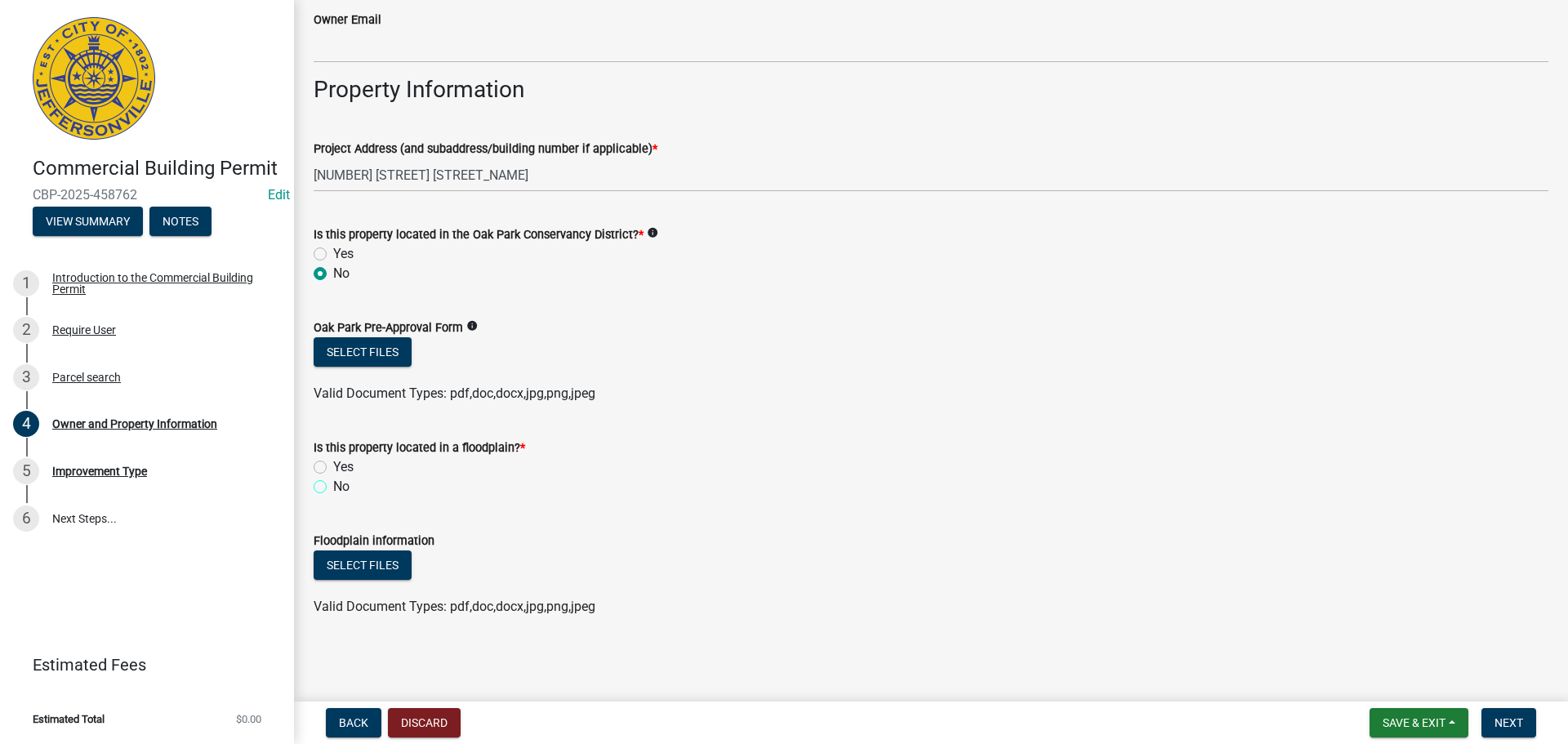 click on "No" at bounding box center (338, 482) 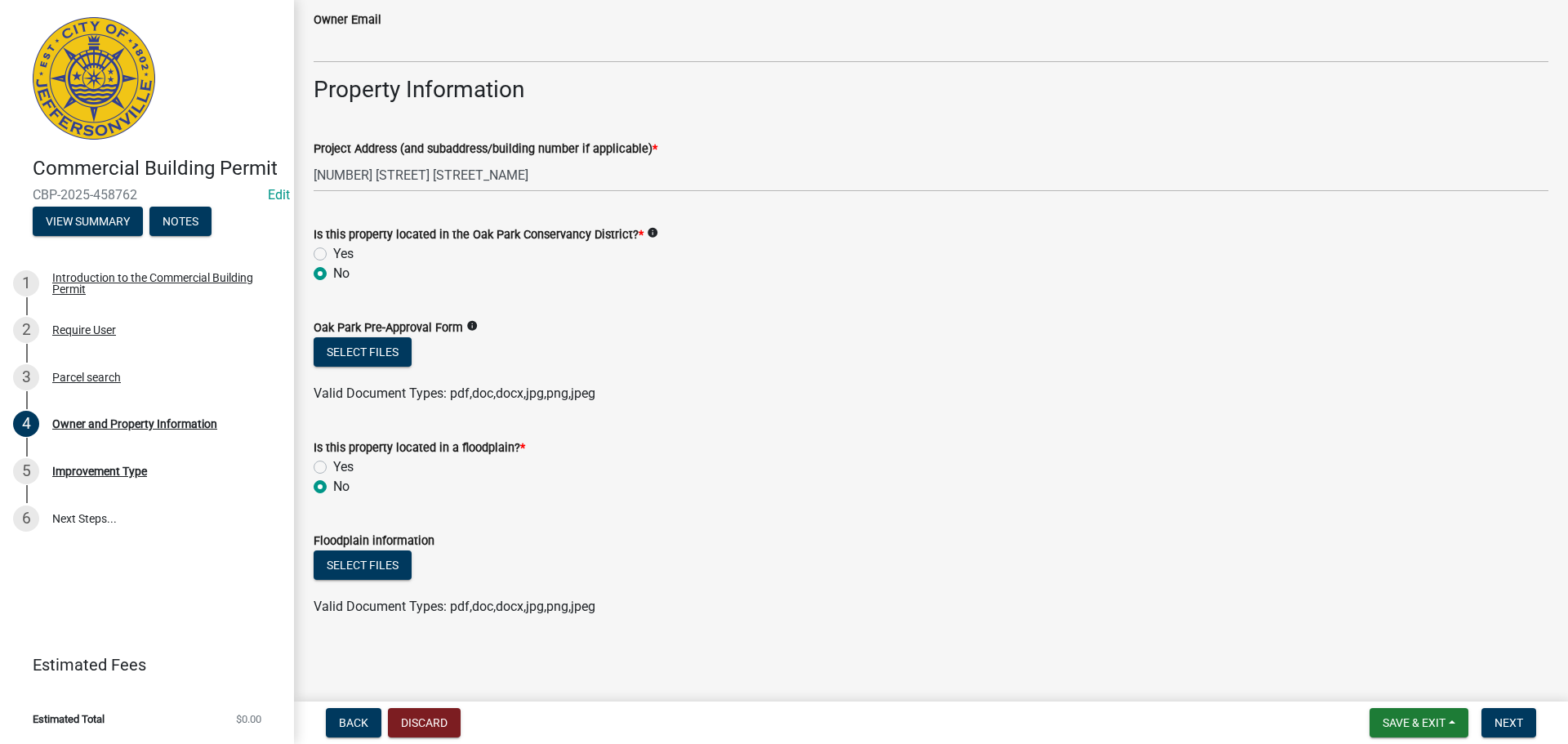 radio on "true" 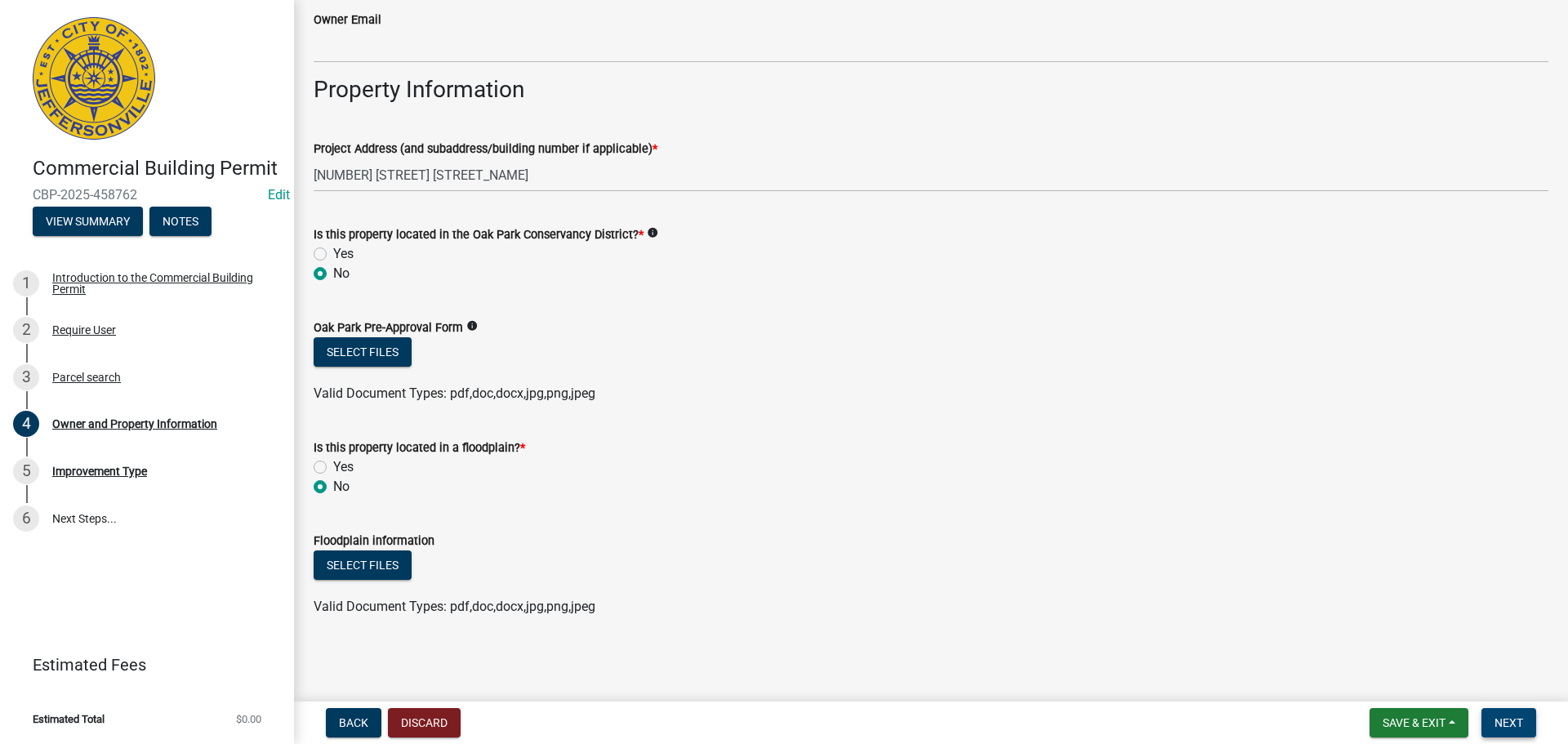 click on "Next" at bounding box center [1508, 723] 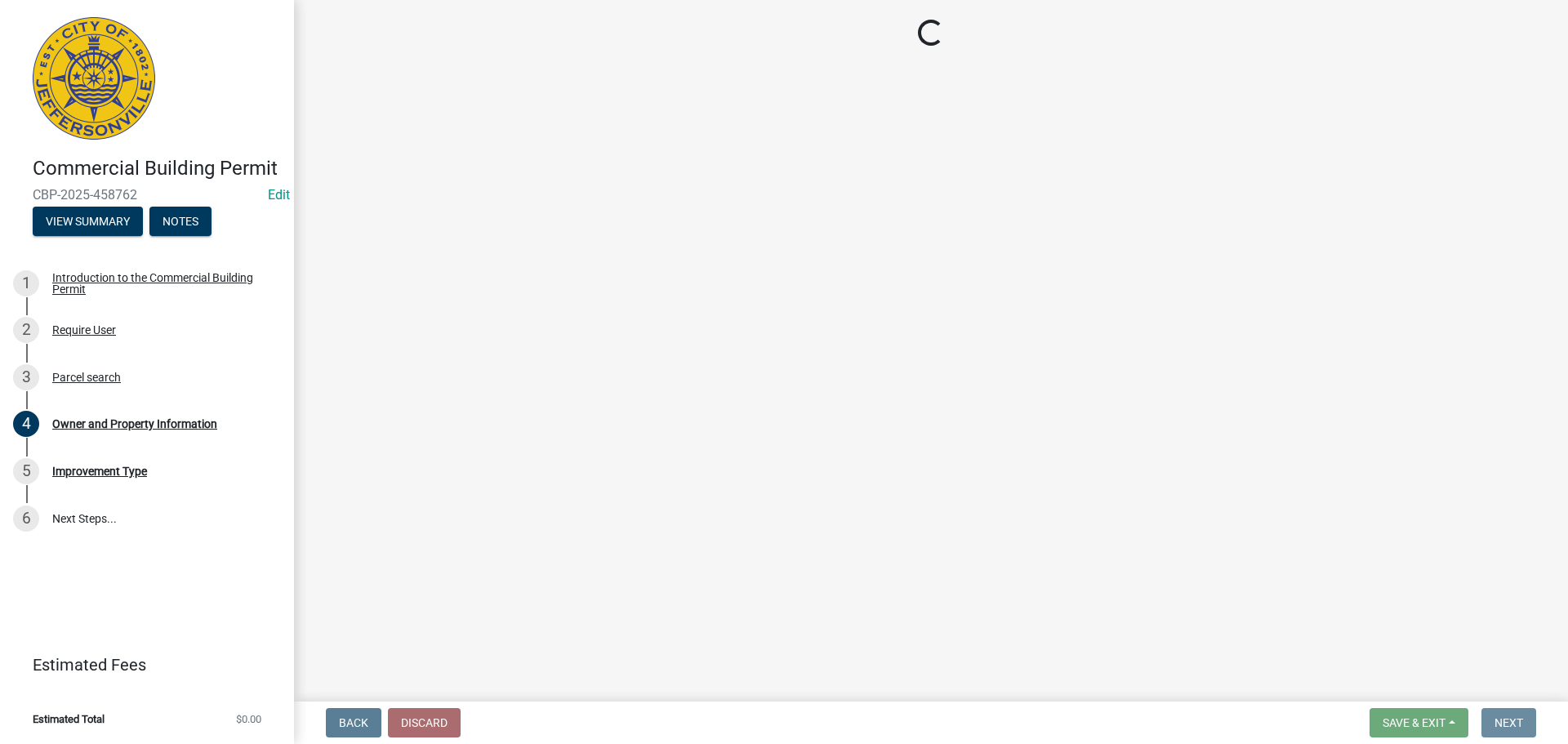scroll, scrollTop: 0, scrollLeft: 0, axis: both 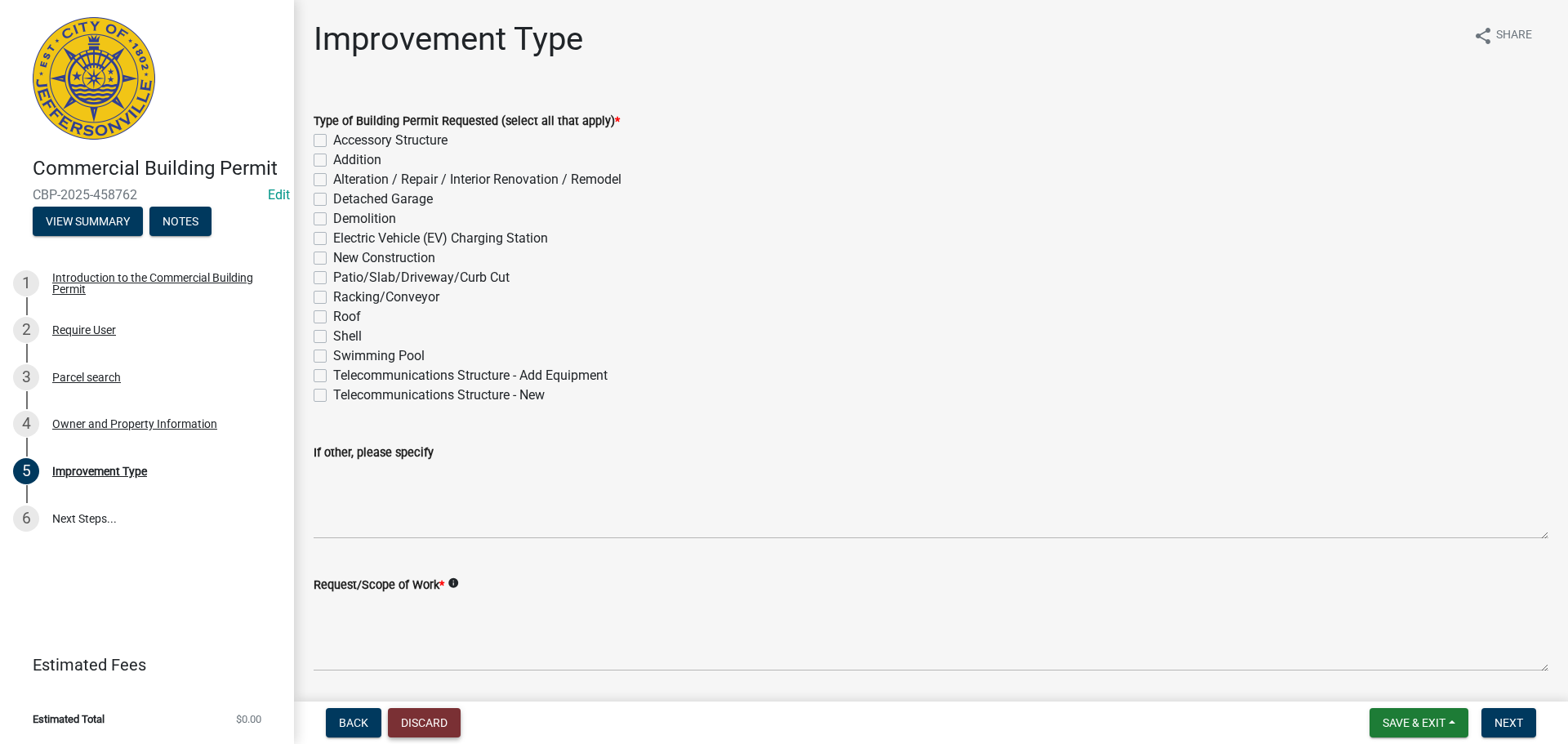 click on "Discard" at bounding box center [424, 723] 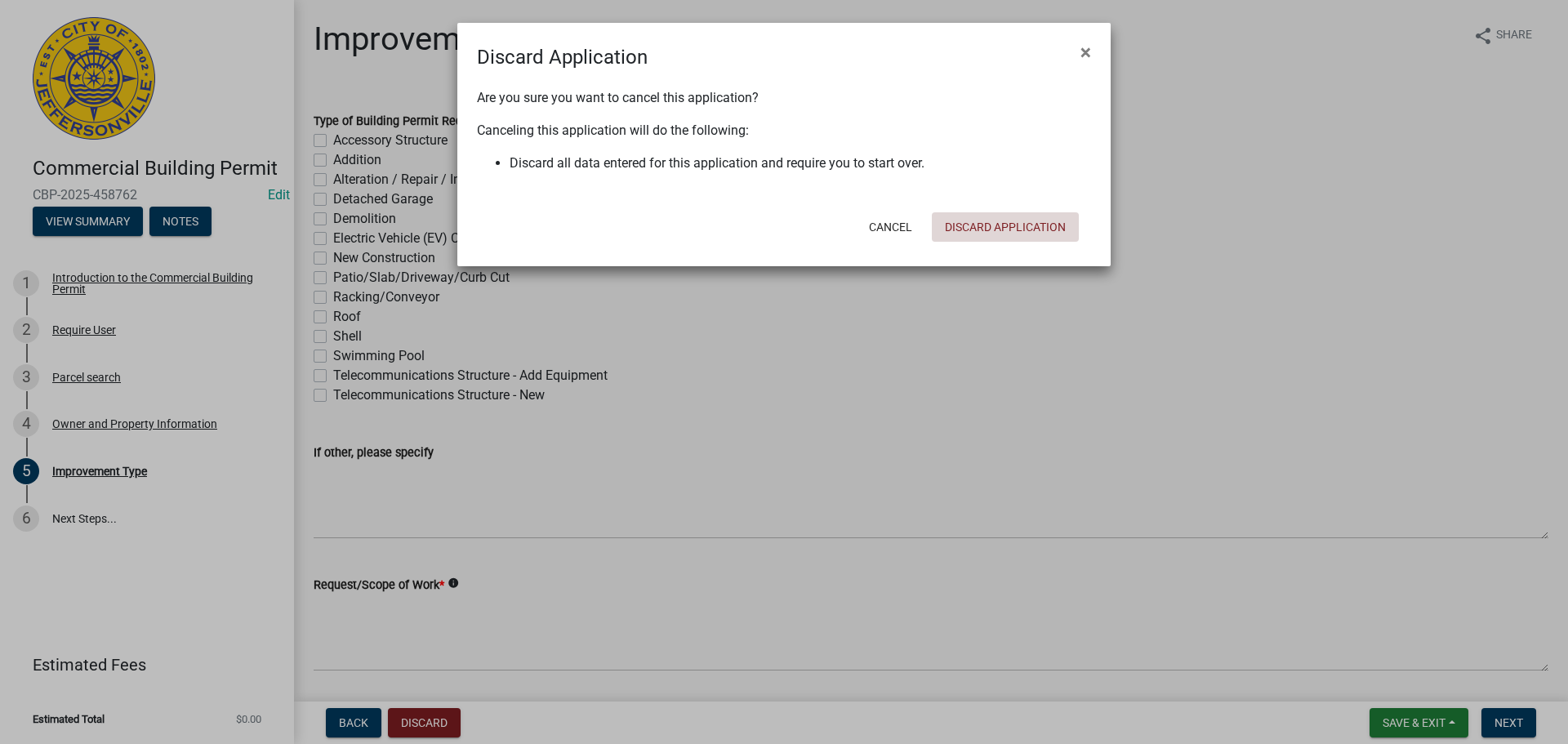 click on "Discard Application" 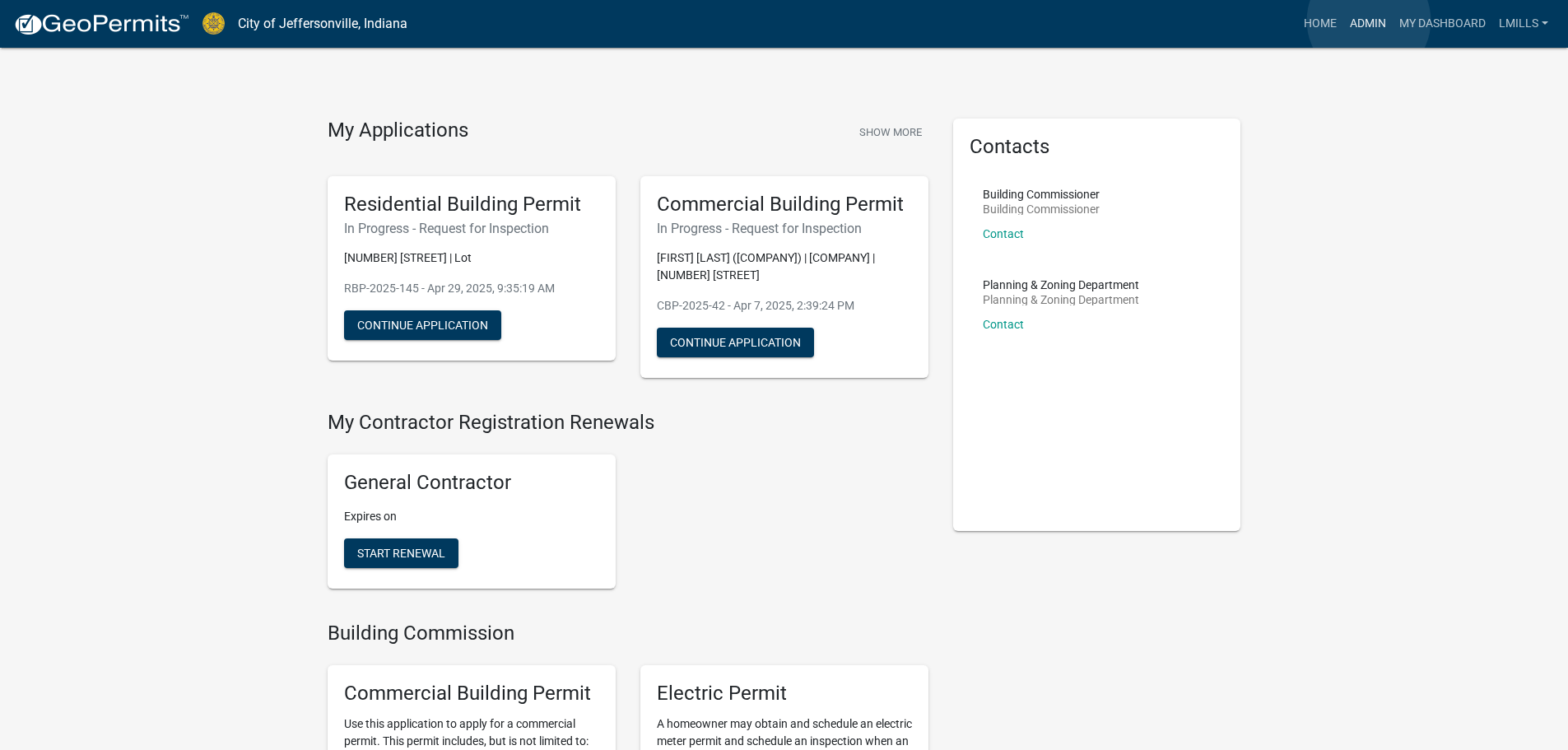 click on "Admin" at bounding box center (1368, 24) 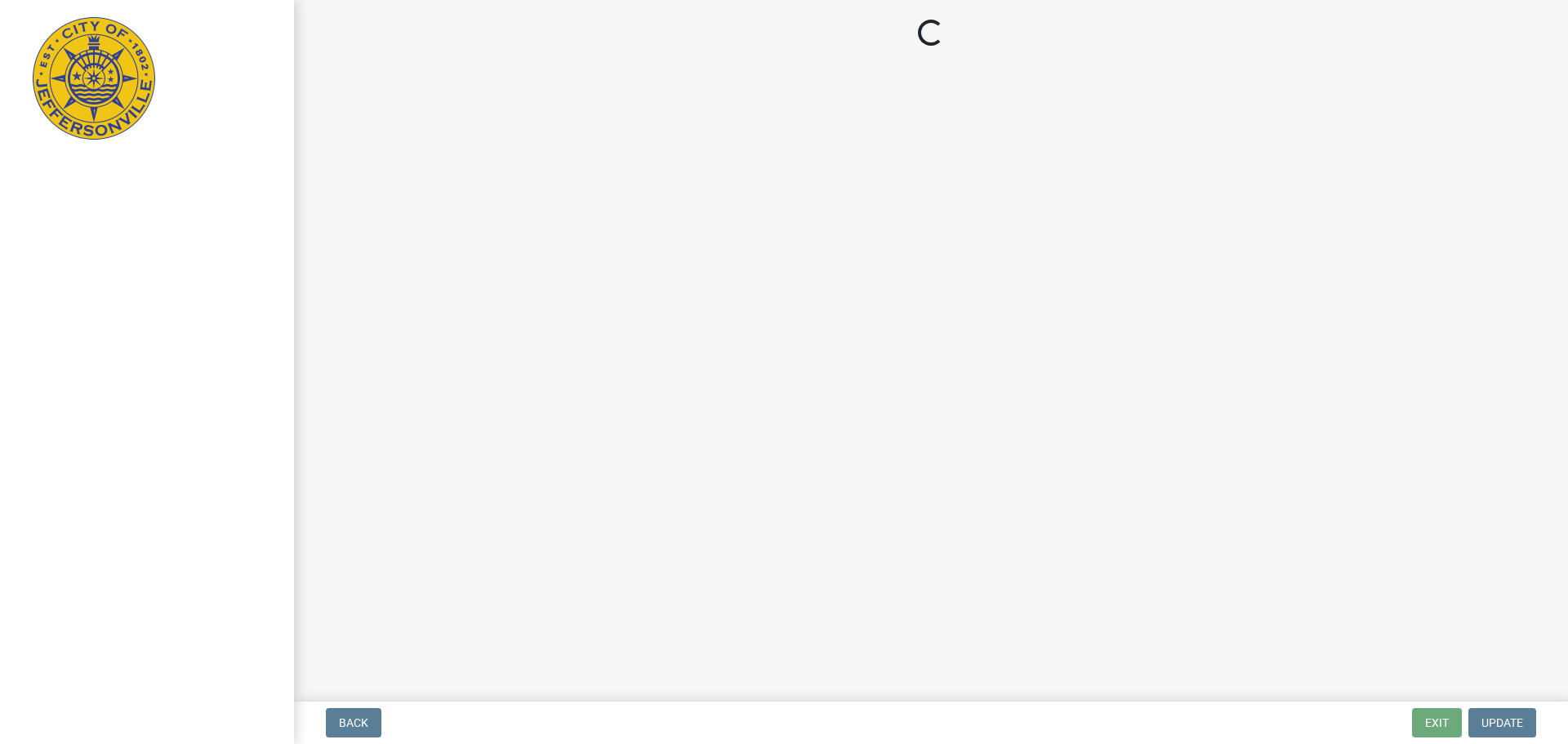 scroll, scrollTop: 0, scrollLeft: 0, axis: both 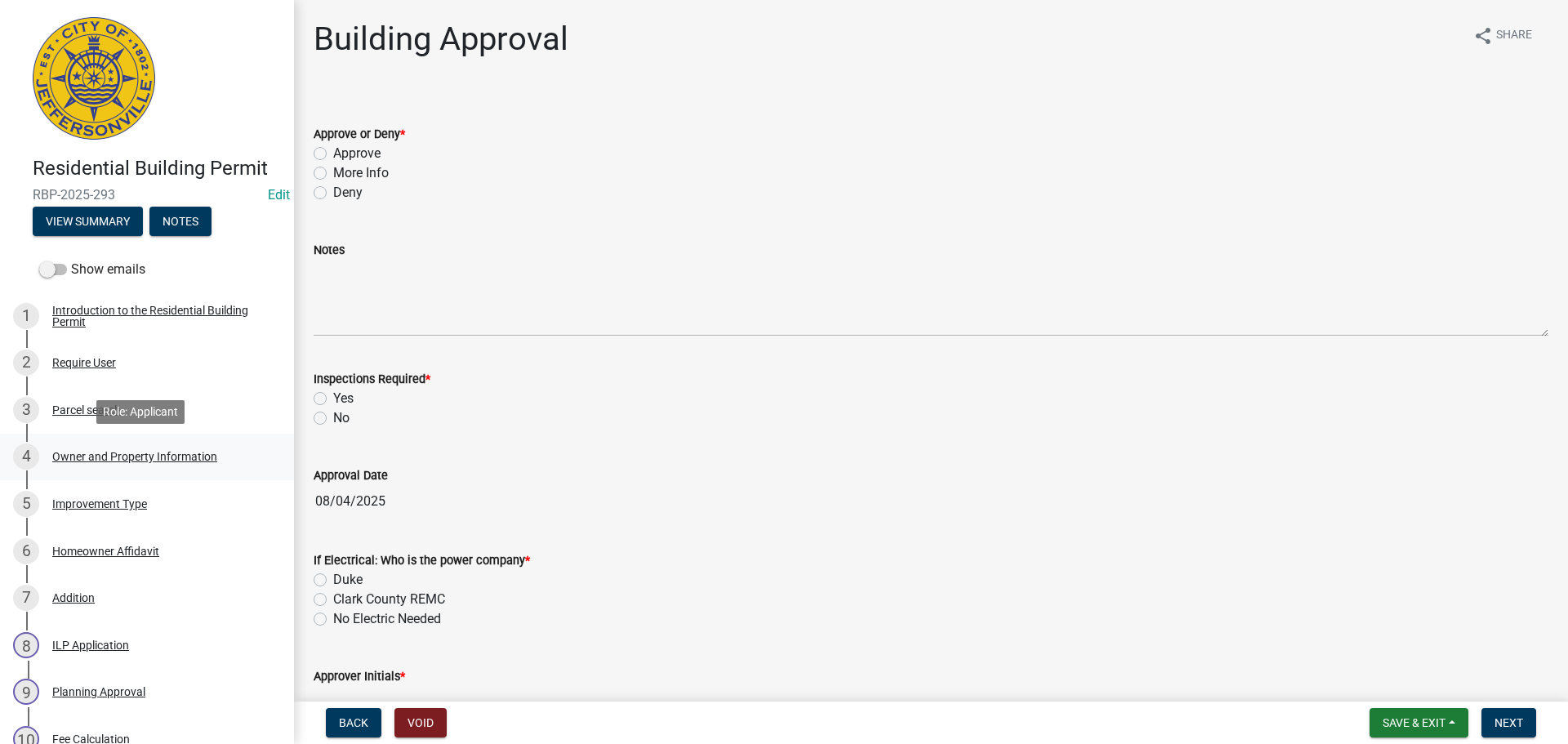 click on "Owner and Property Information" at bounding box center [135, 457] 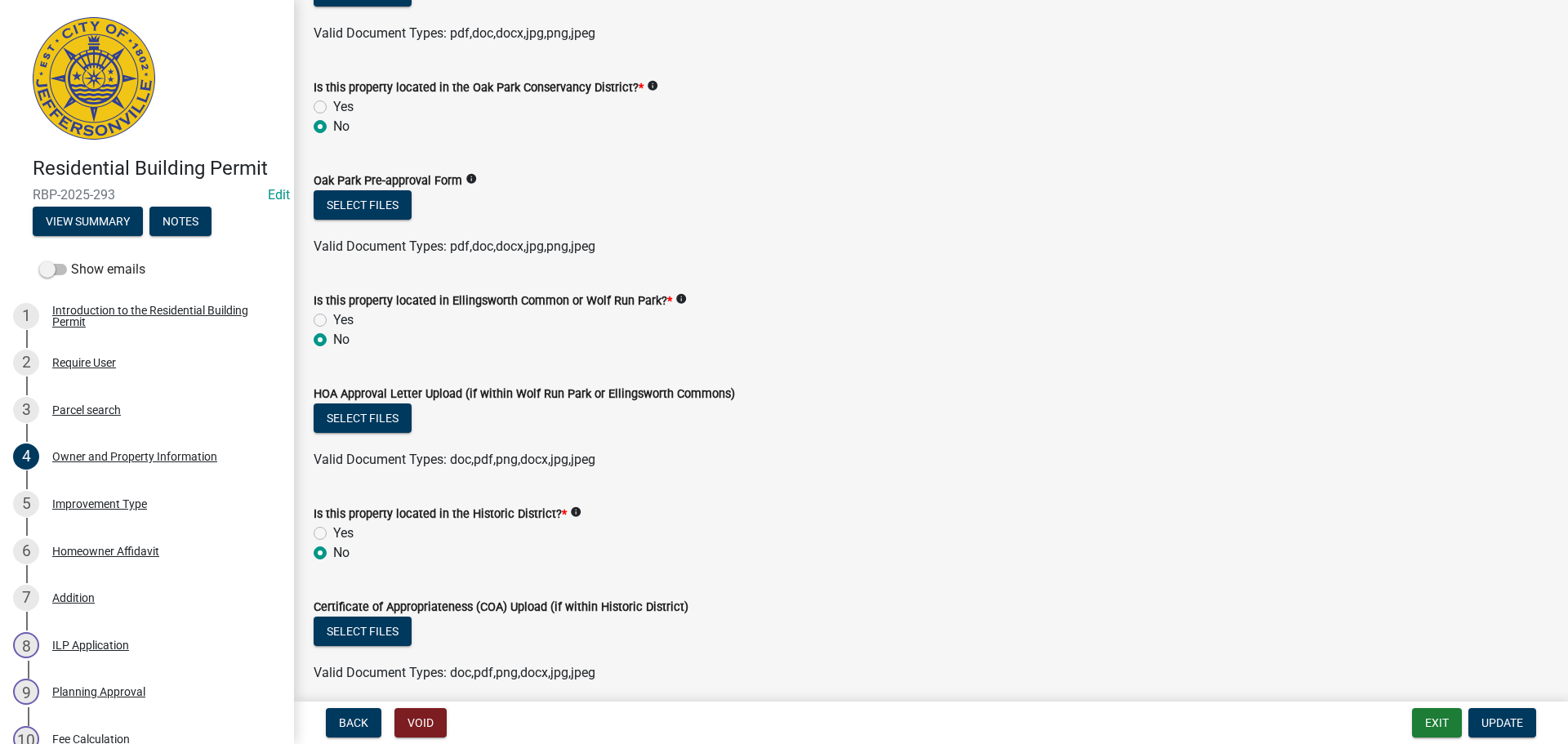 scroll, scrollTop: 1373, scrollLeft: 0, axis: vertical 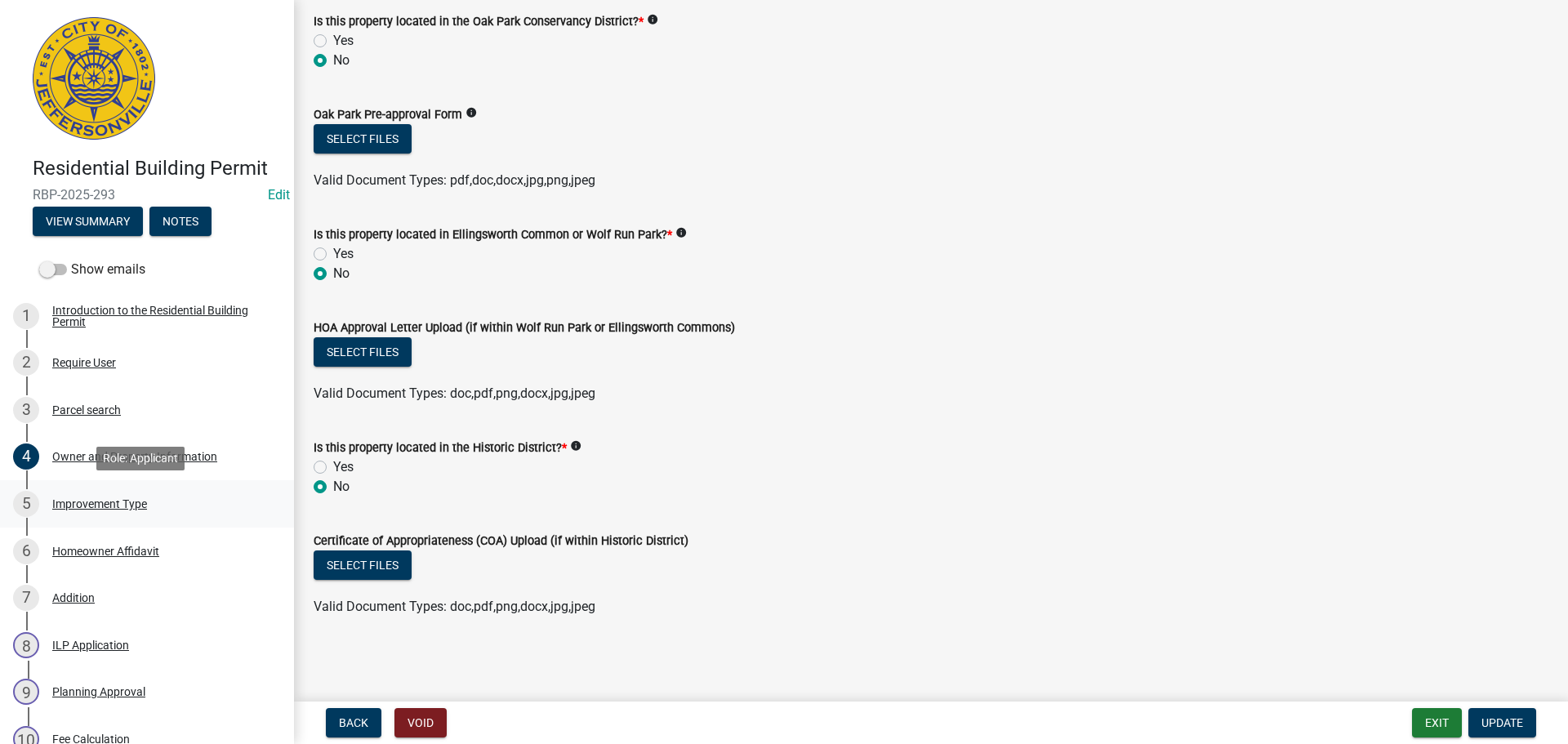 click on "Improvement Type" at bounding box center [100, 504] 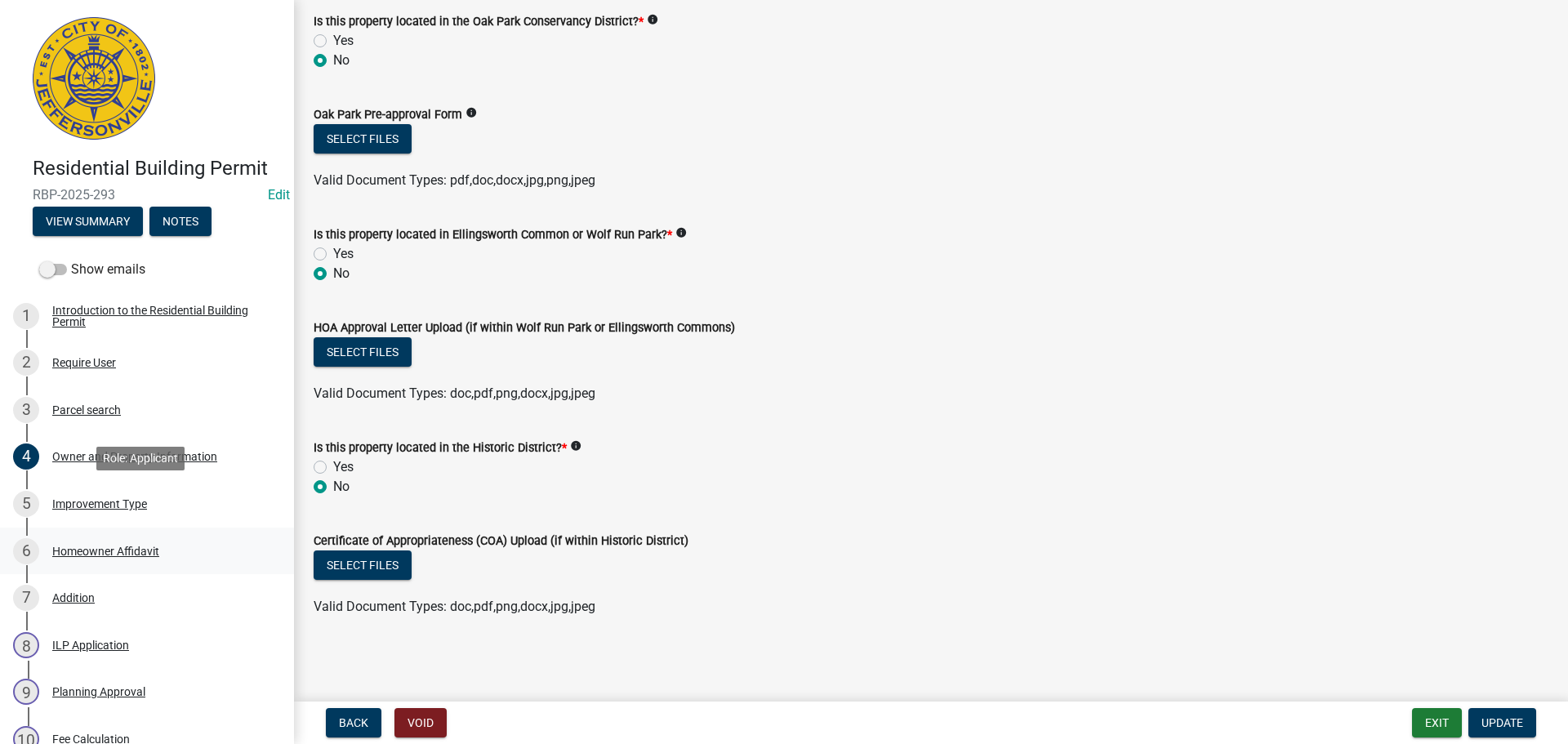 scroll, scrollTop: 0, scrollLeft: 0, axis: both 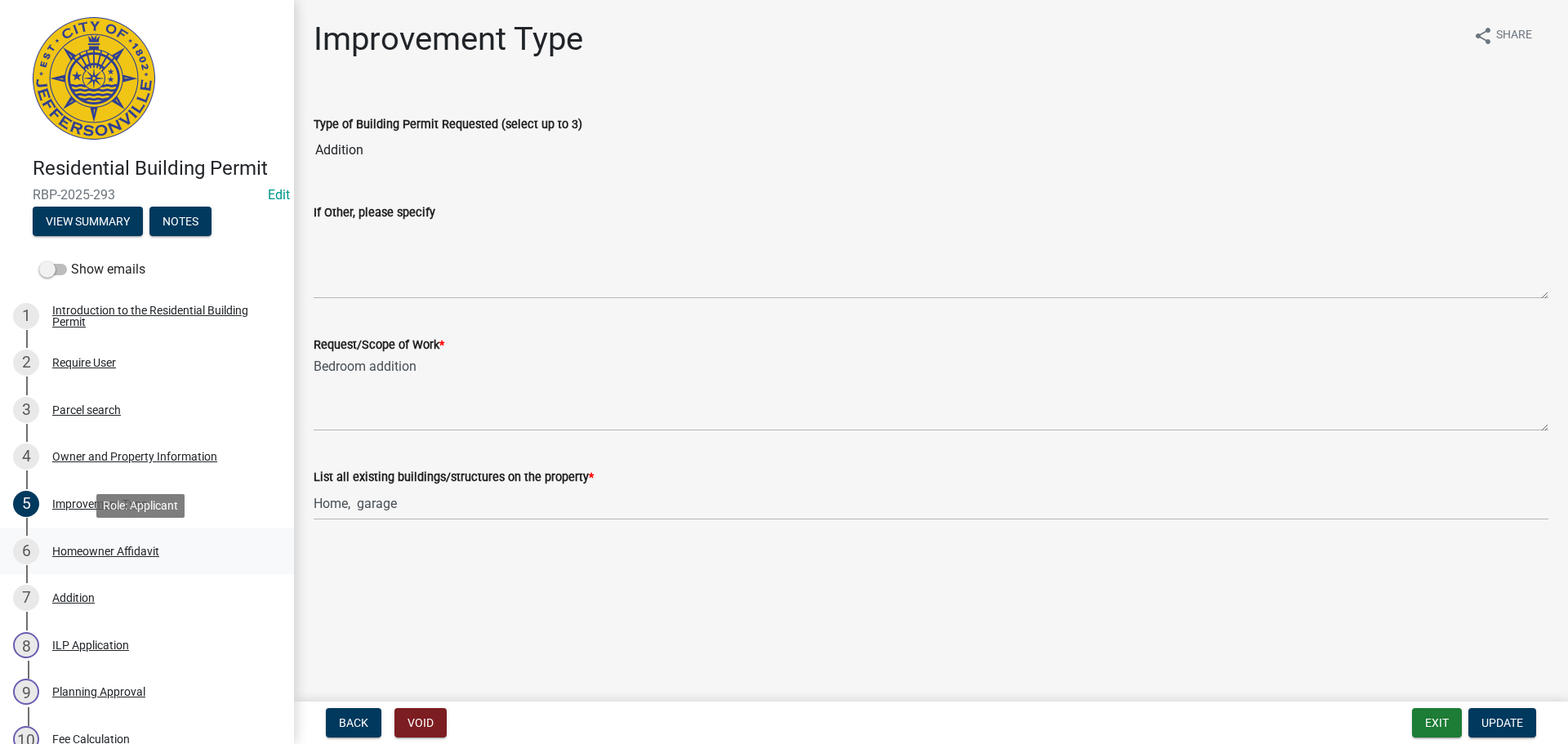click on "Homeowner Affidavit" at bounding box center (105, 551) 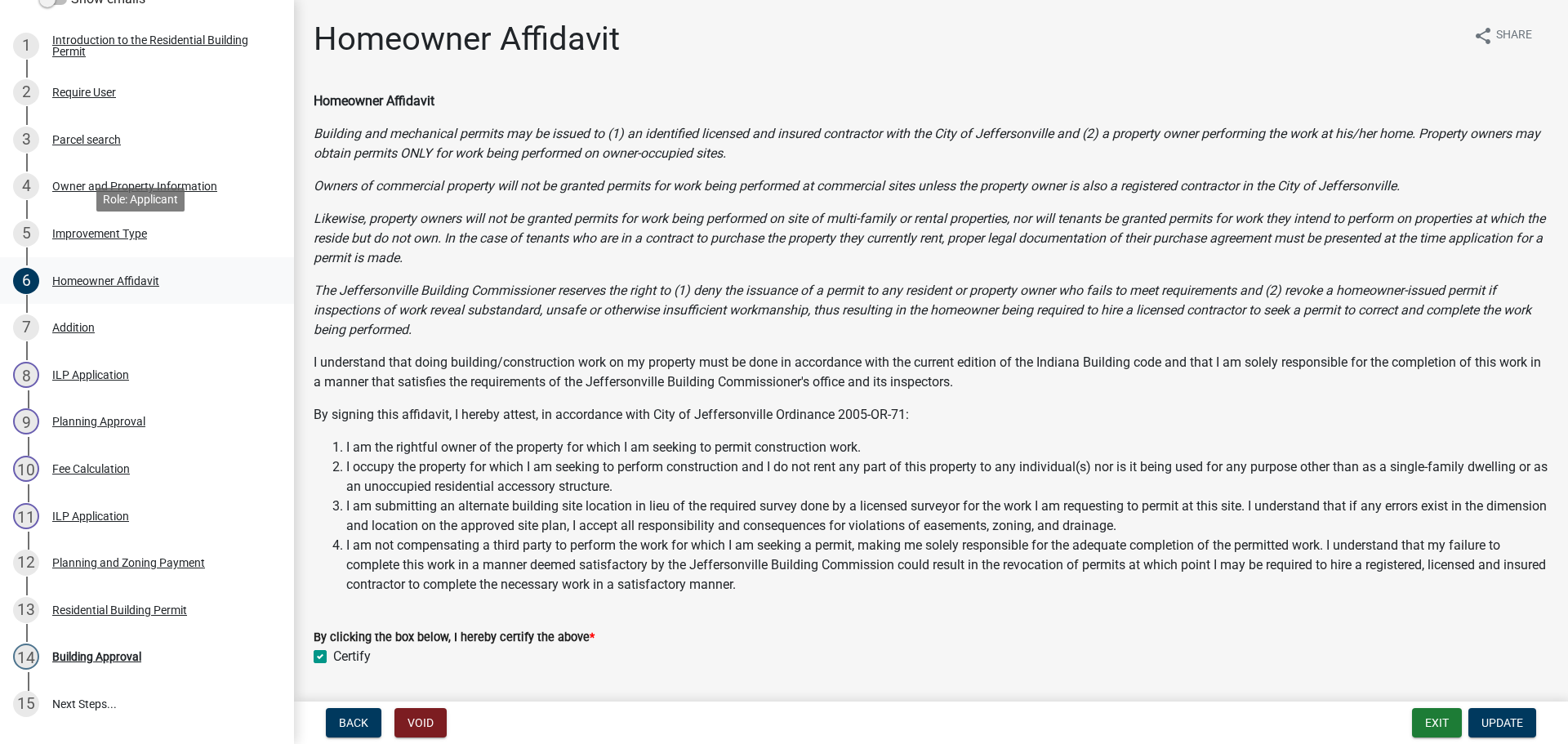 scroll, scrollTop: 327, scrollLeft: 0, axis: vertical 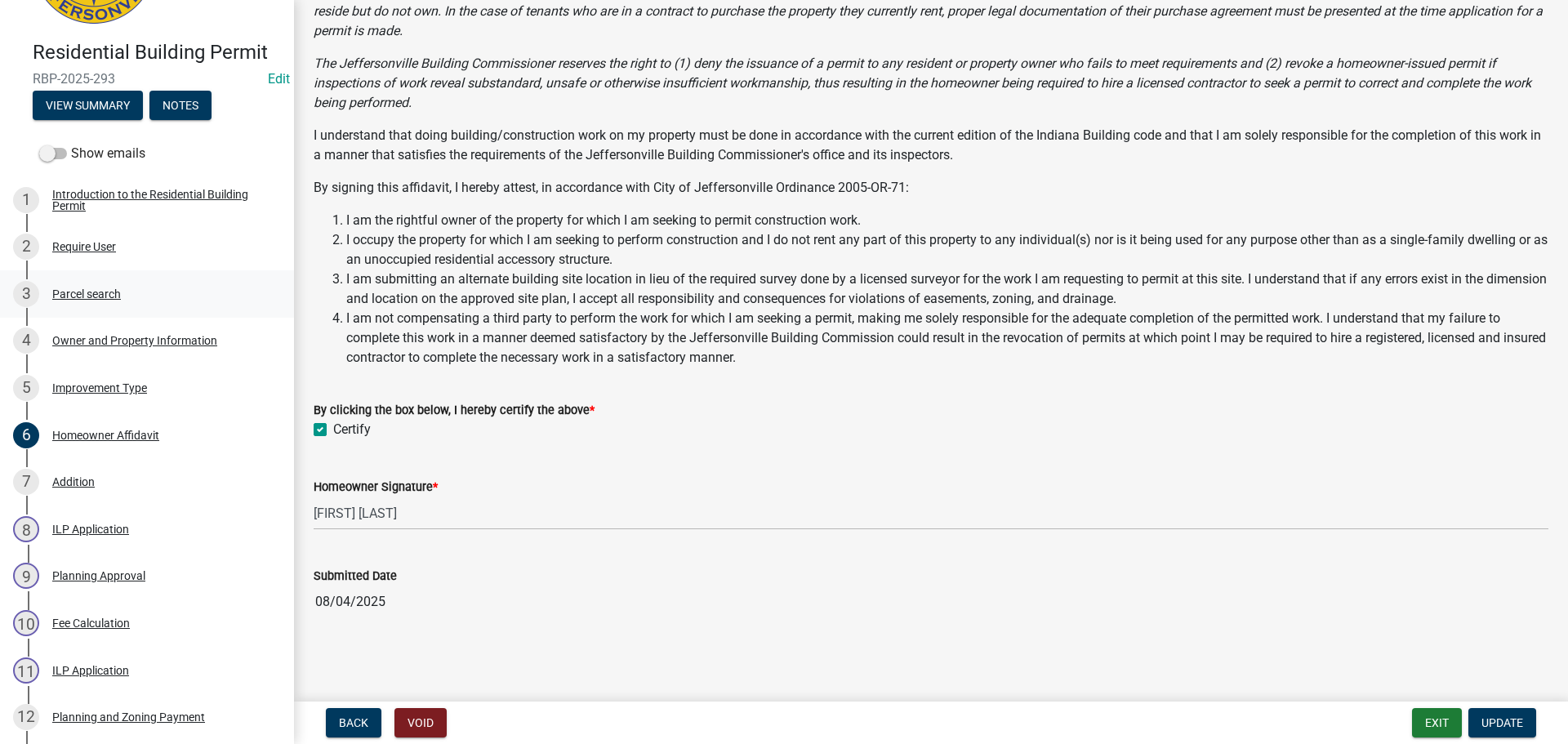 click on "Parcel search" at bounding box center (87, 294) 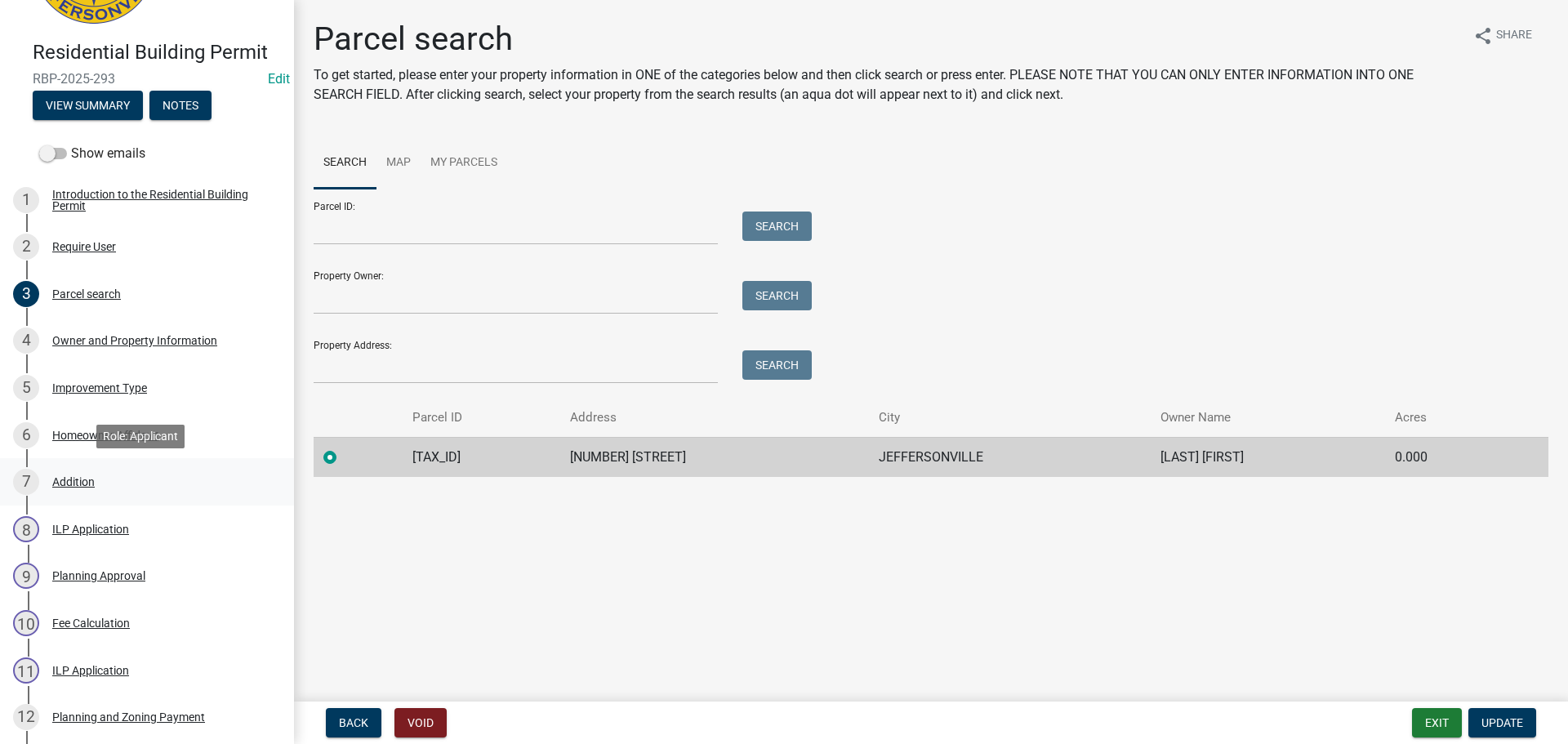 click on "Addition" at bounding box center [74, 482] 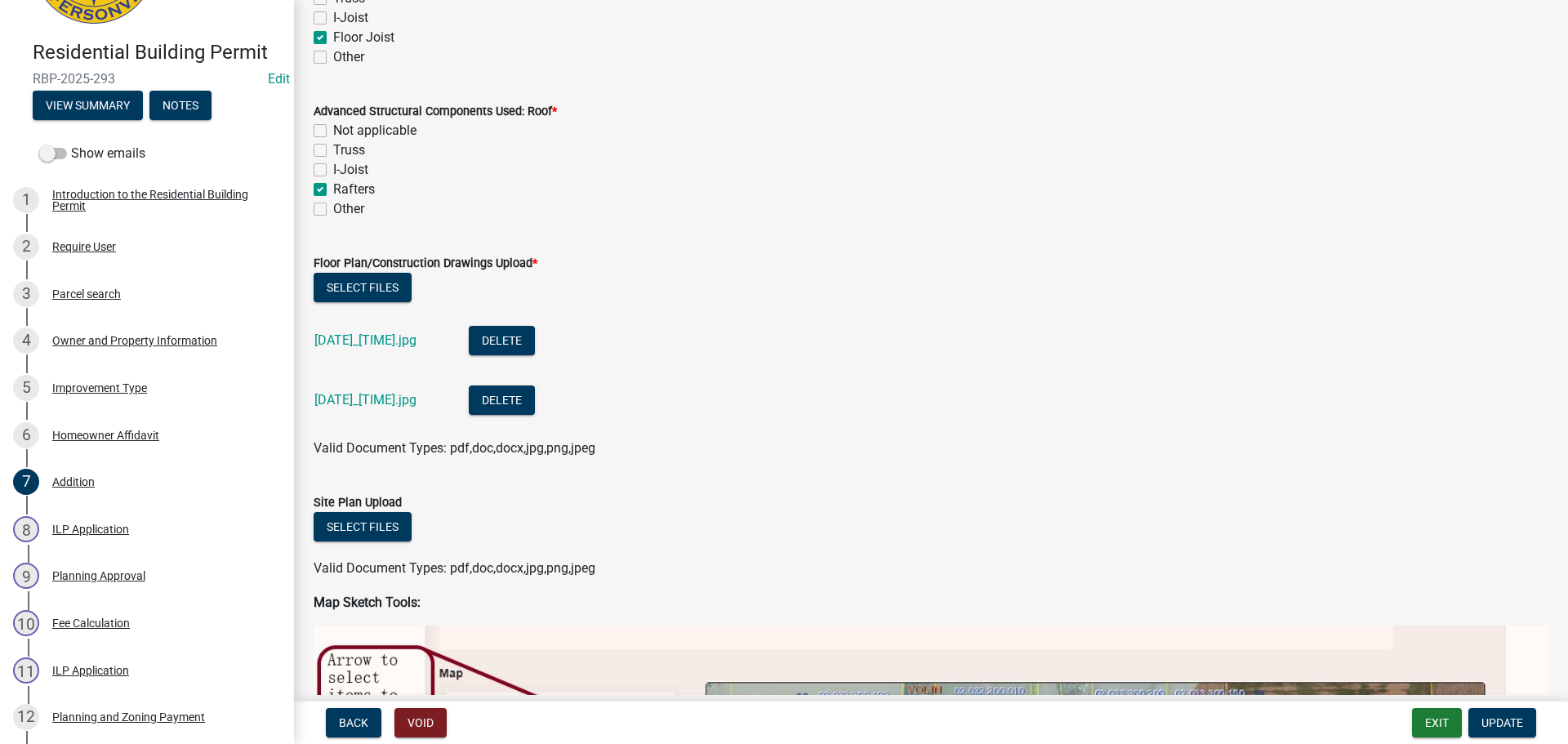 scroll, scrollTop: 898, scrollLeft: 0, axis: vertical 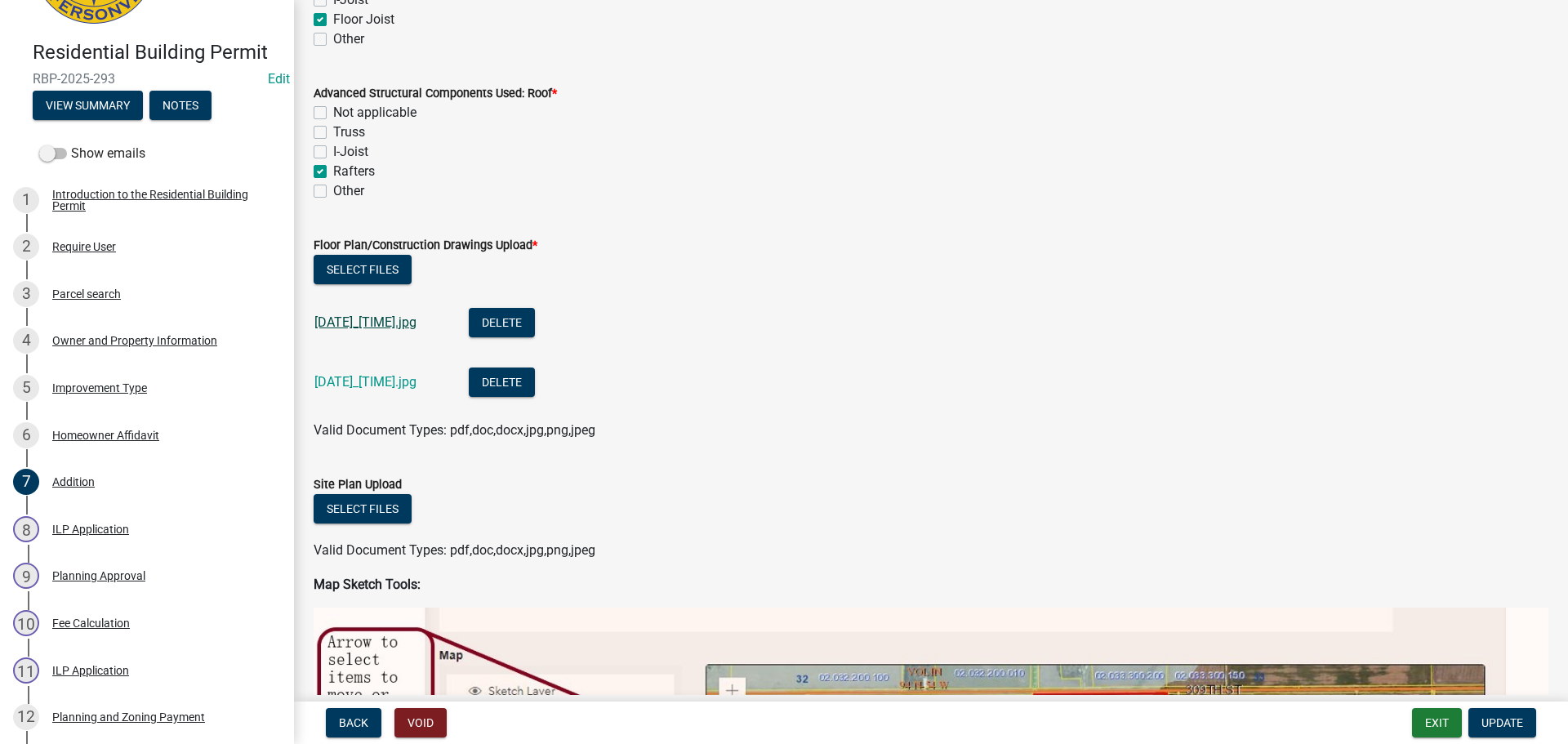 click on "20250804_083356.jpg" 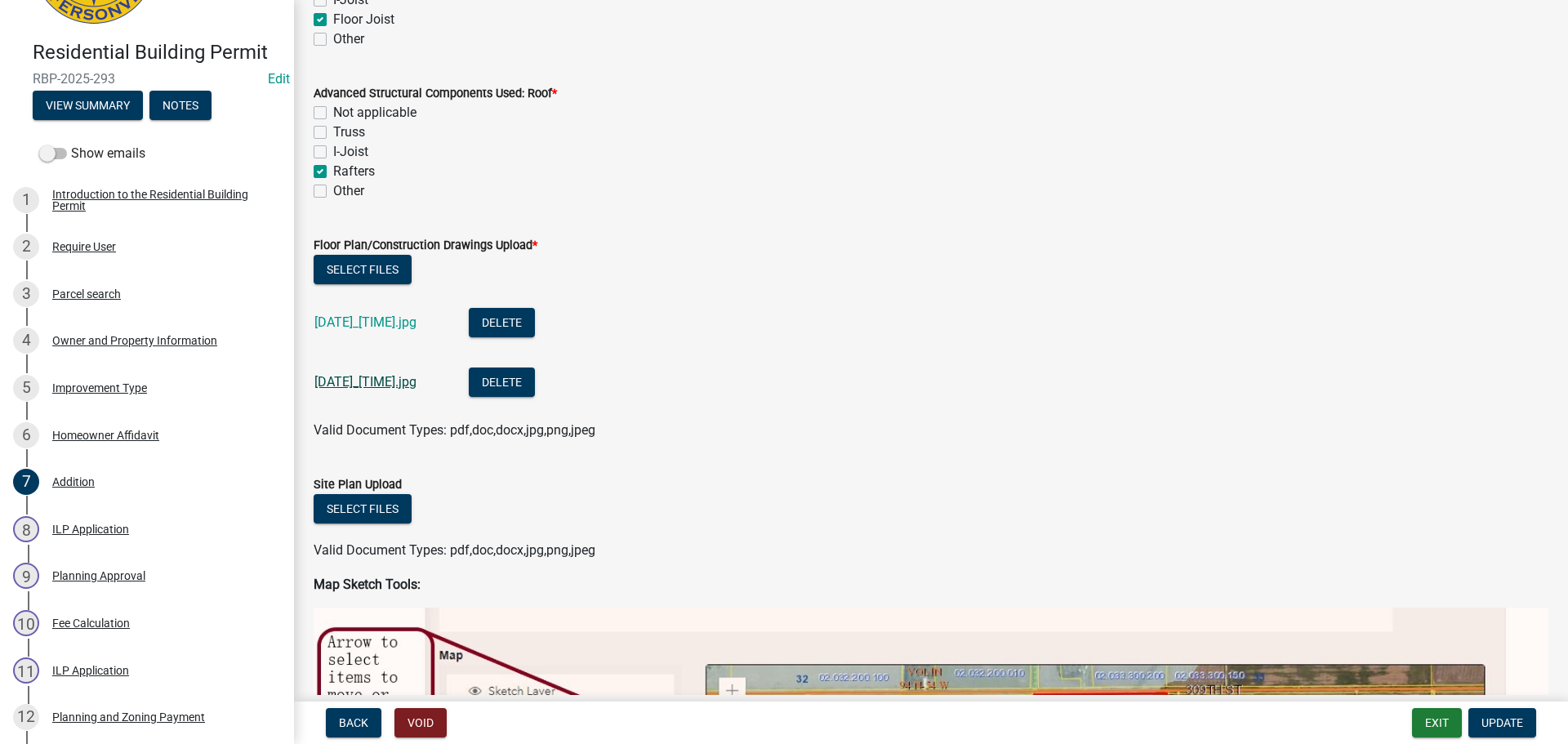 click on "20250804_070459.jpg" 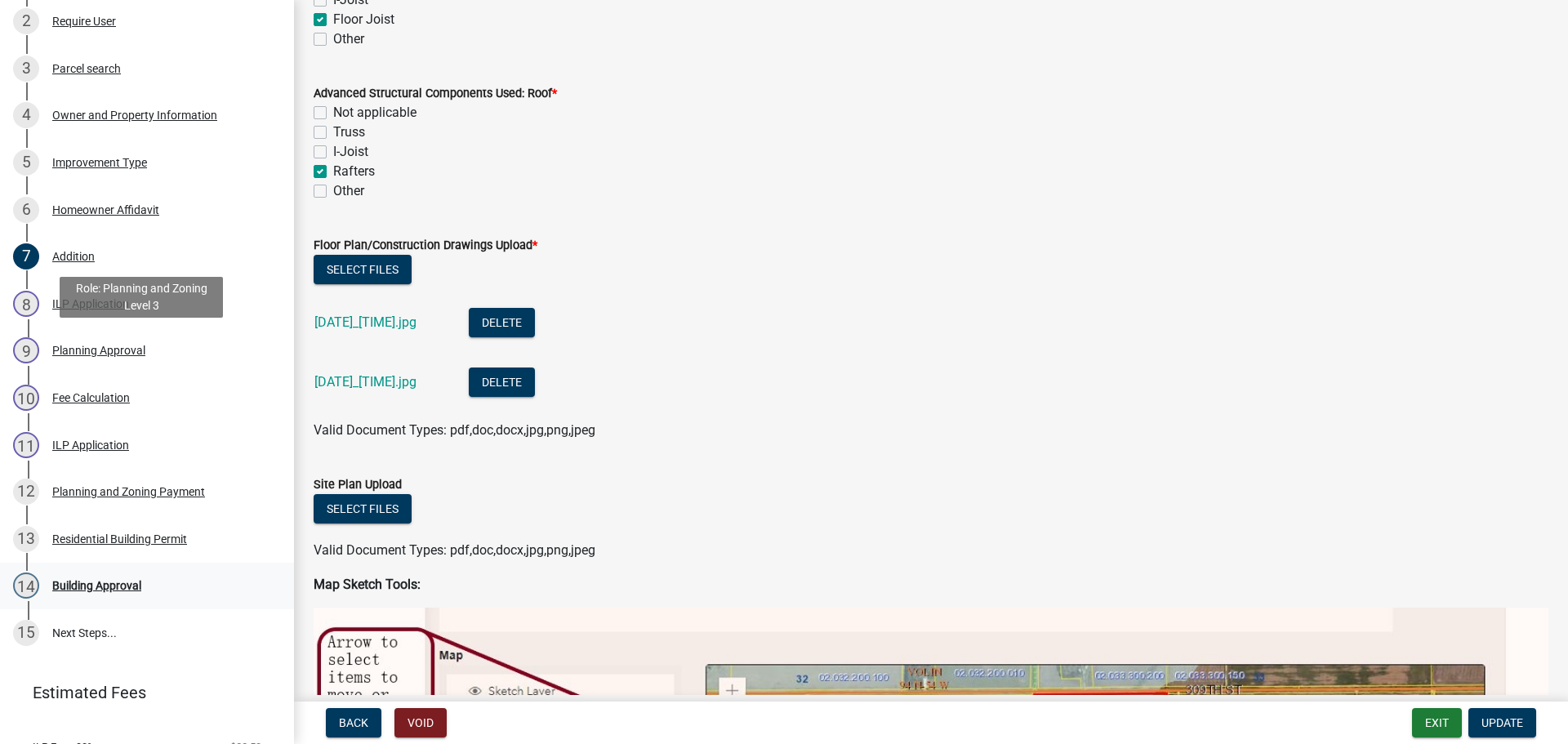 scroll, scrollTop: 361, scrollLeft: 0, axis: vertical 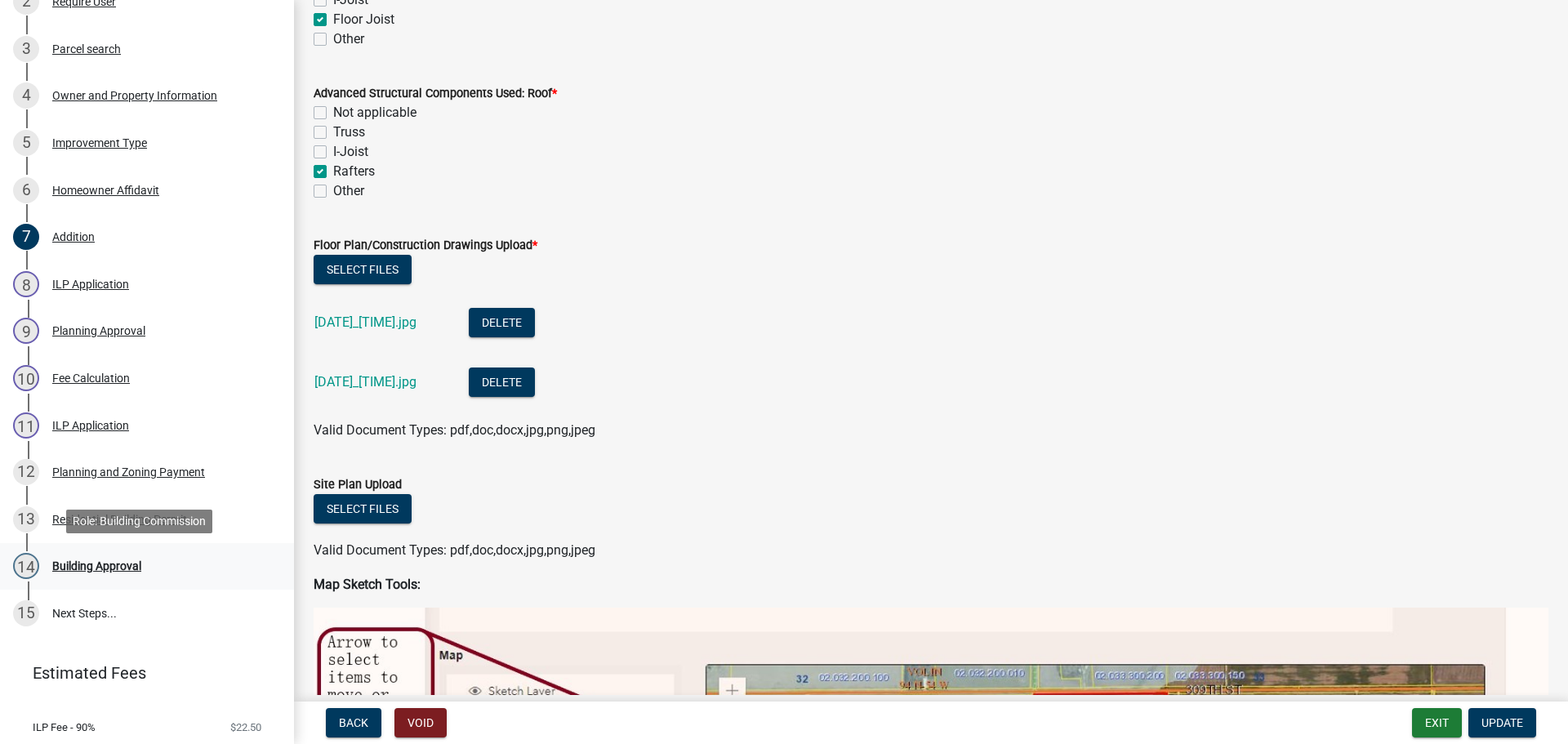 click on "Building Approval" at bounding box center (96, 566) 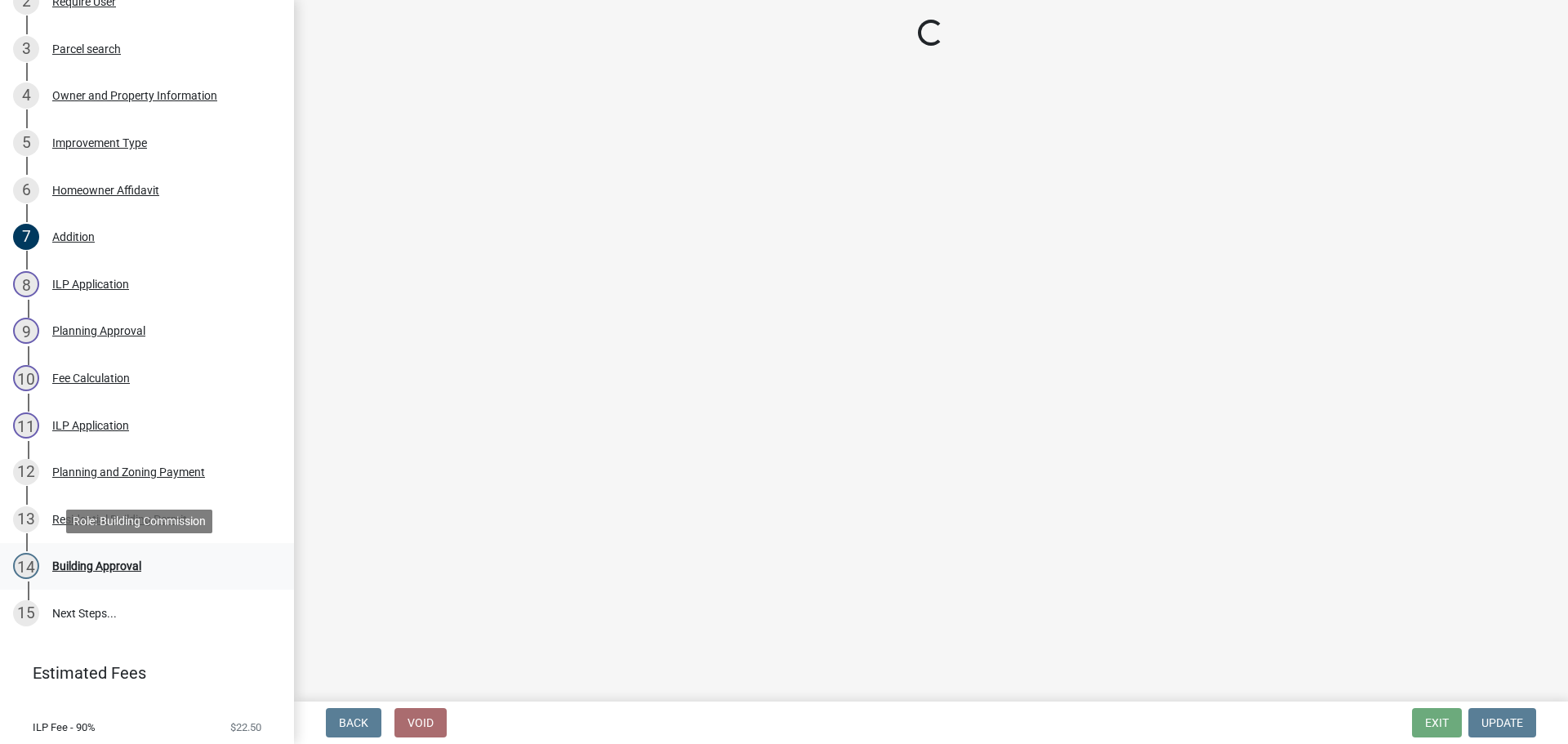 scroll, scrollTop: 0, scrollLeft: 0, axis: both 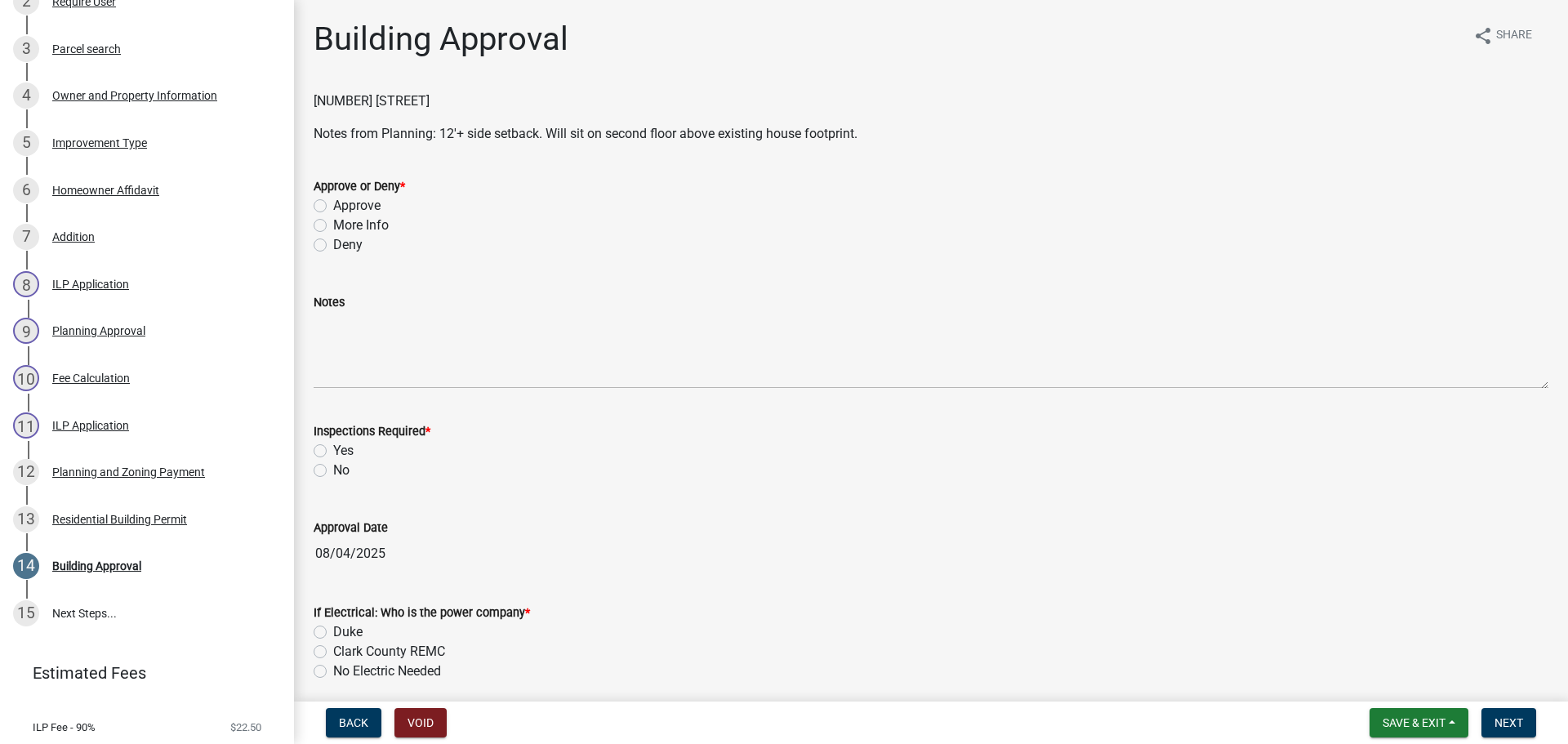 click on "Approve" 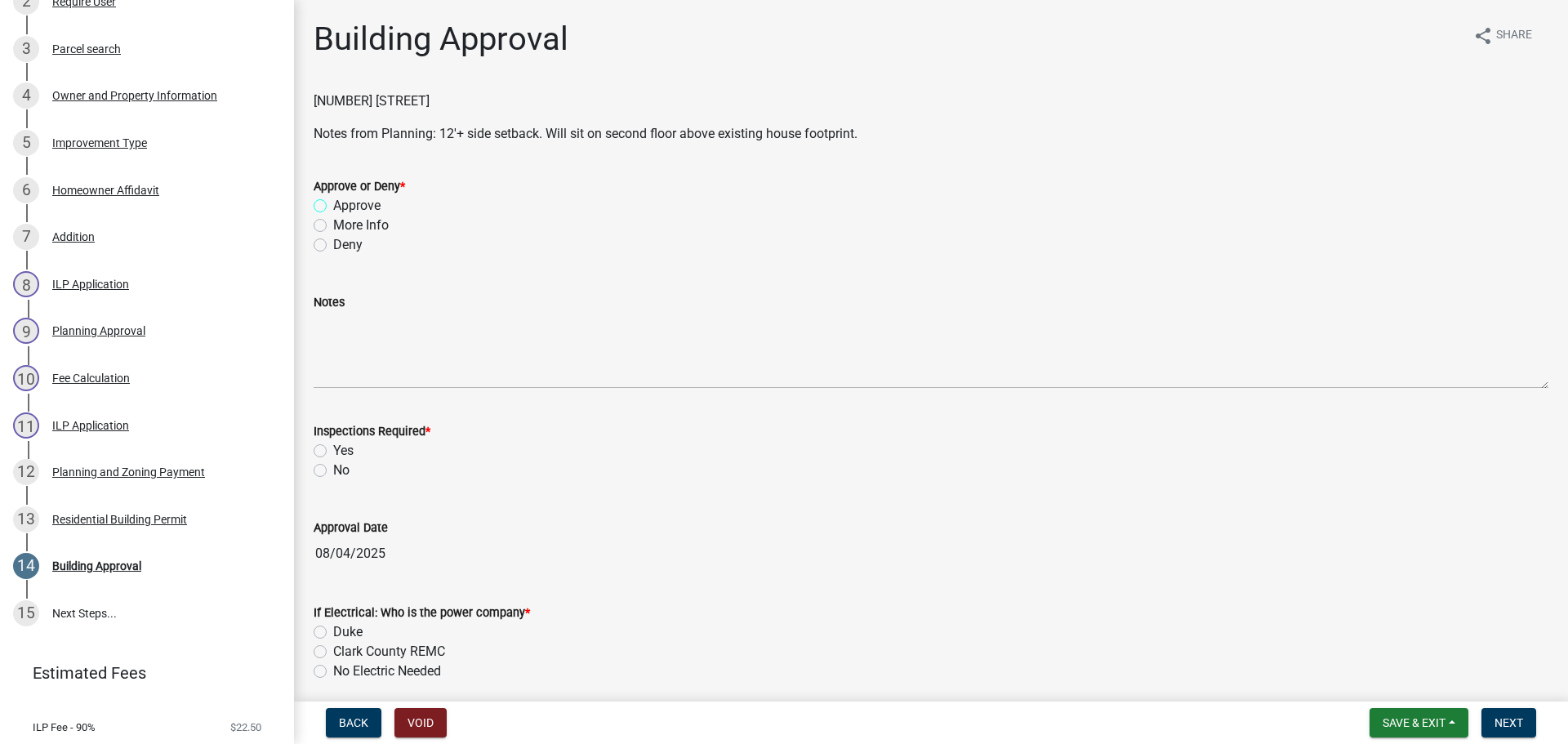click on "Approve" at bounding box center [338, 201] 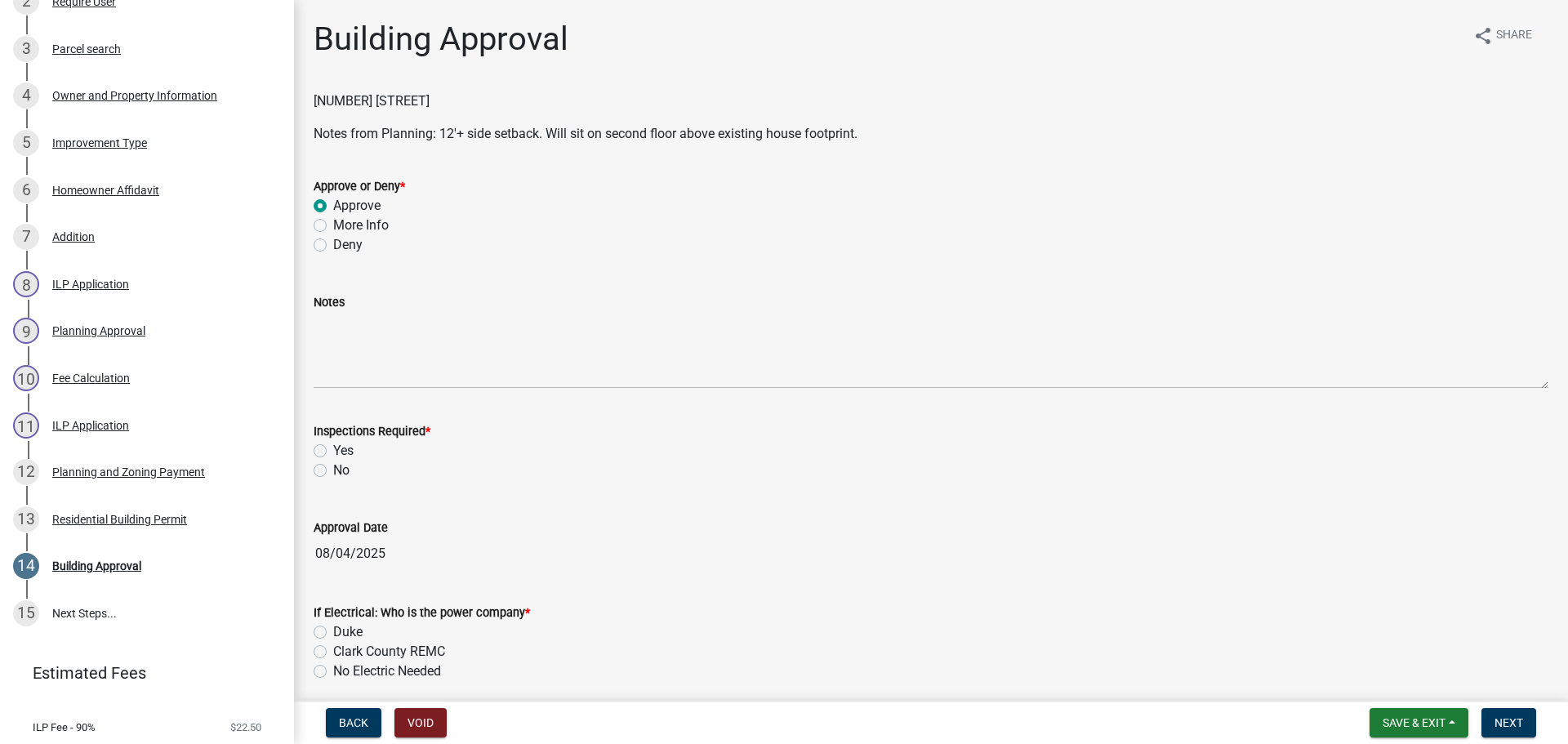 radio on "true" 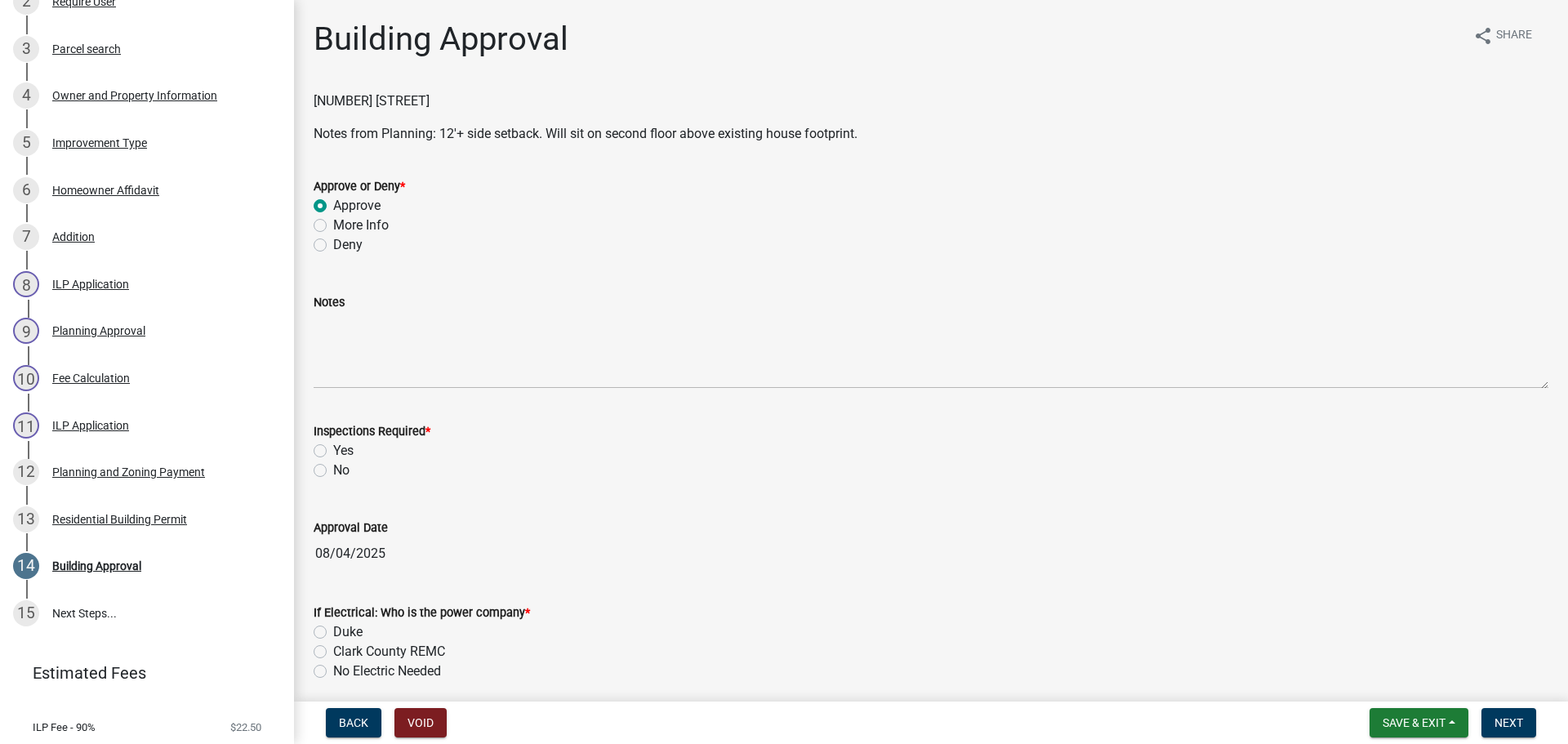 click on "Yes" 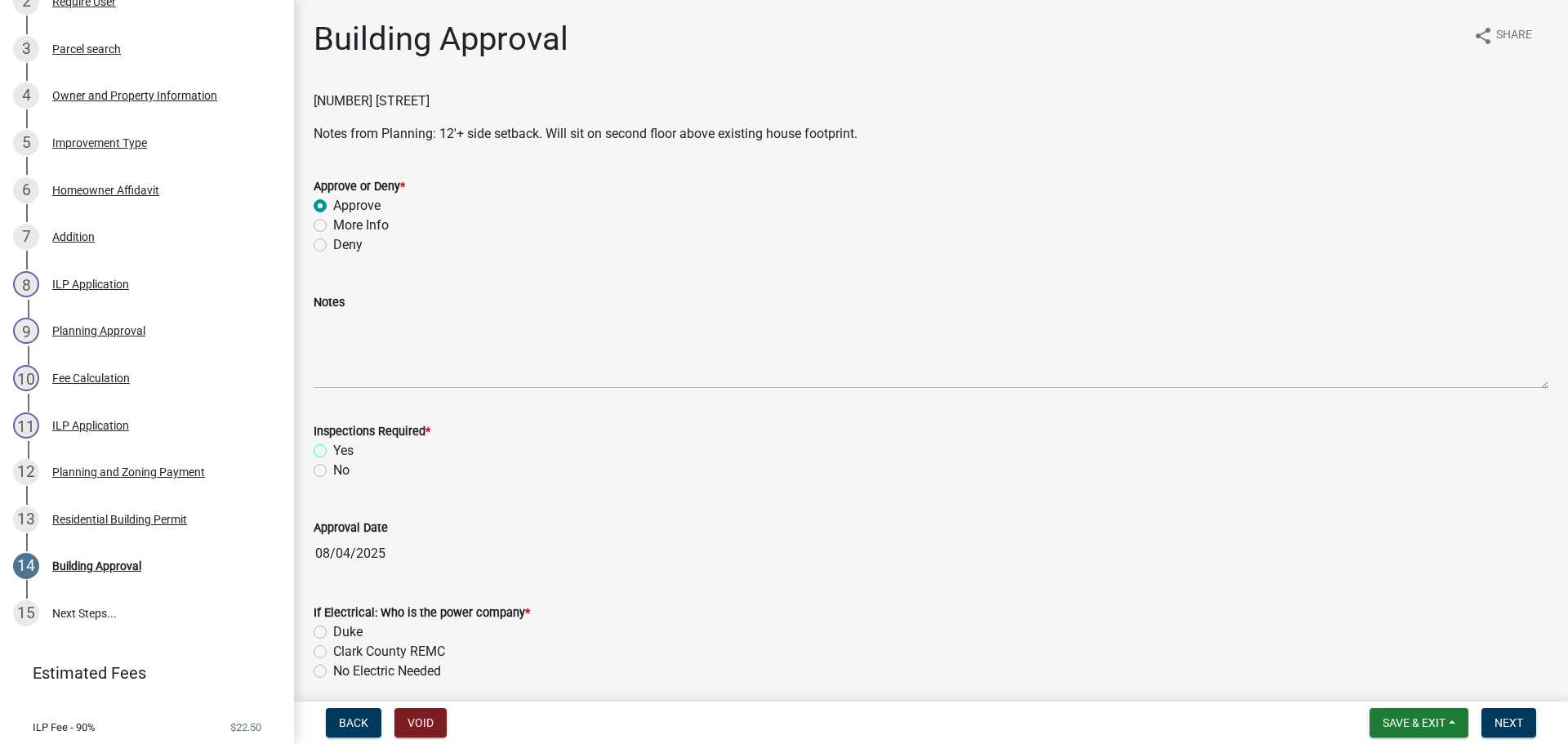 click on "Yes" at bounding box center (338, 446) 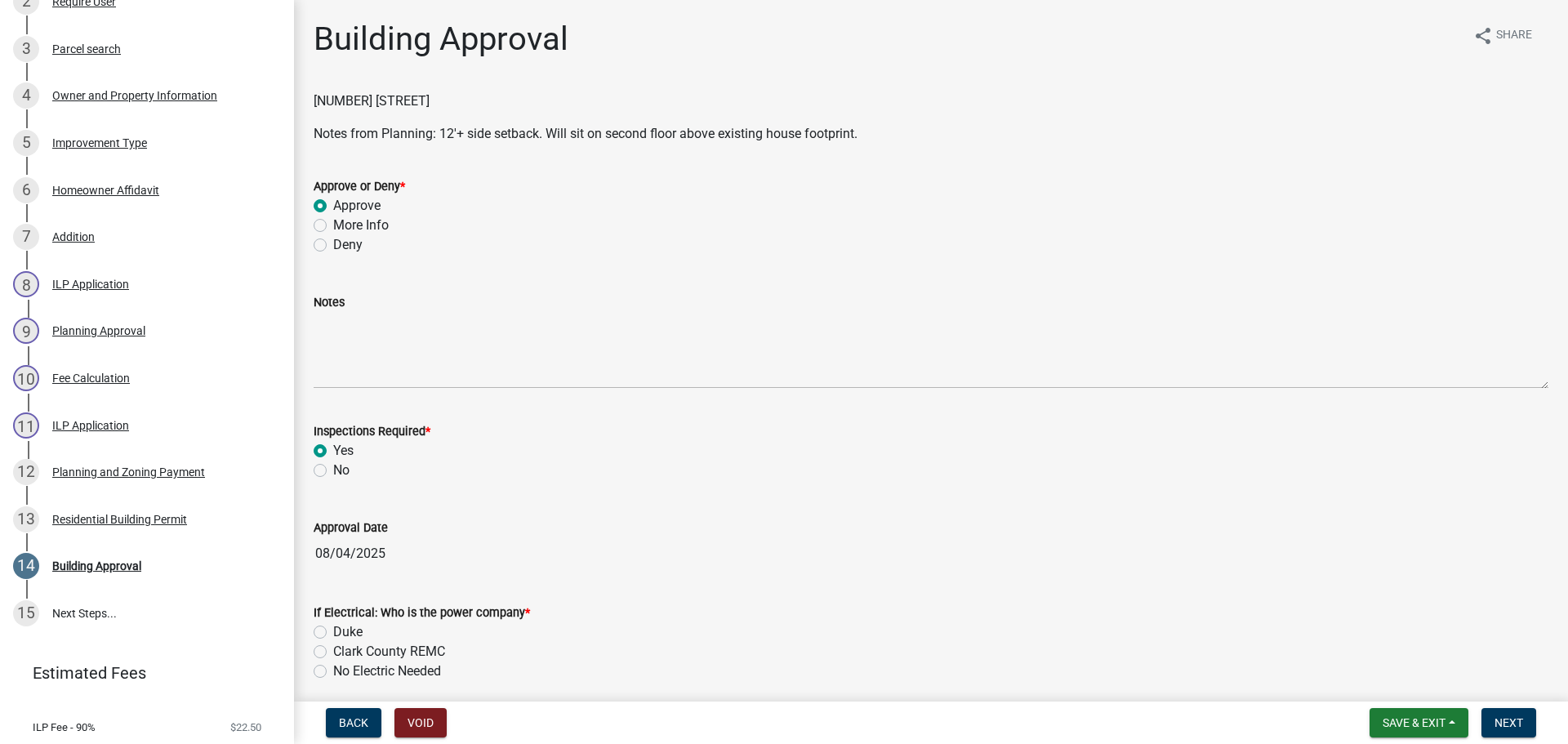radio on "true" 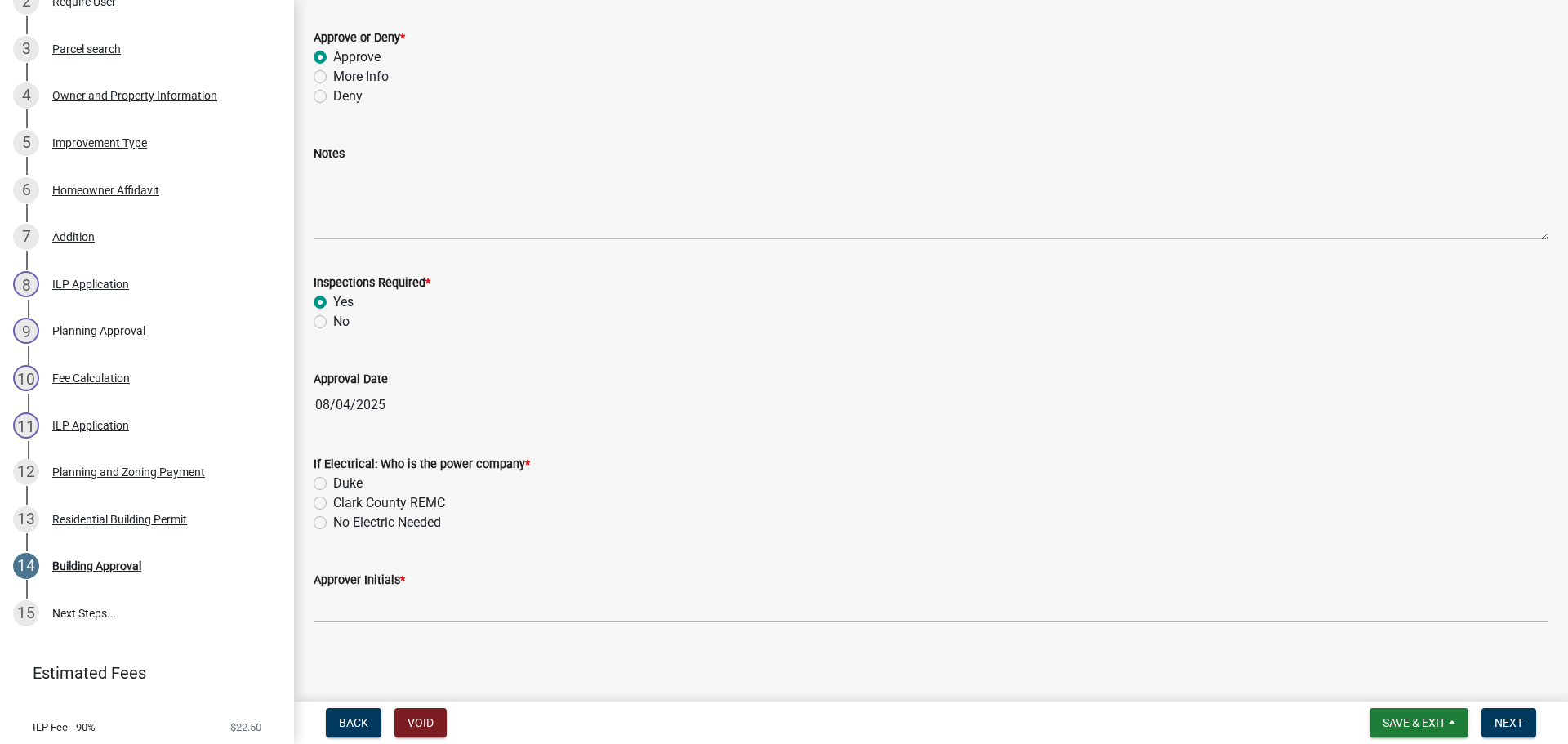 scroll, scrollTop: 154, scrollLeft: 0, axis: vertical 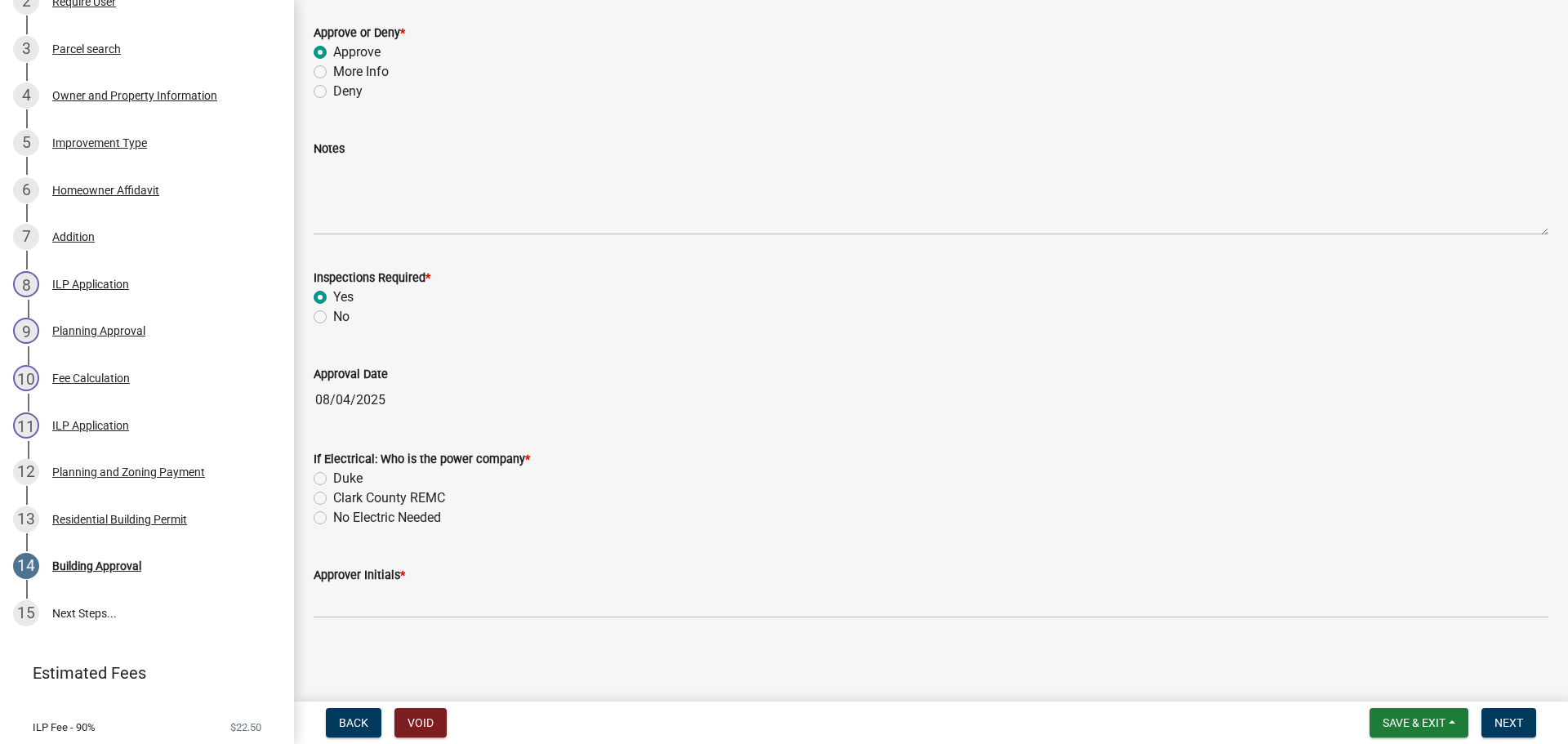 click on "Duke" 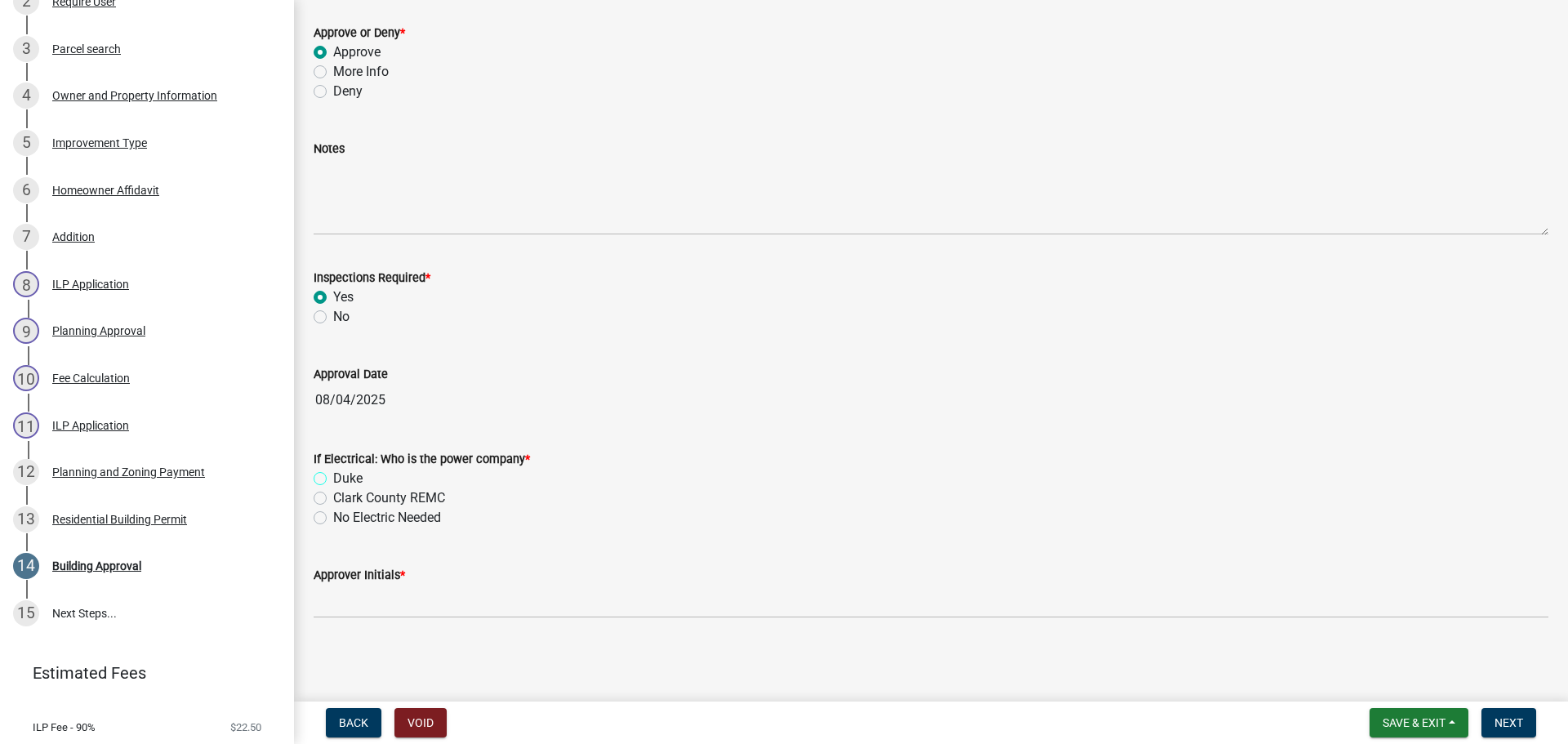 click on "Duke" at bounding box center (338, 474) 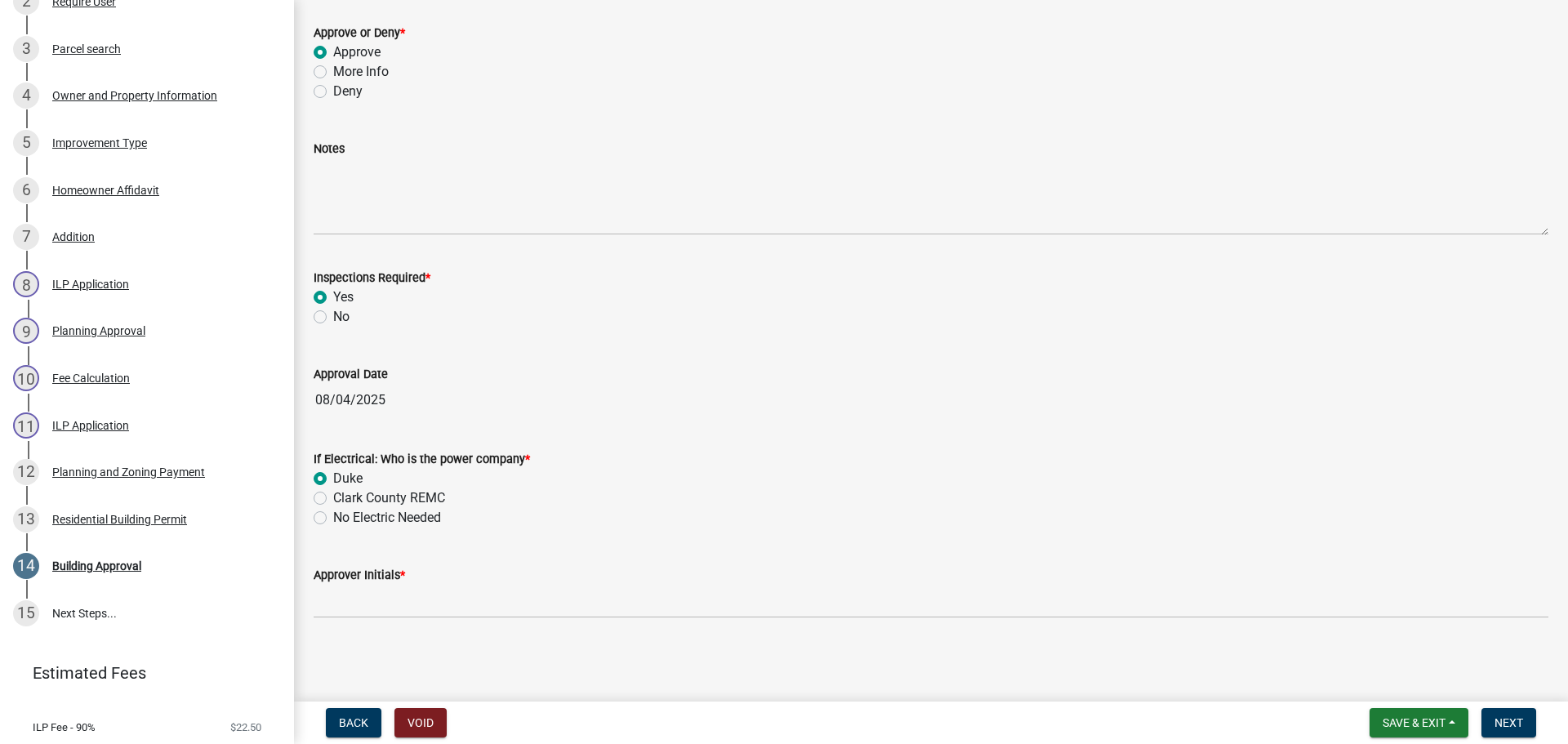 radio on "true" 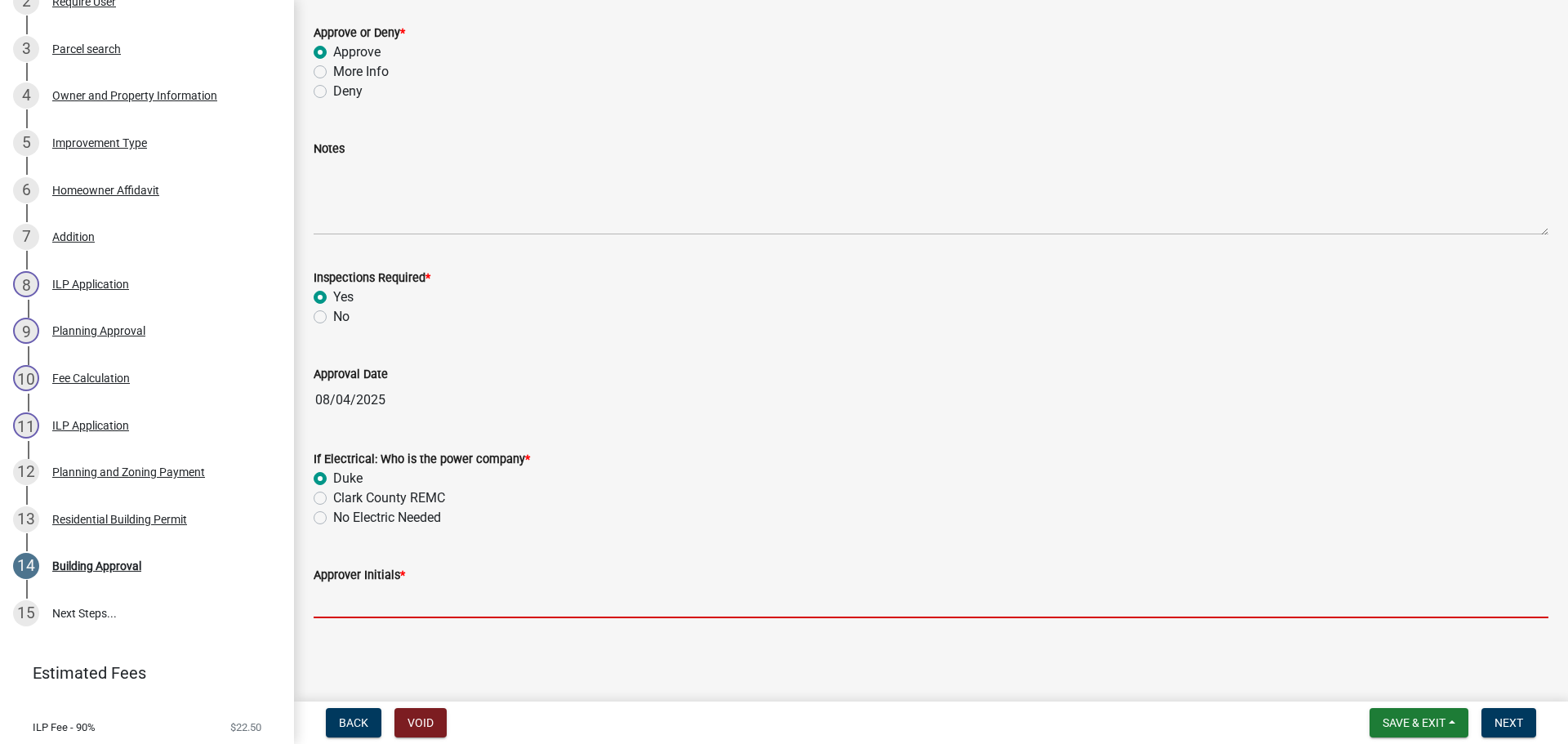 click on "Approver Initials  *" at bounding box center [931, 601] 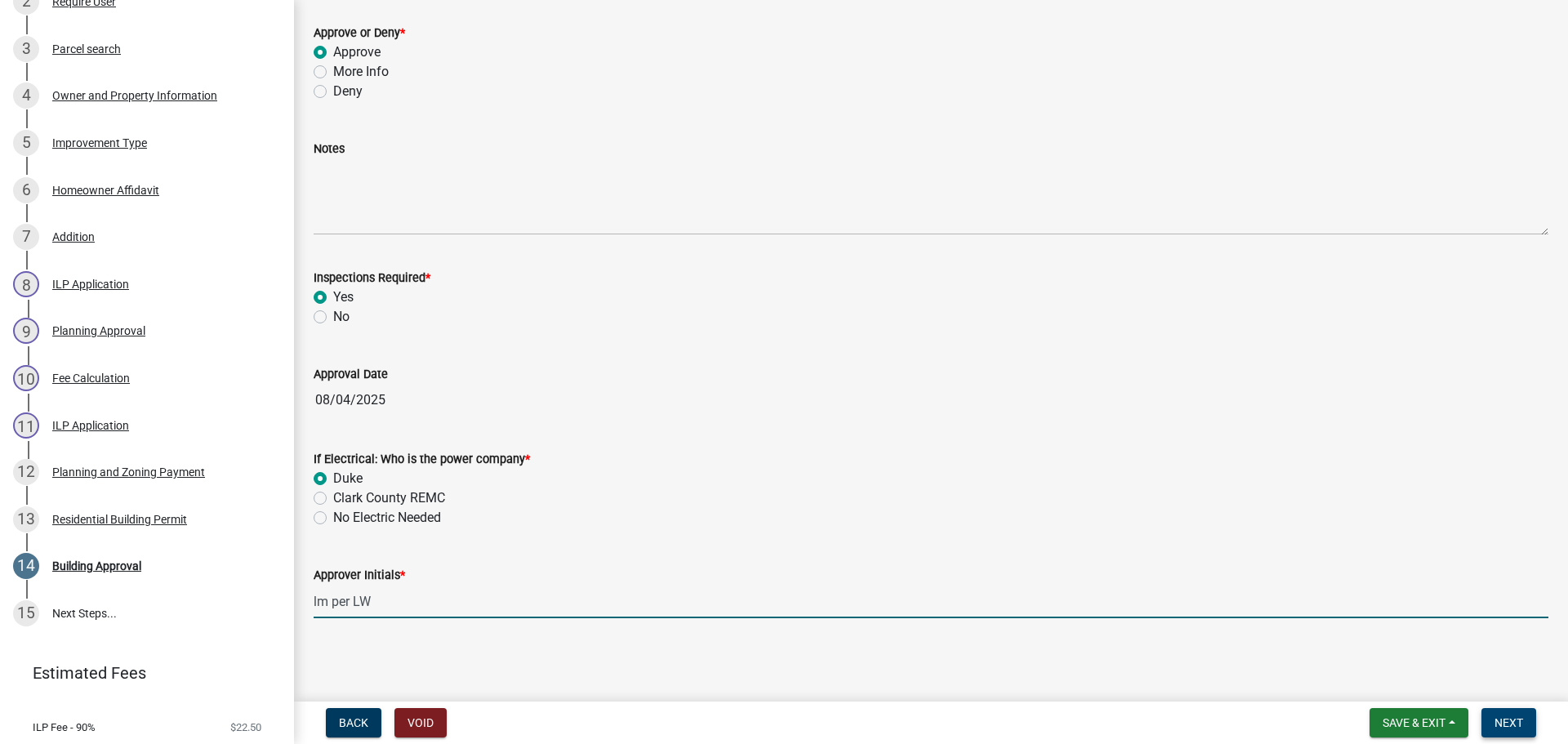 type on "lm per LW" 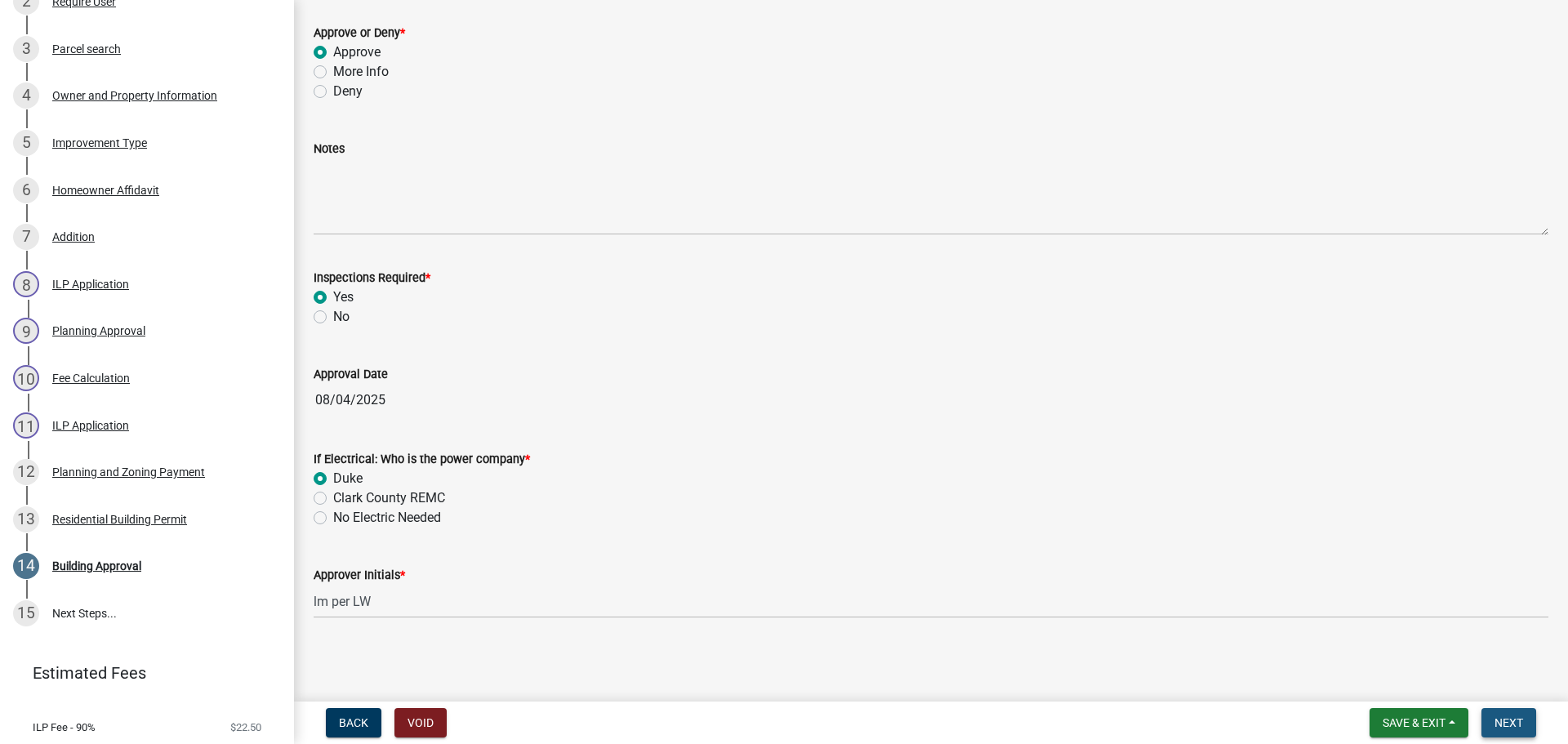 click on "Next" at bounding box center (1508, 723) 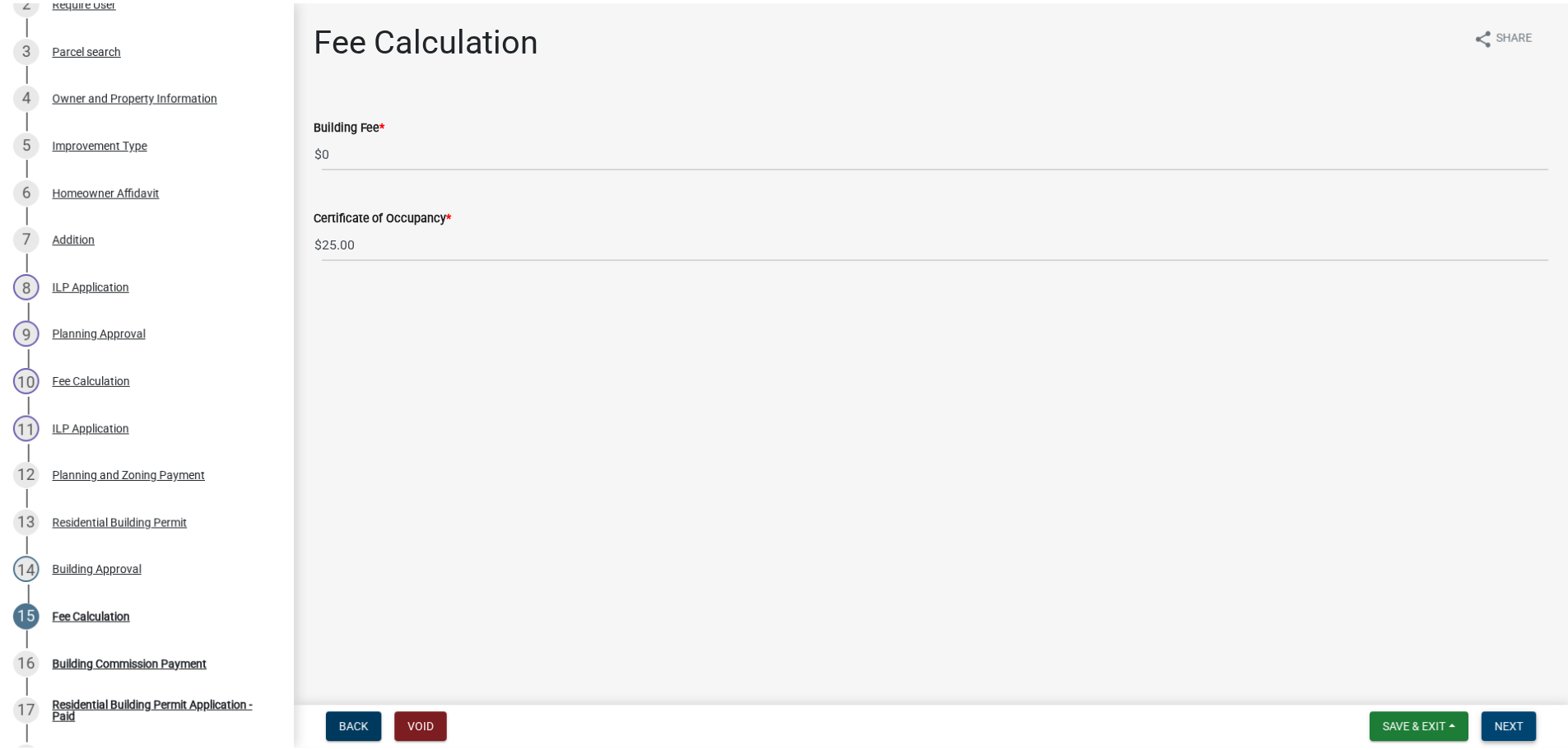 scroll, scrollTop: 696, scrollLeft: 0, axis: vertical 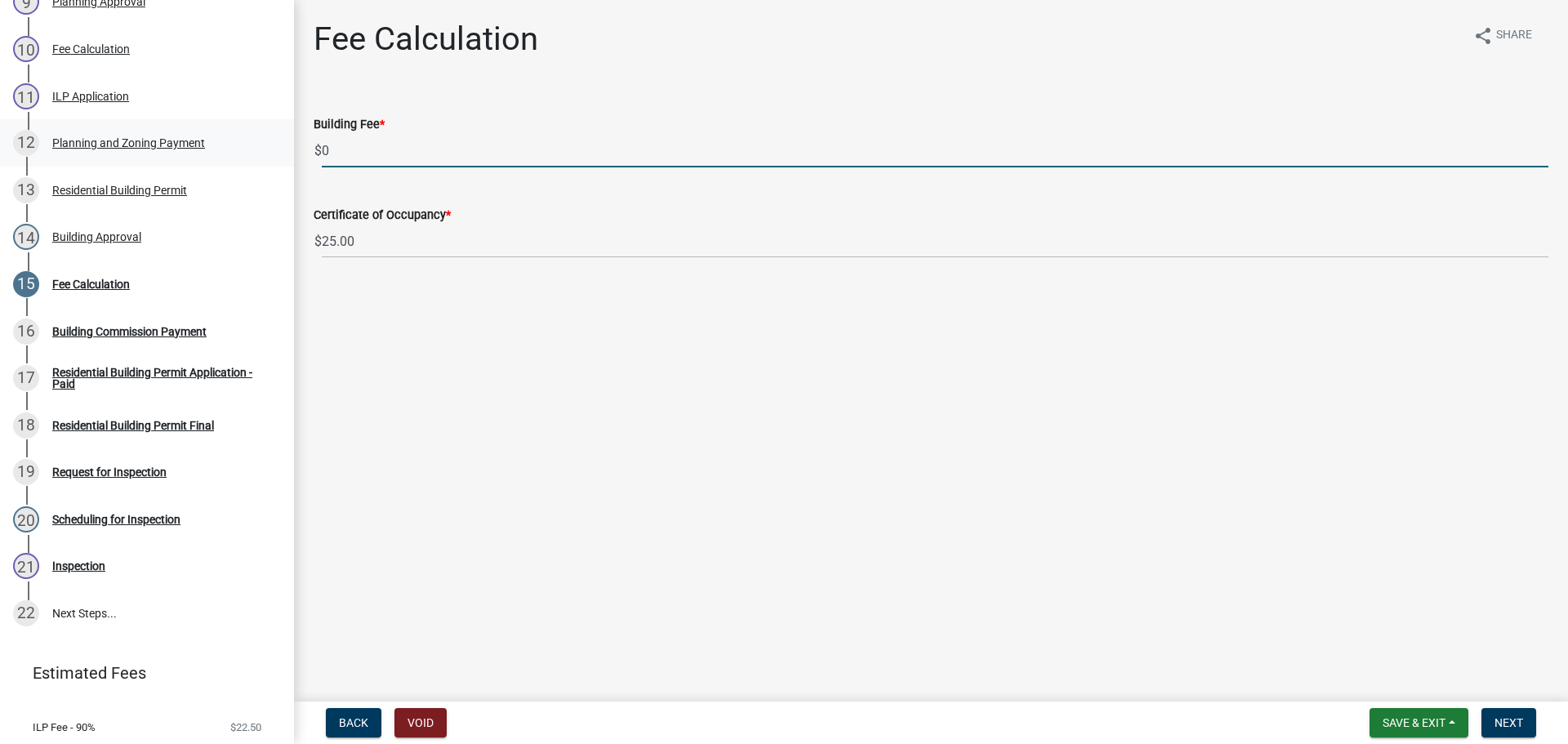 drag, startPoint x: 356, startPoint y: 149, endPoint x: 277, endPoint y: 152, distance: 79.056942 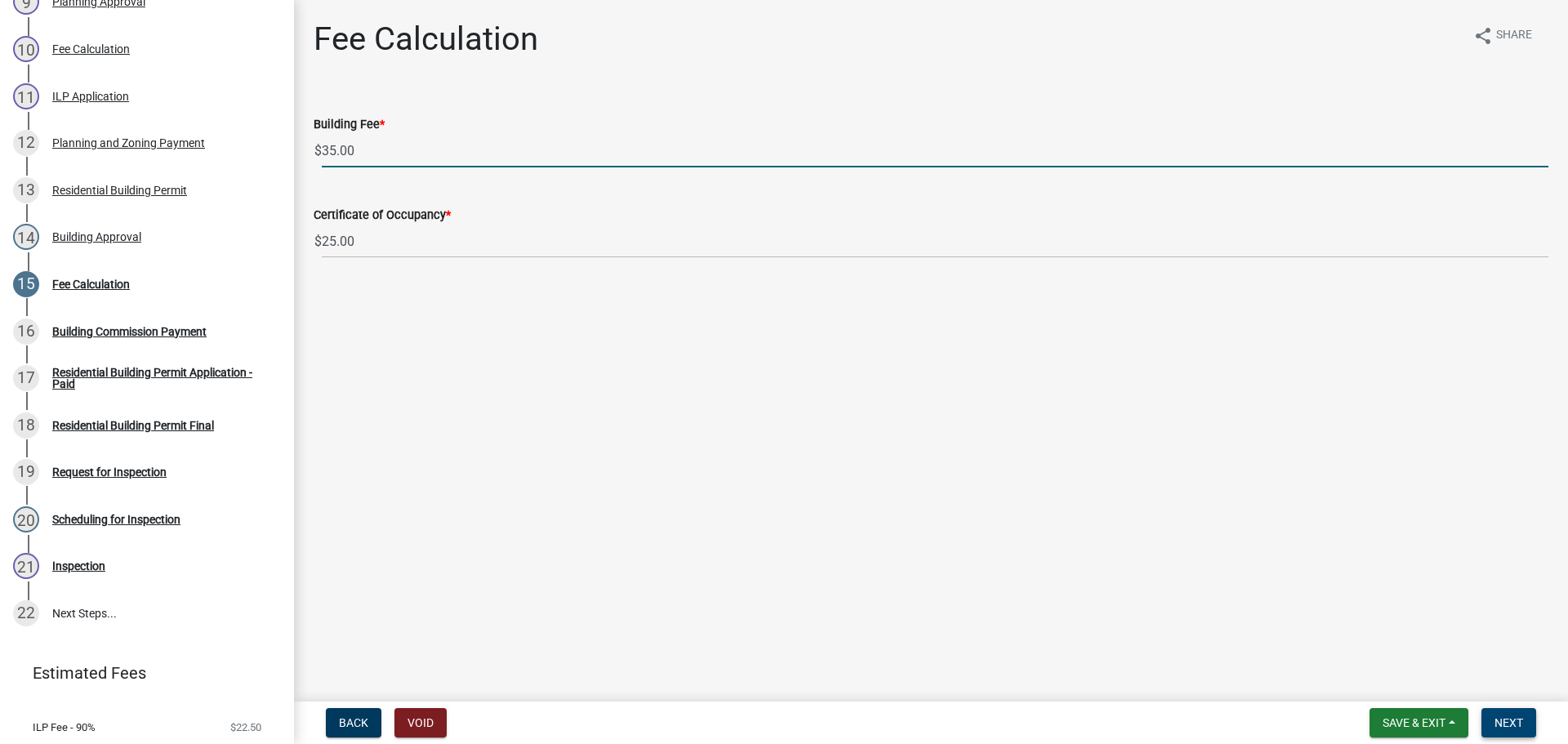 type on "35.00" 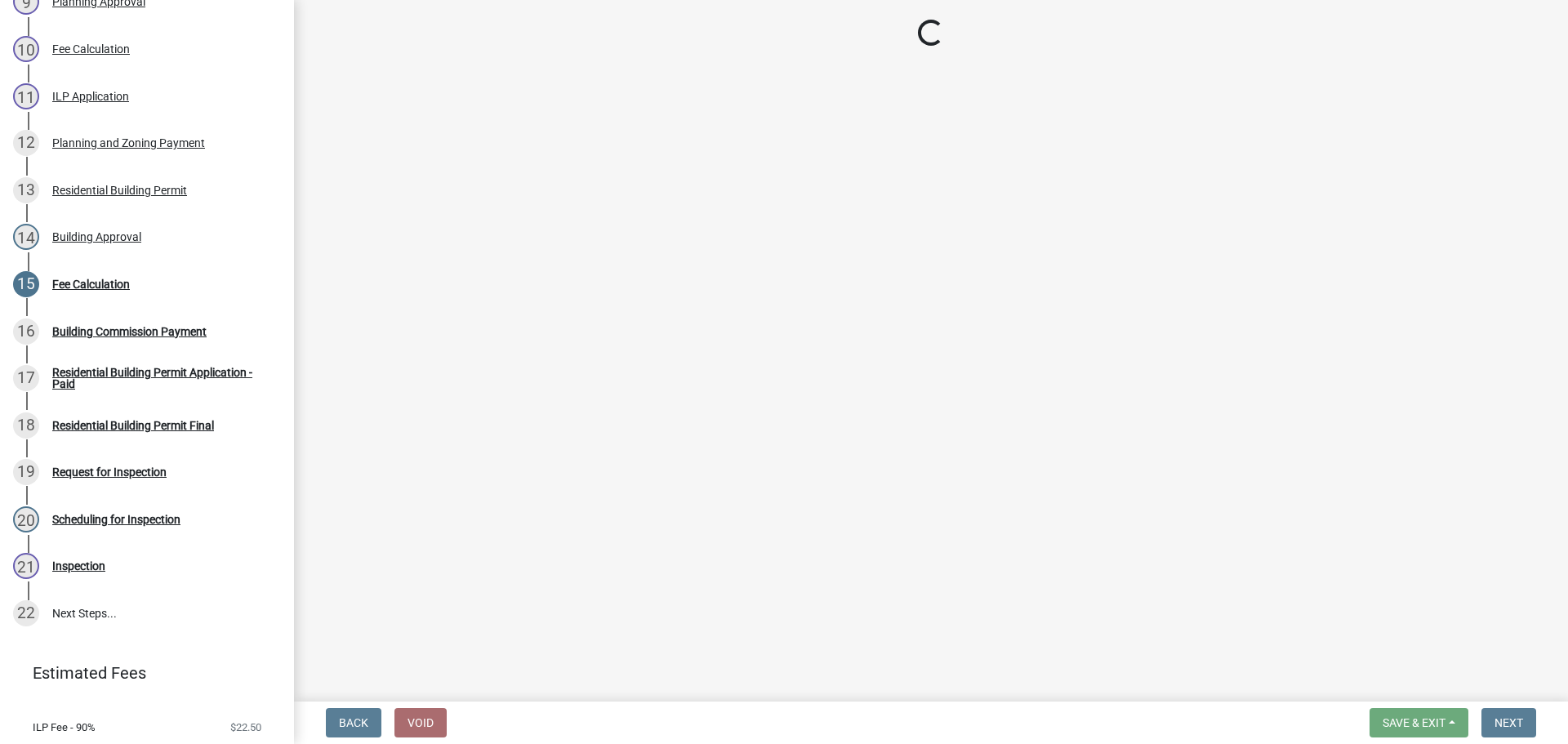 select on "3: 3" 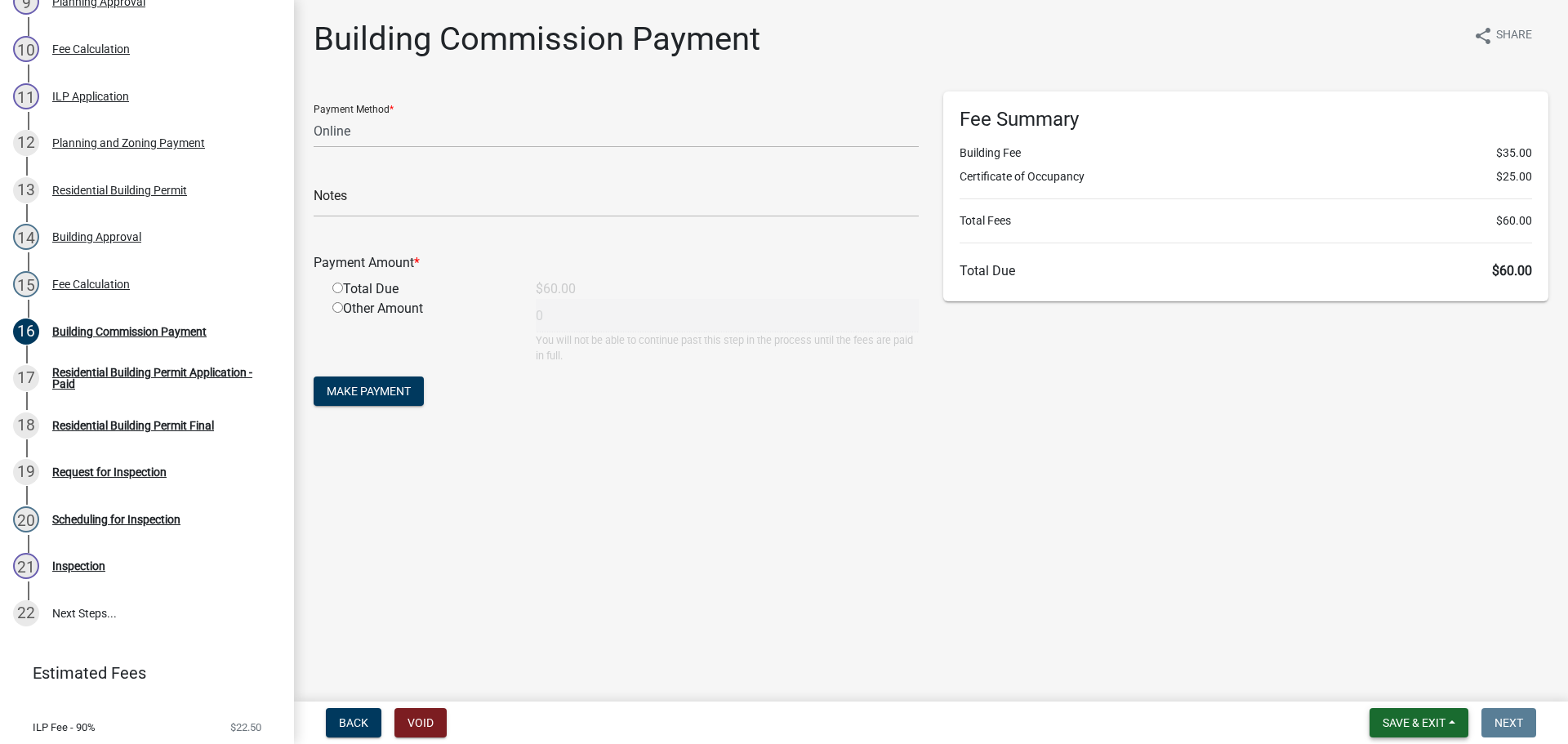 click on "Save & Exit" at bounding box center (1414, 723) 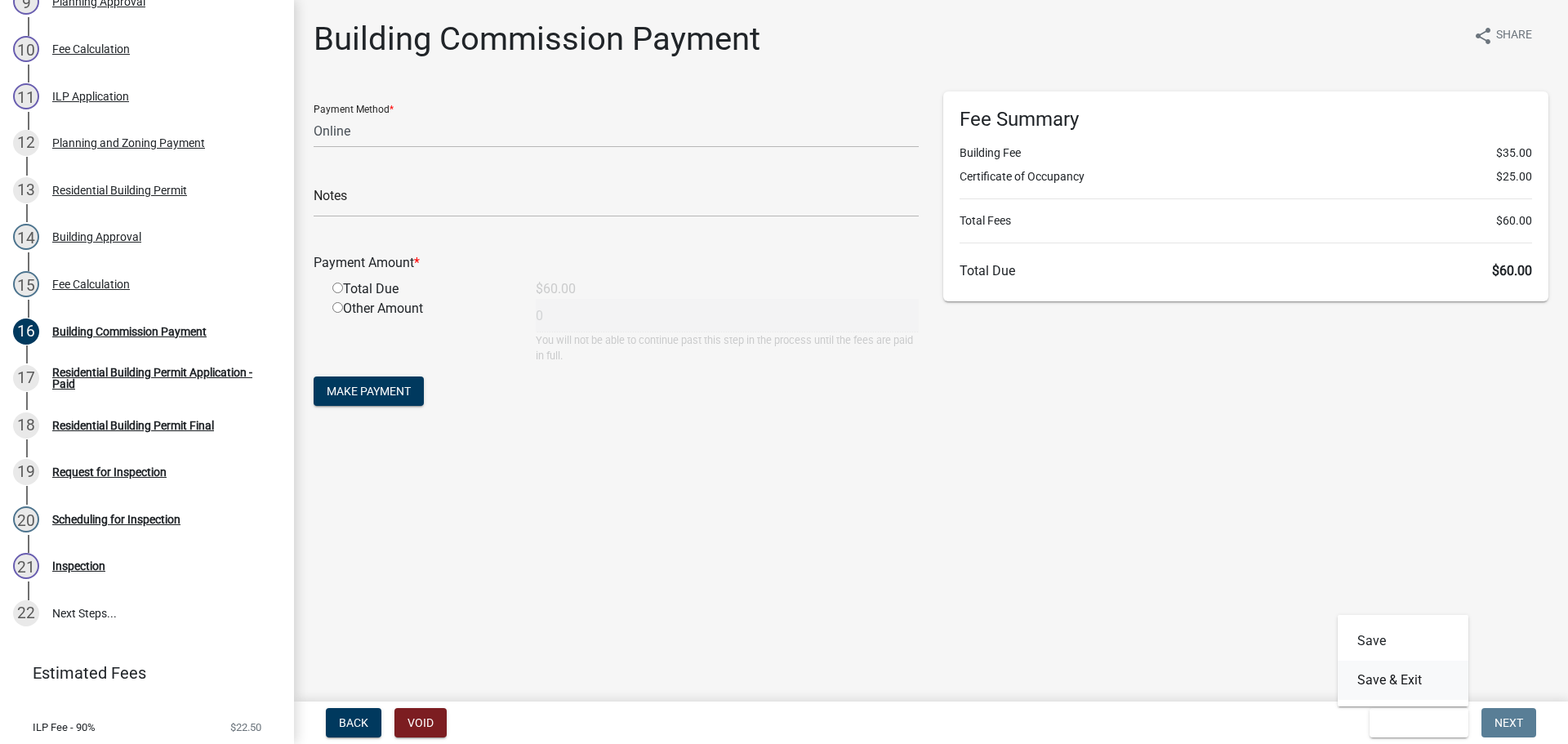 click on "Save & Exit" at bounding box center [1403, 680] 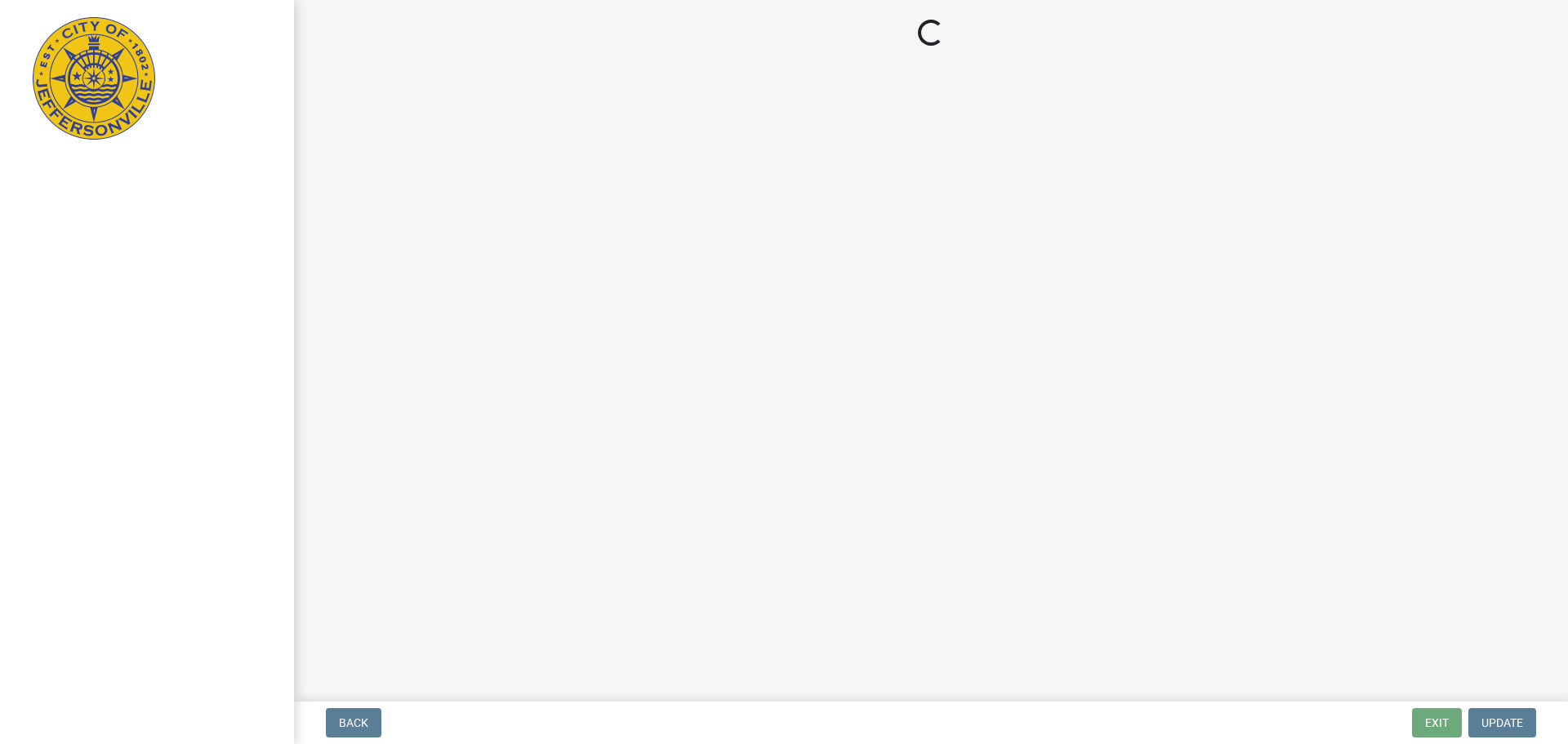 scroll, scrollTop: 0, scrollLeft: 0, axis: both 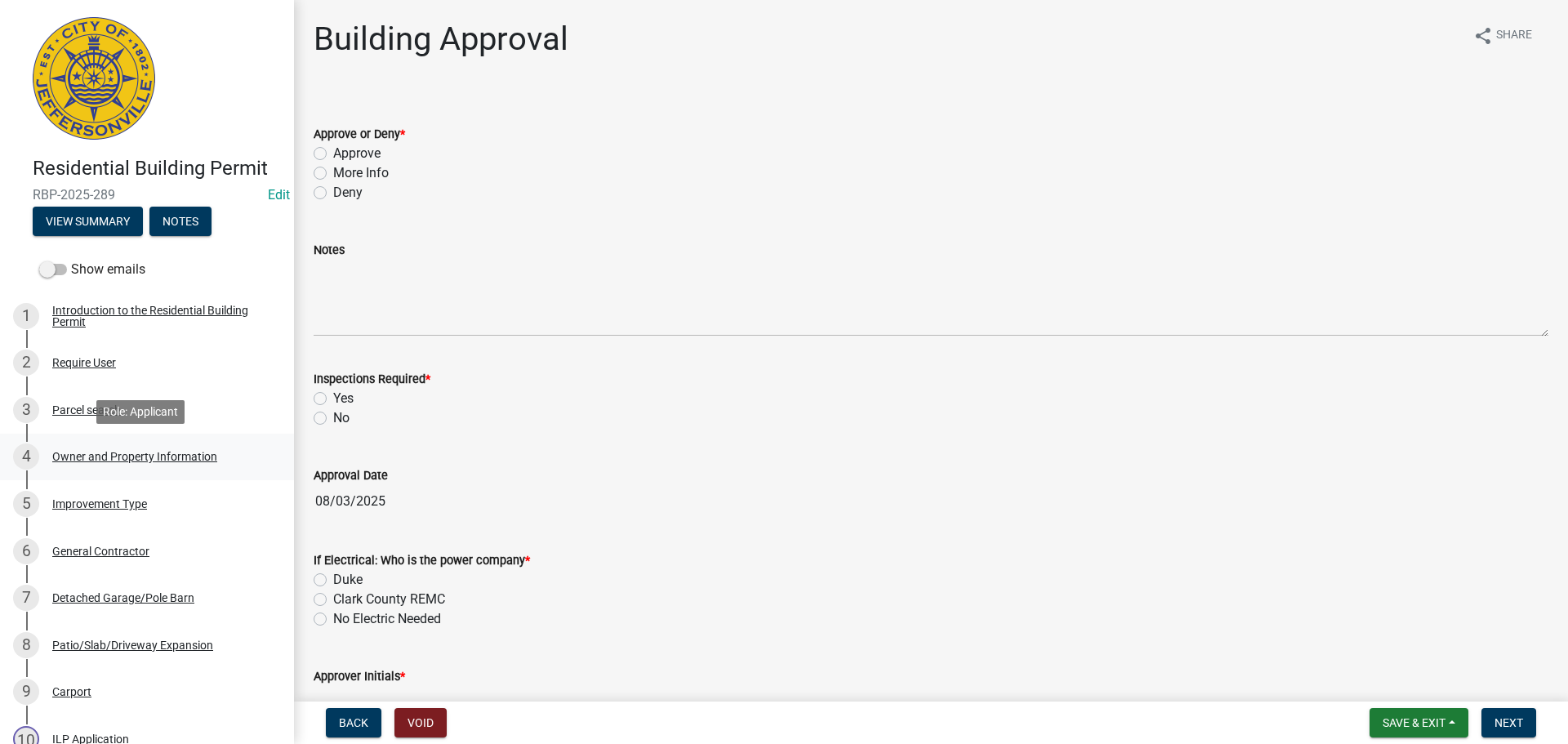 click on "4     Owner and Property Information" at bounding box center [140, 457] 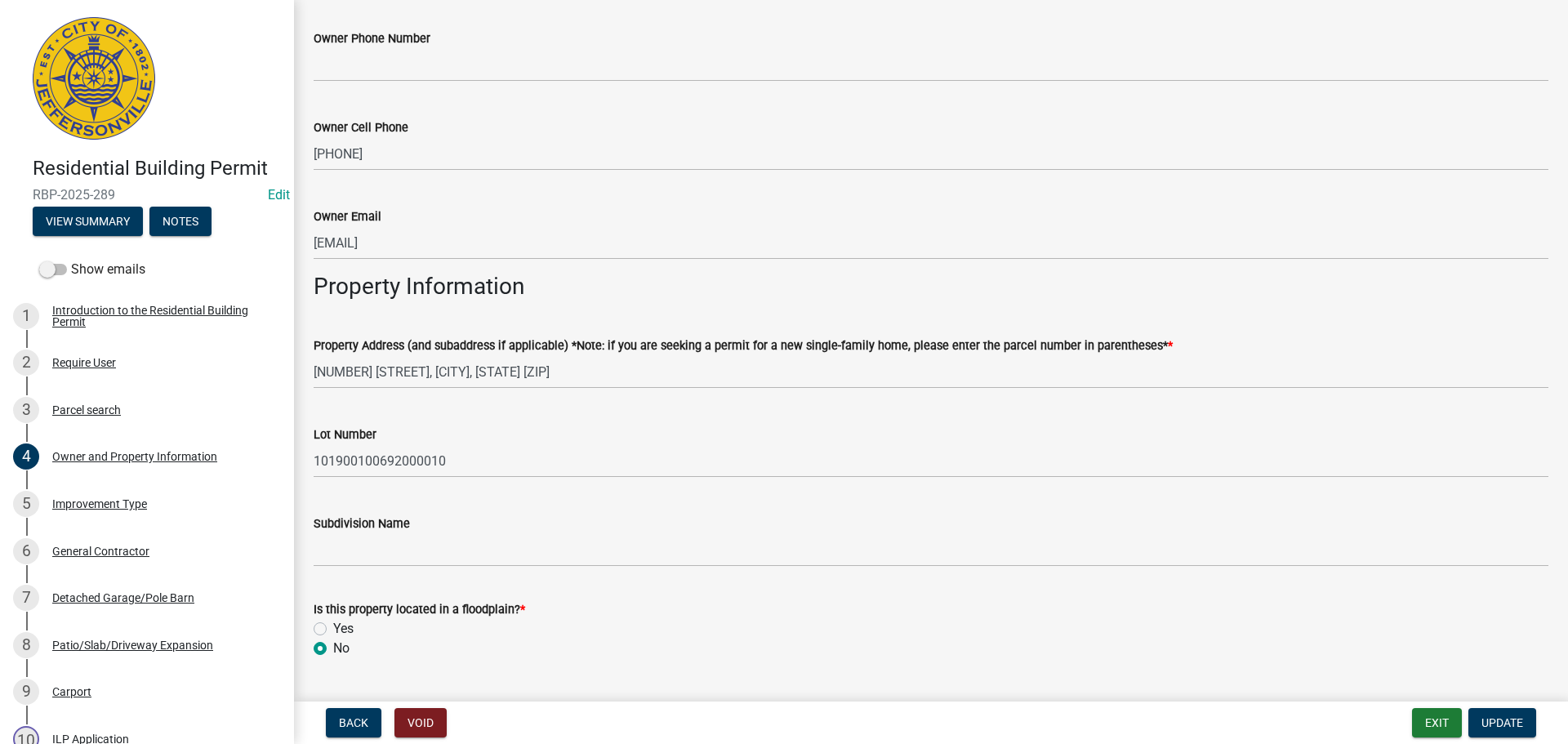 scroll, scrollTop: 653, scrollLeft: 0, axis: vertical 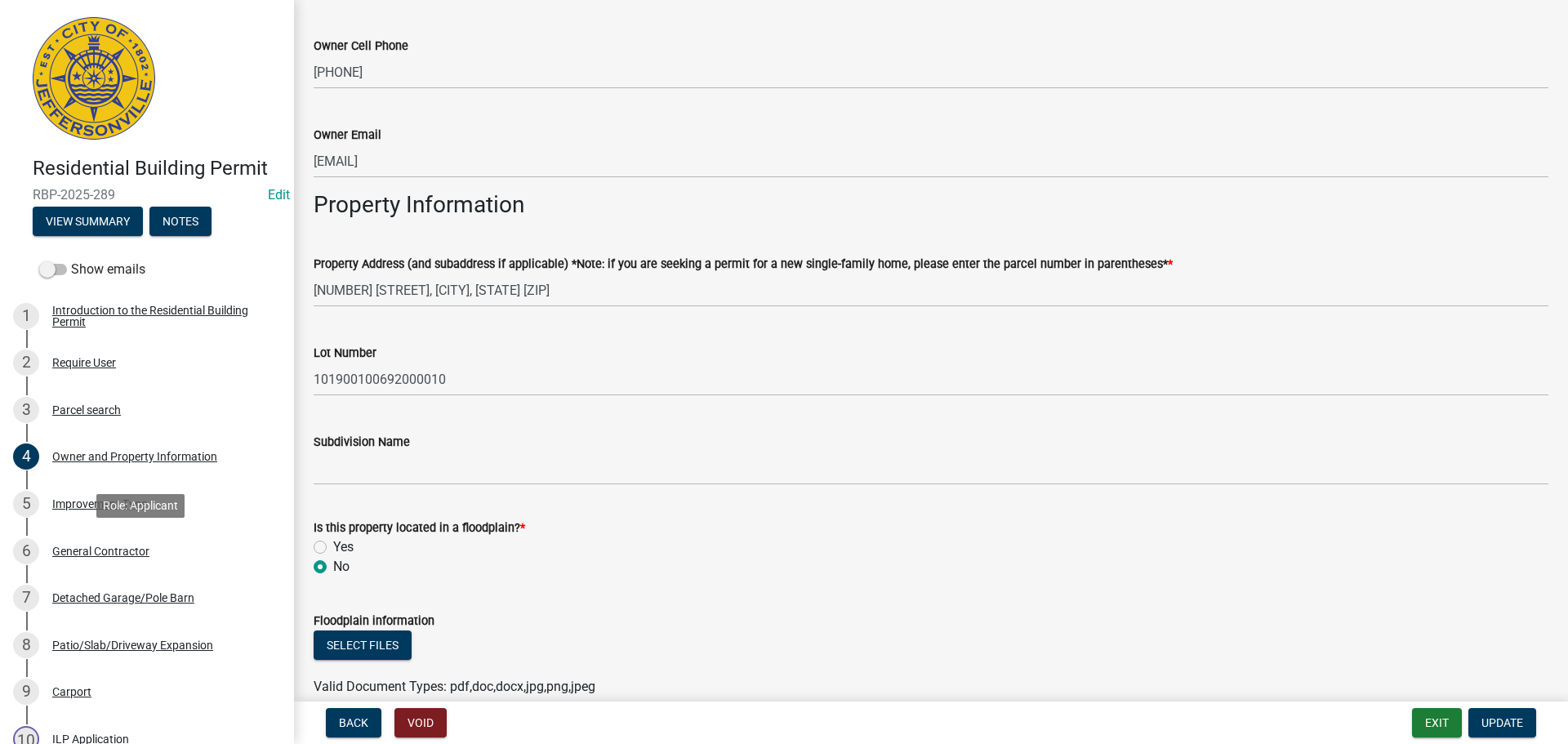 click on "General Contractor" at bounding box center (100, 551) 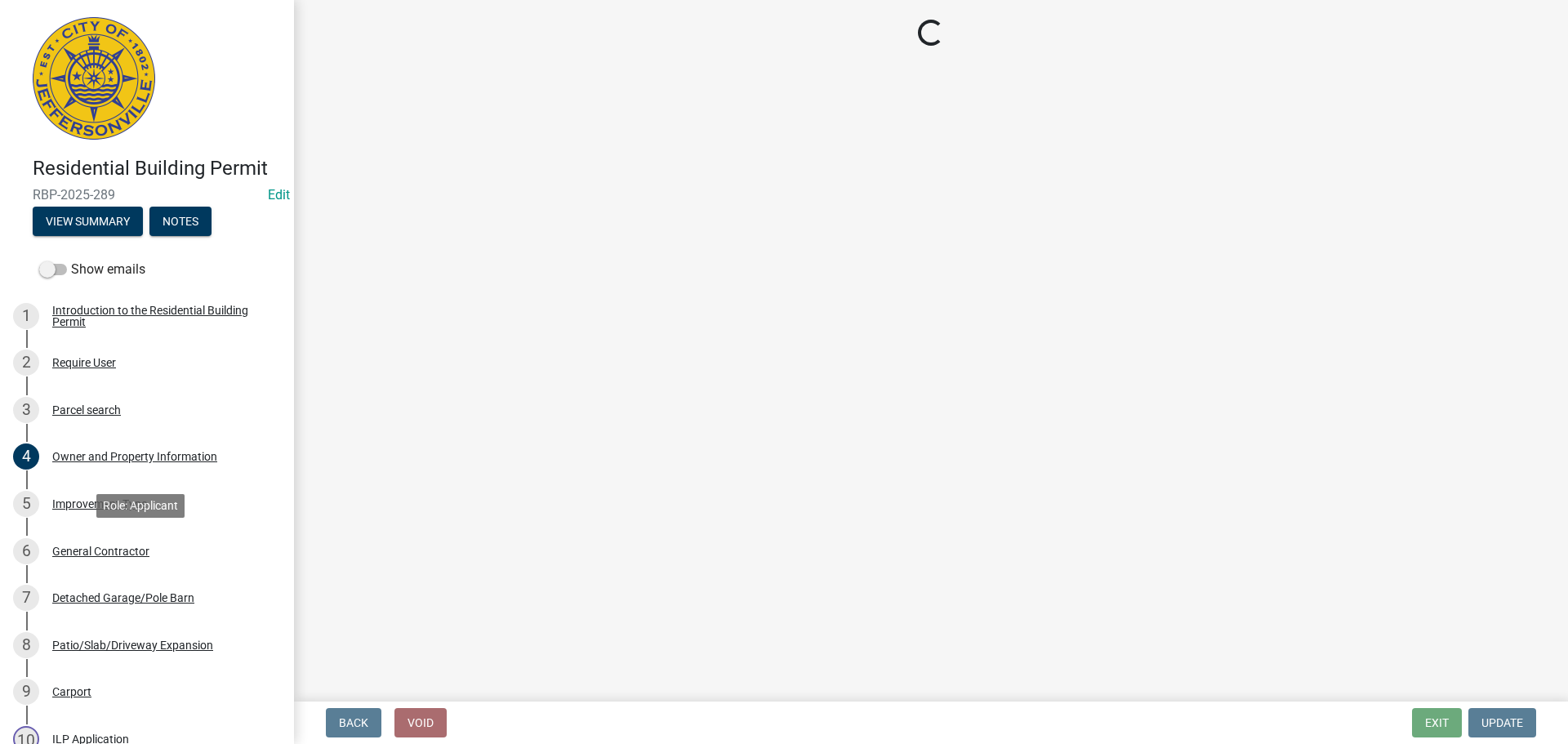 scroll, scrollTop: 0, scrollLeft: 0, axis: both 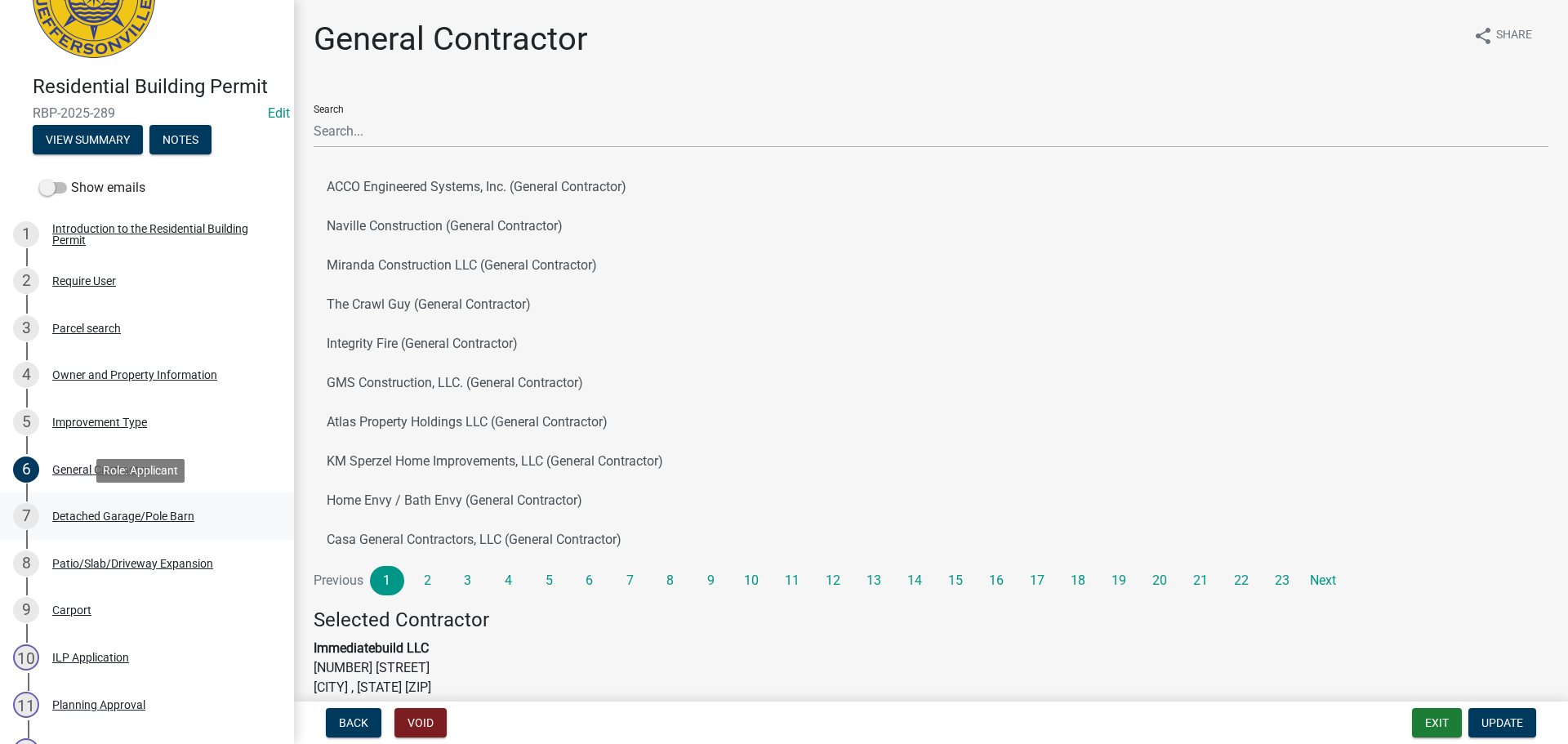 click on "Detached Garage/Pole Barn" at bounding box center (123, 516) 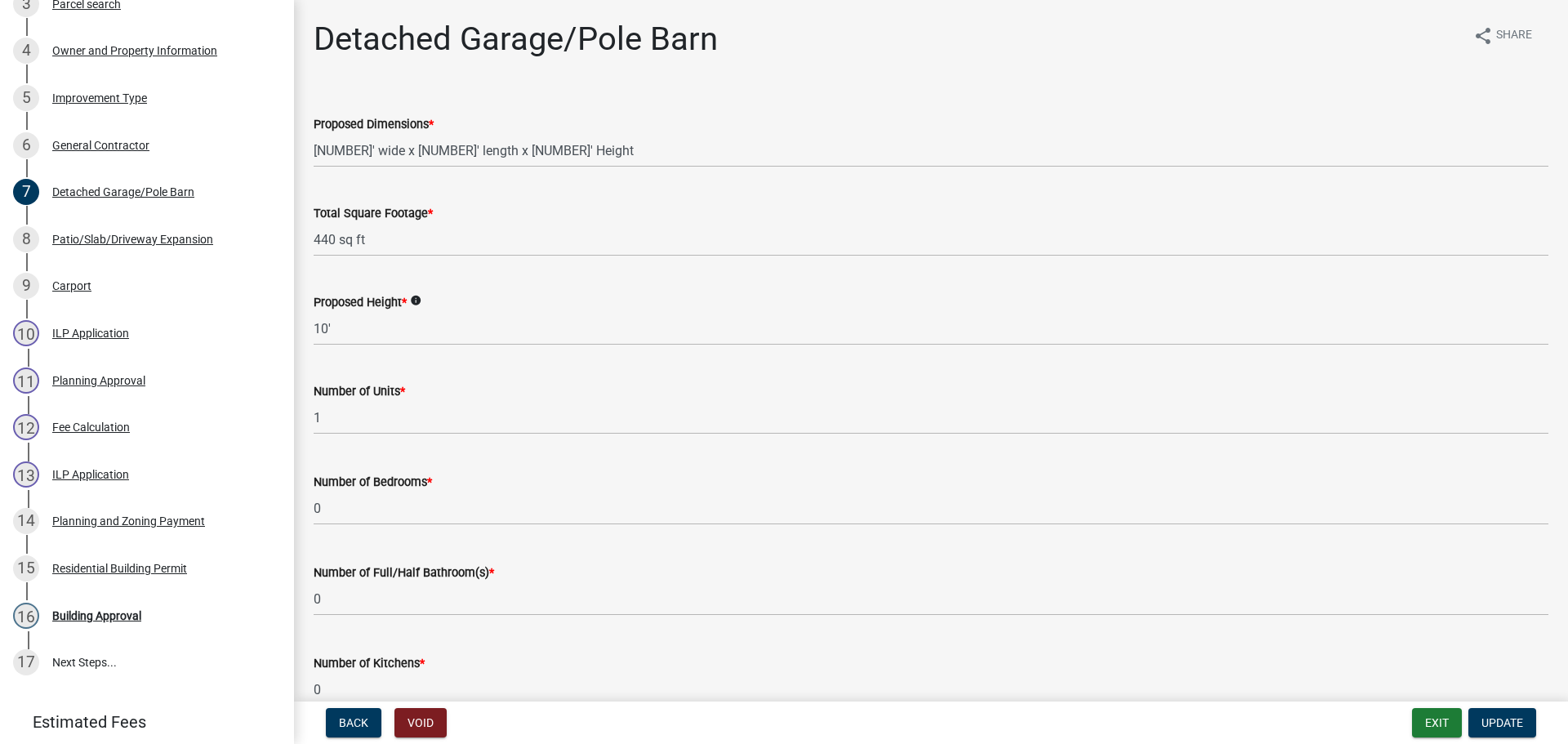scroll, scrollTop: 408, scrollLeft: 0, axis: vertical 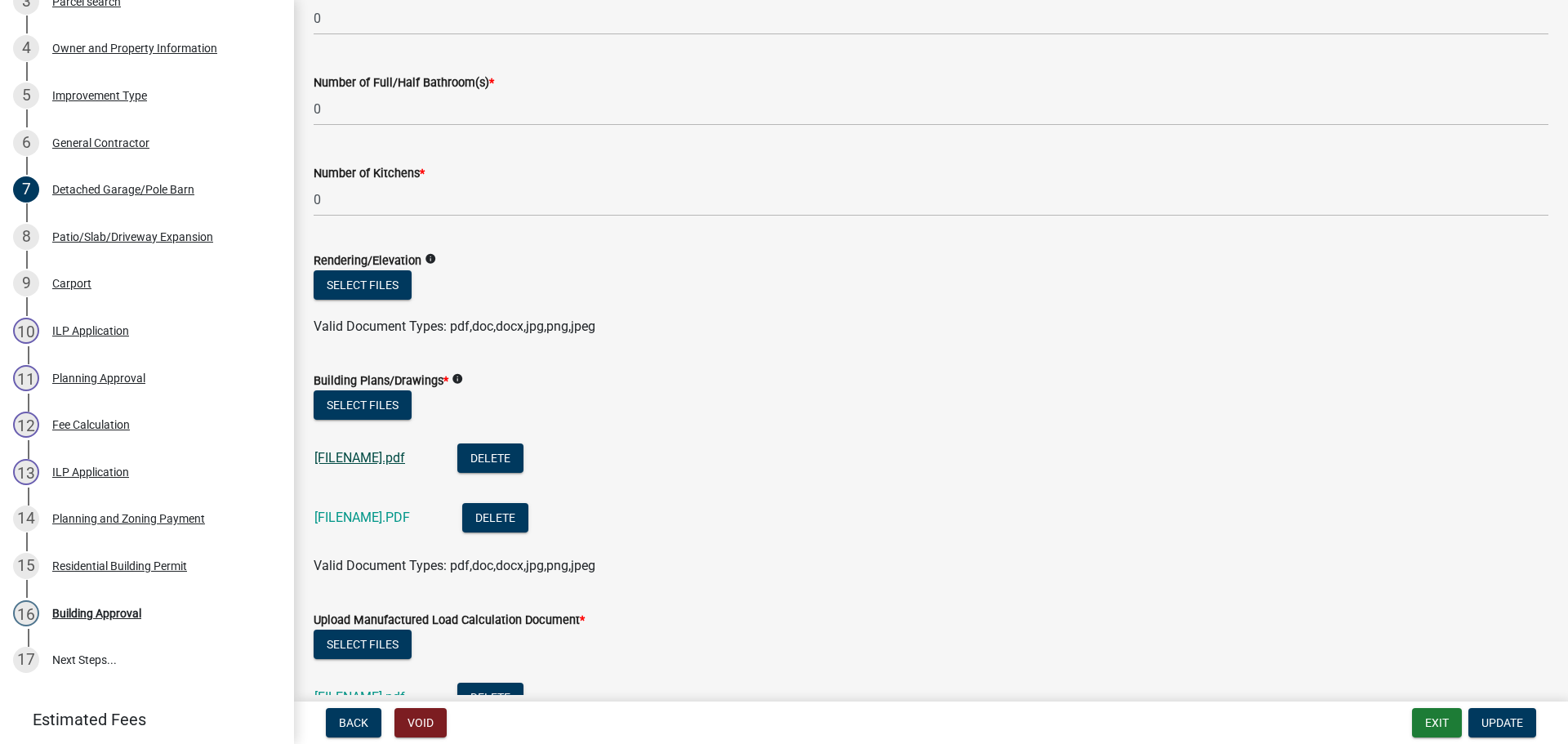 click on "418LocustStreetDesign.pdf" 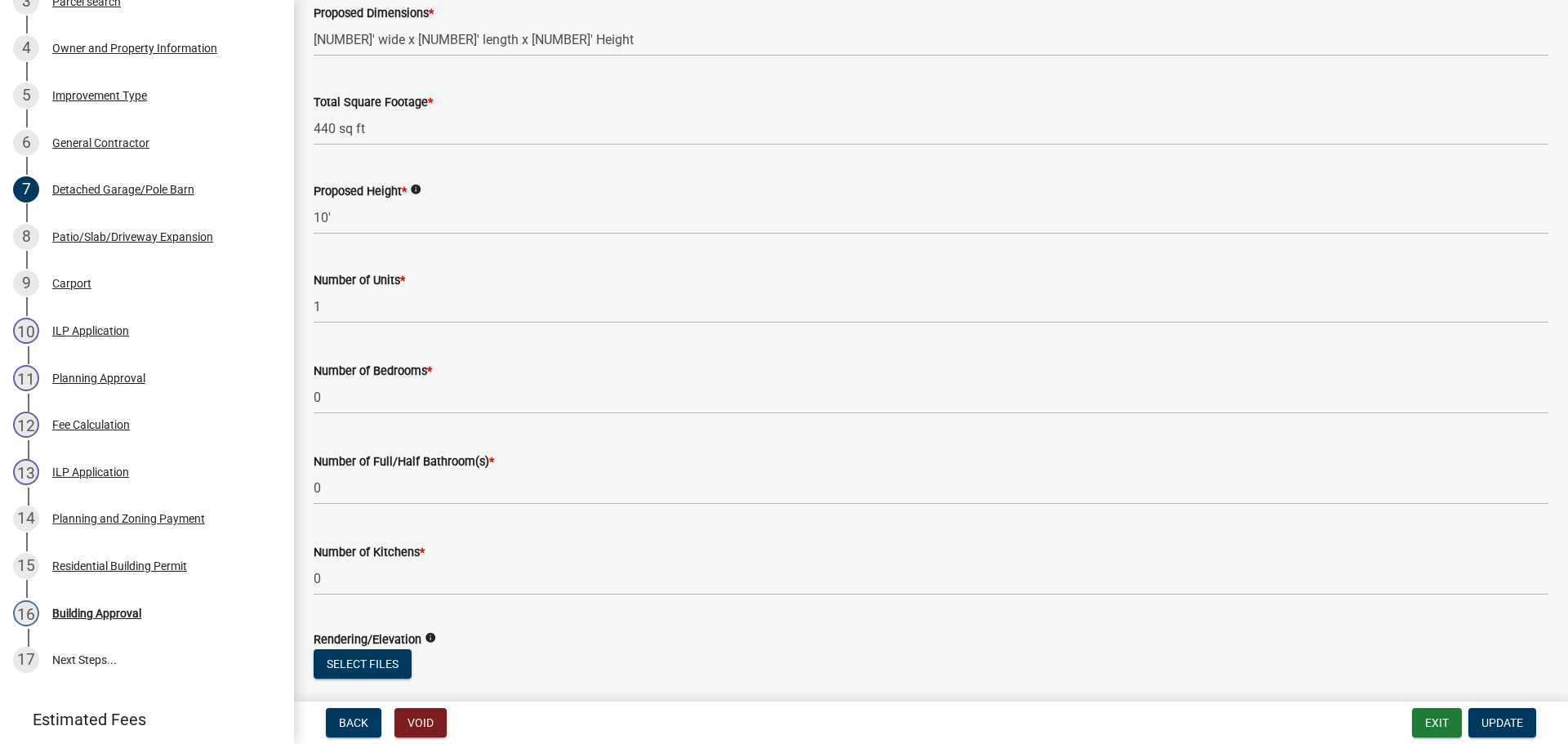 scroll, scrollTop: 0, scrollLeft: 0, axis: both 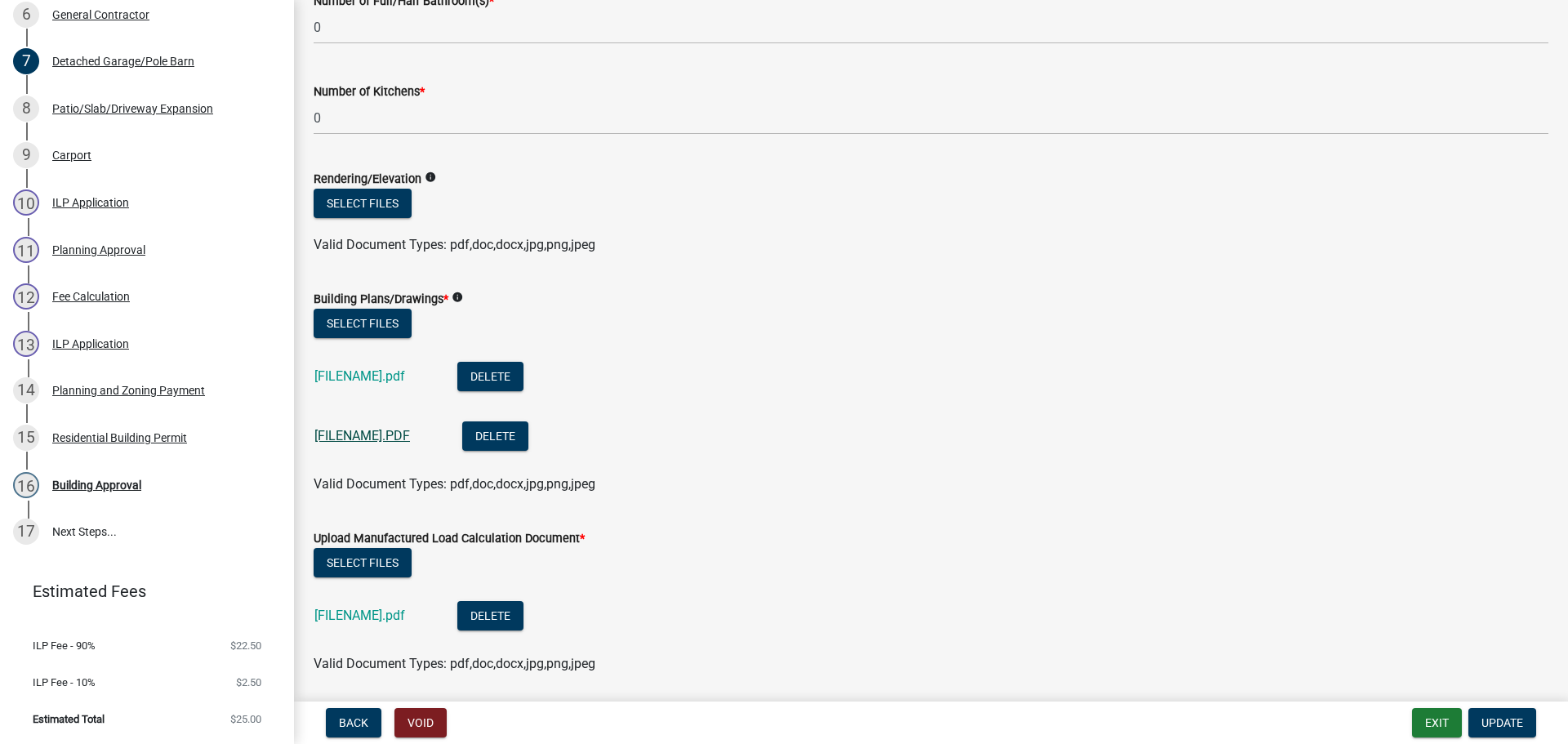click on "418LocustTrussPlan.PDF" 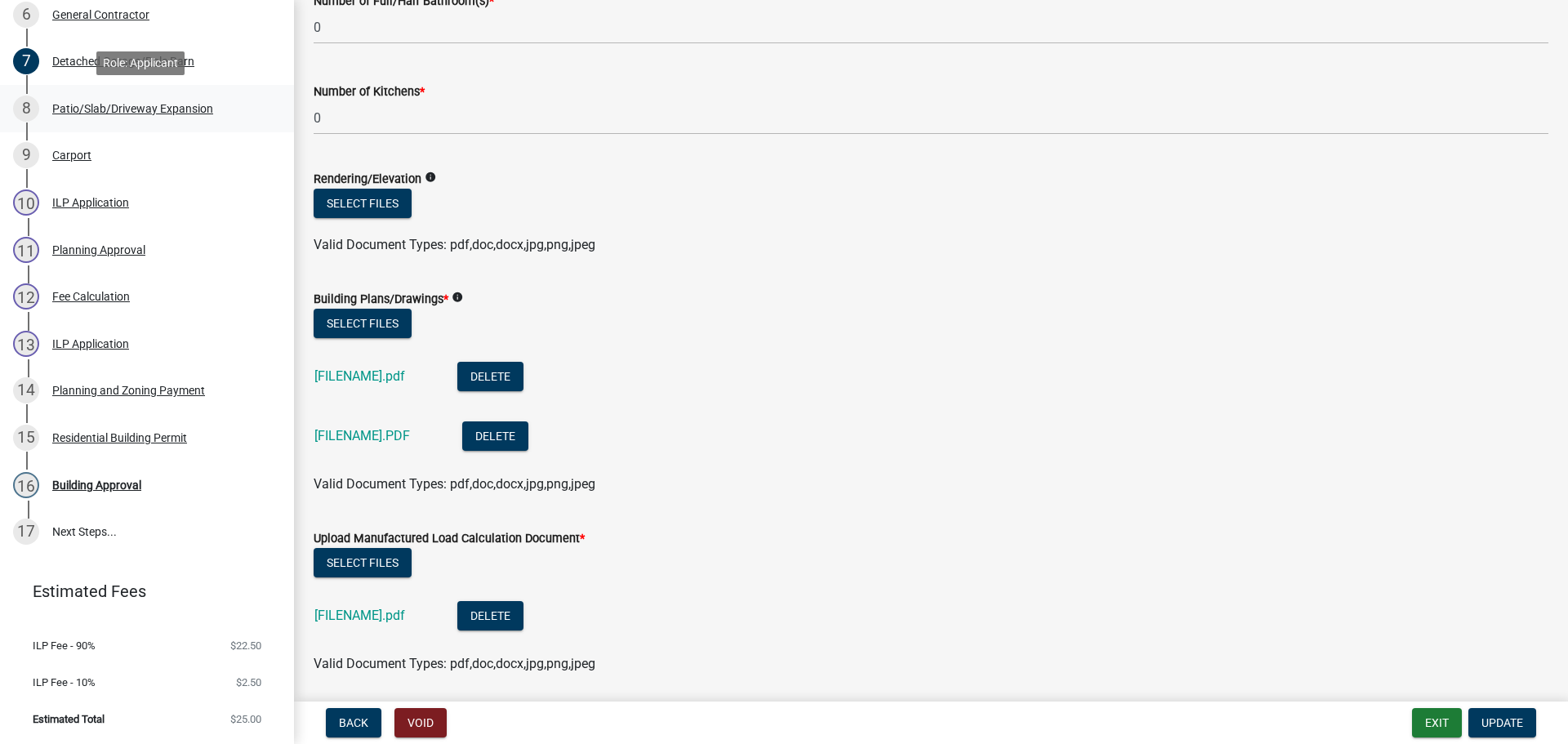 click on "Patio/Slab/Driveway Expansion" at bounding box center (132, 109) 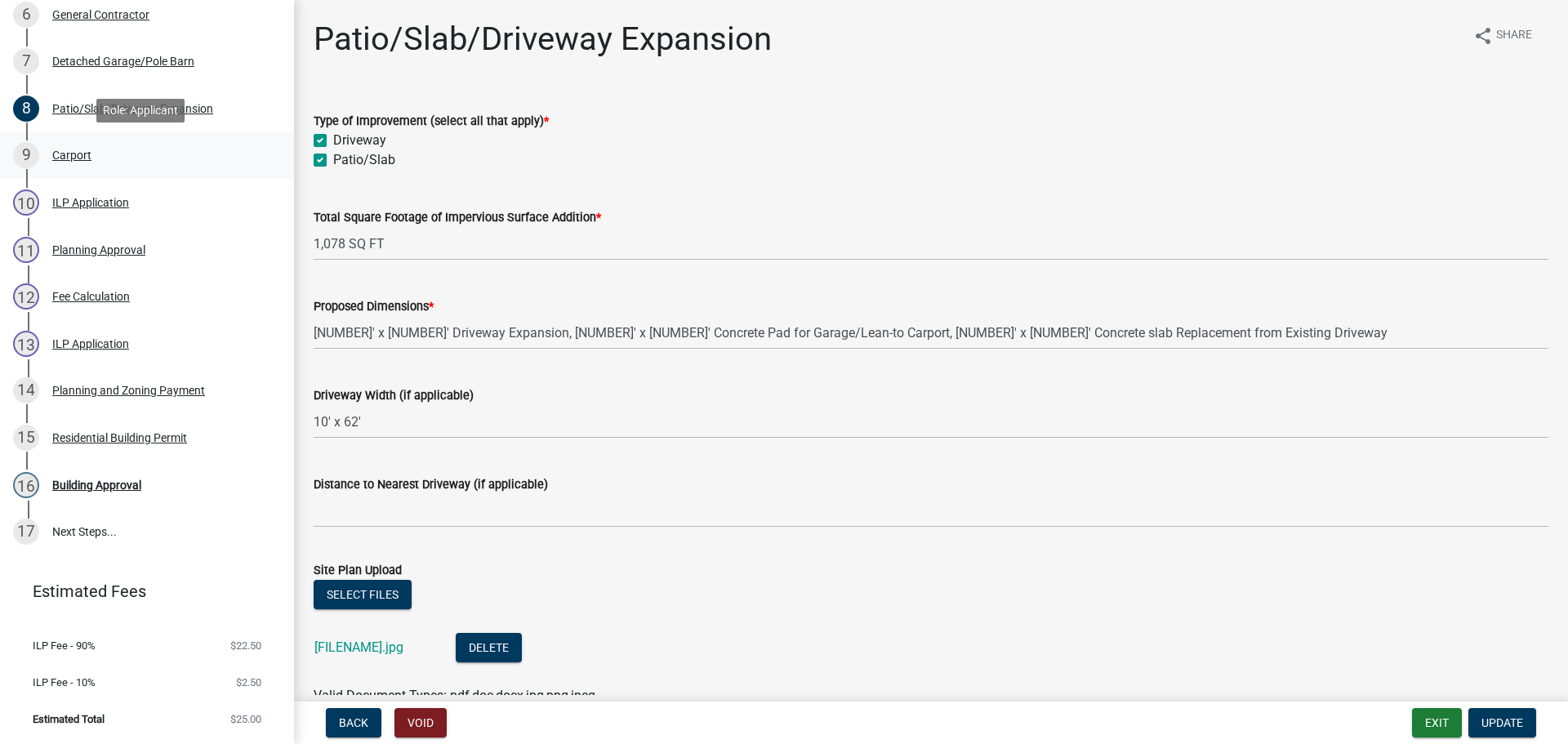click on "Carport" at bounding box center (72, 155) 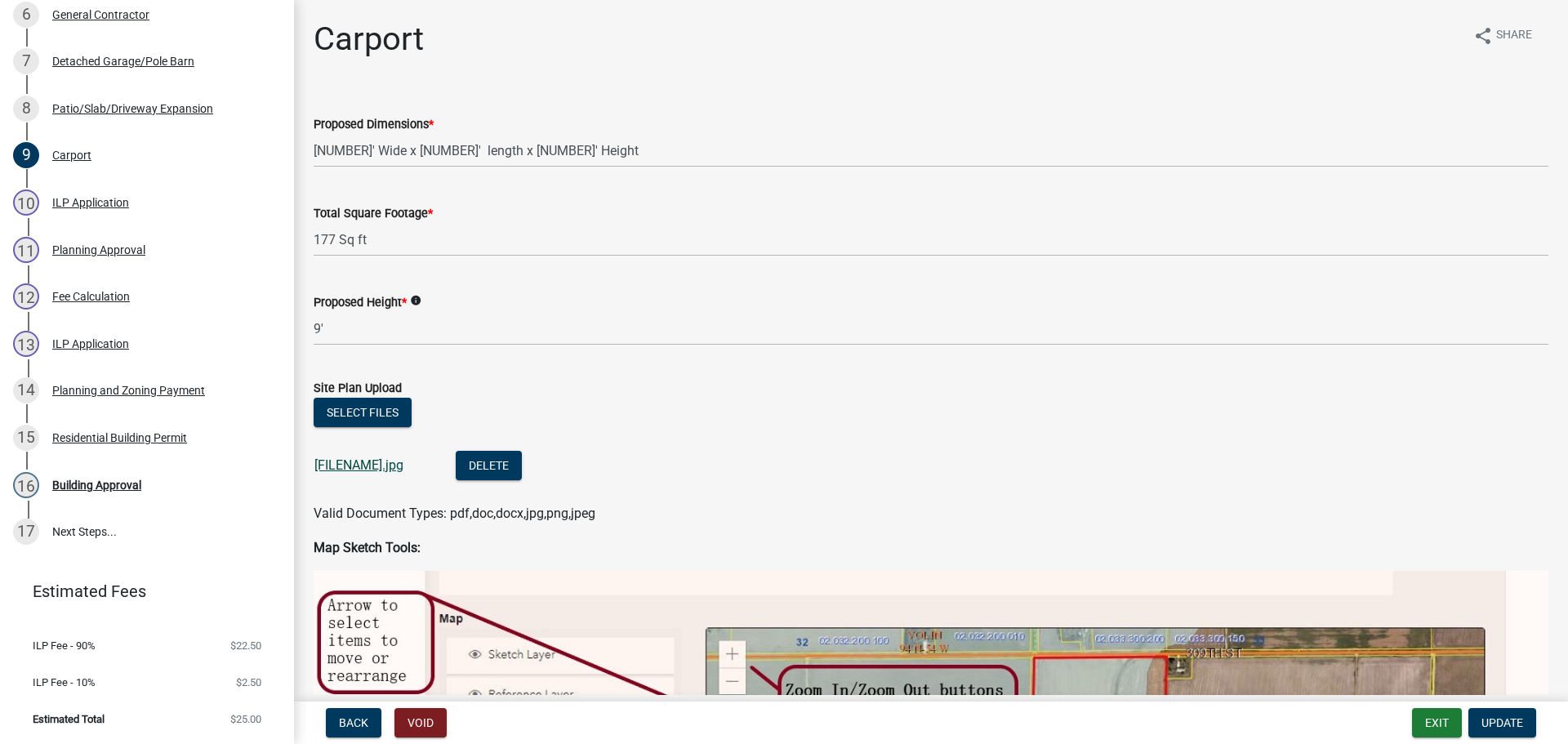 click on "418LocustSitePlan.jpg" 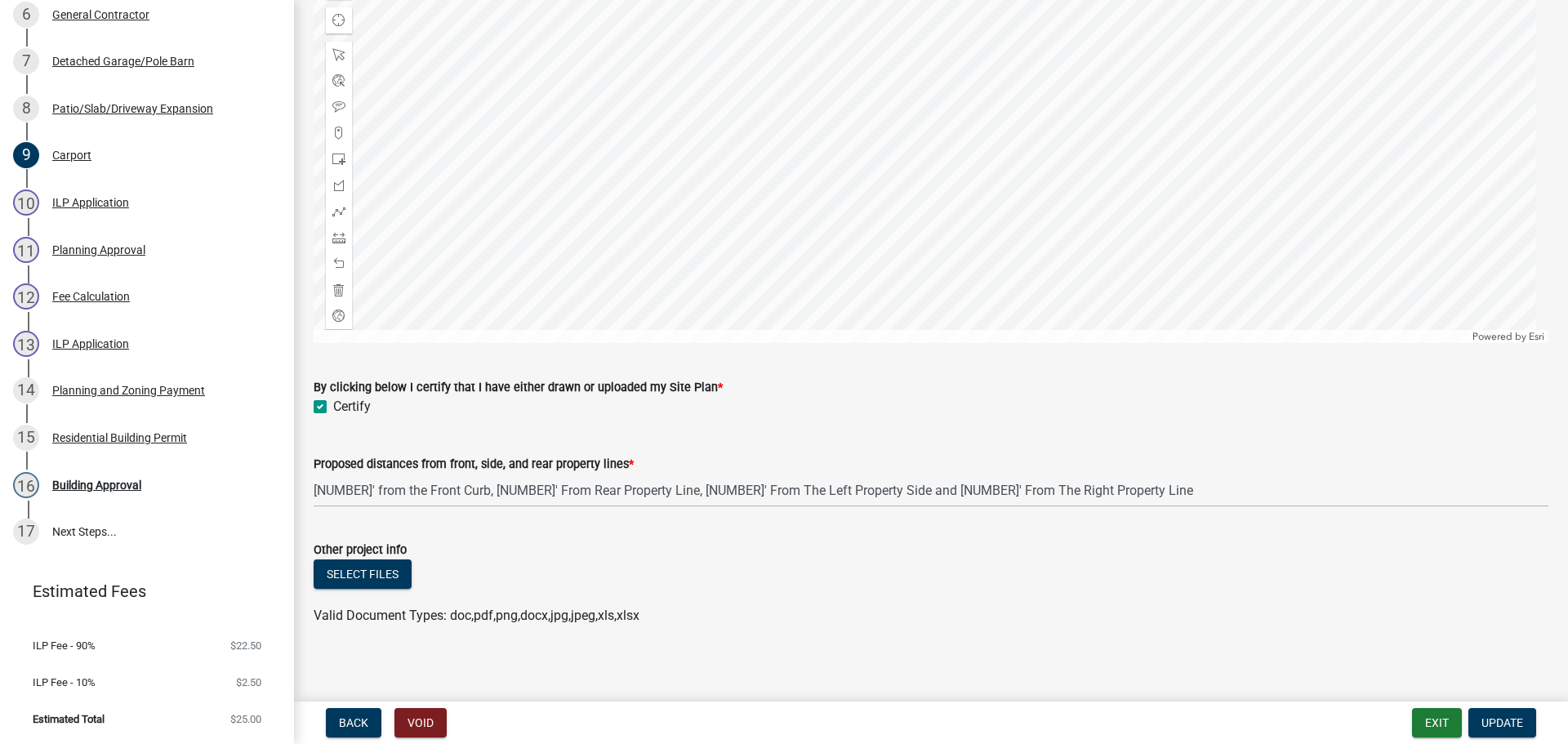 scroll, scrollTop: 1316, scrollLeft: 0, axis: vertical 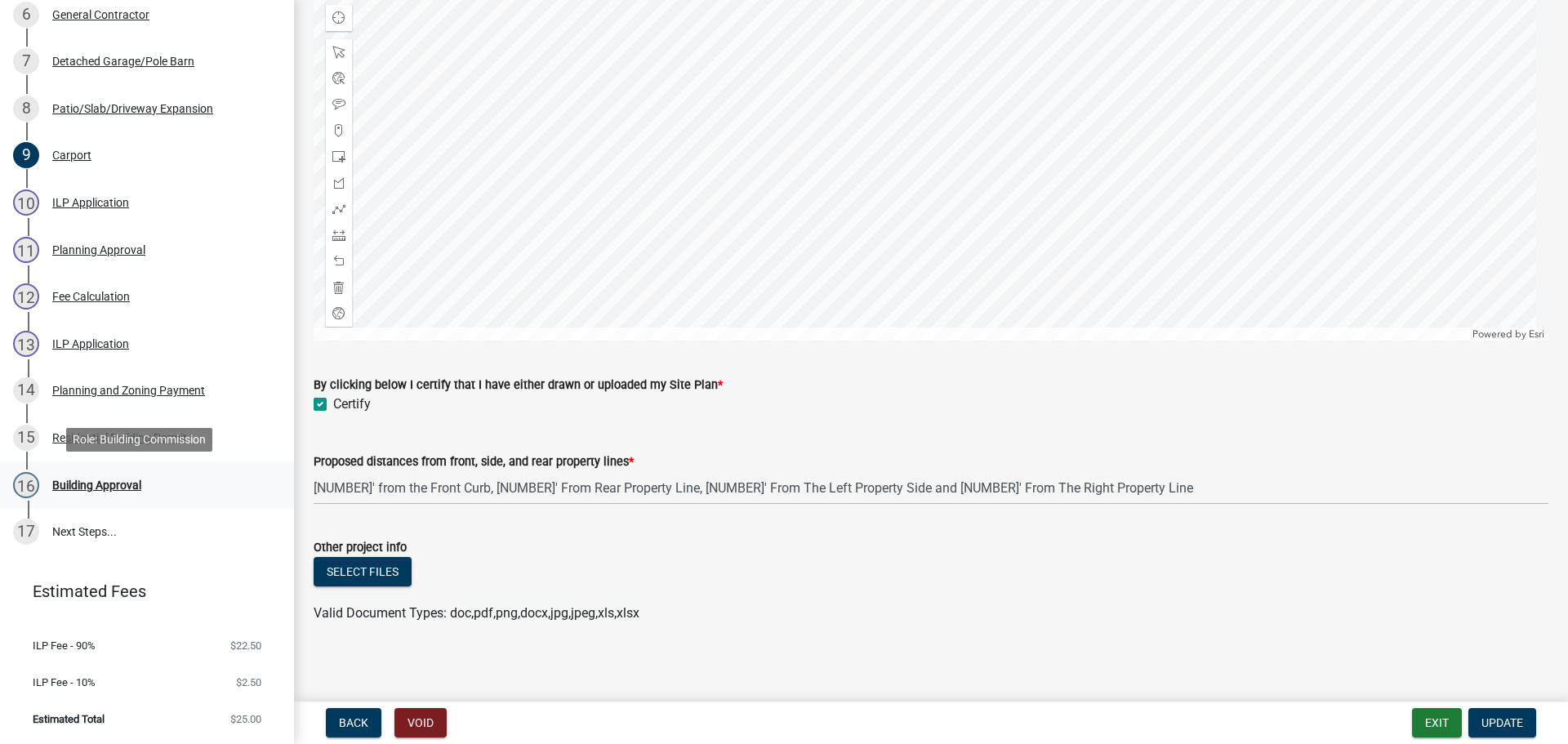 click on "Building Approval" at bounding box center (96, 485) 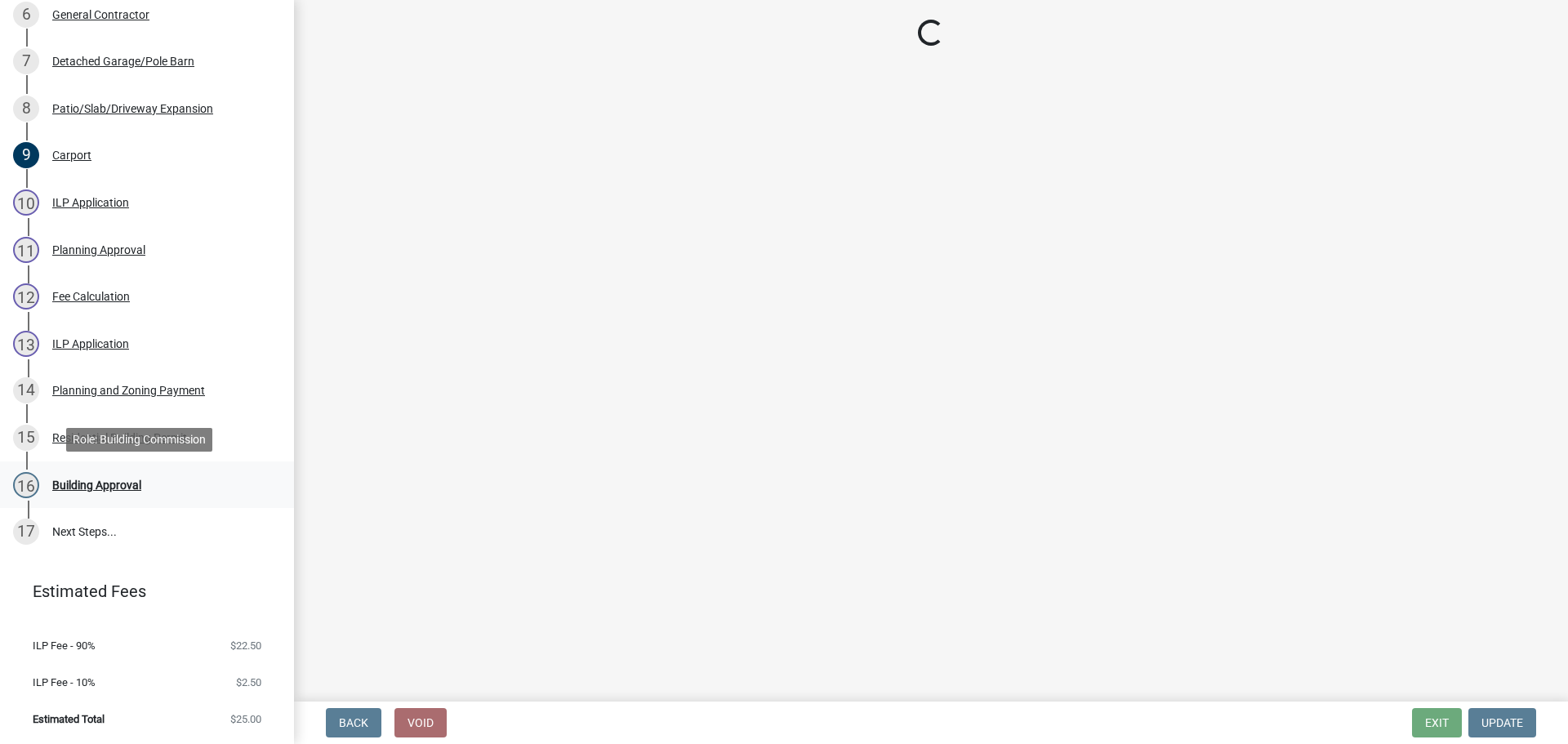 scroll, scrollTop: 0, scrollLeft: 0, axis: both 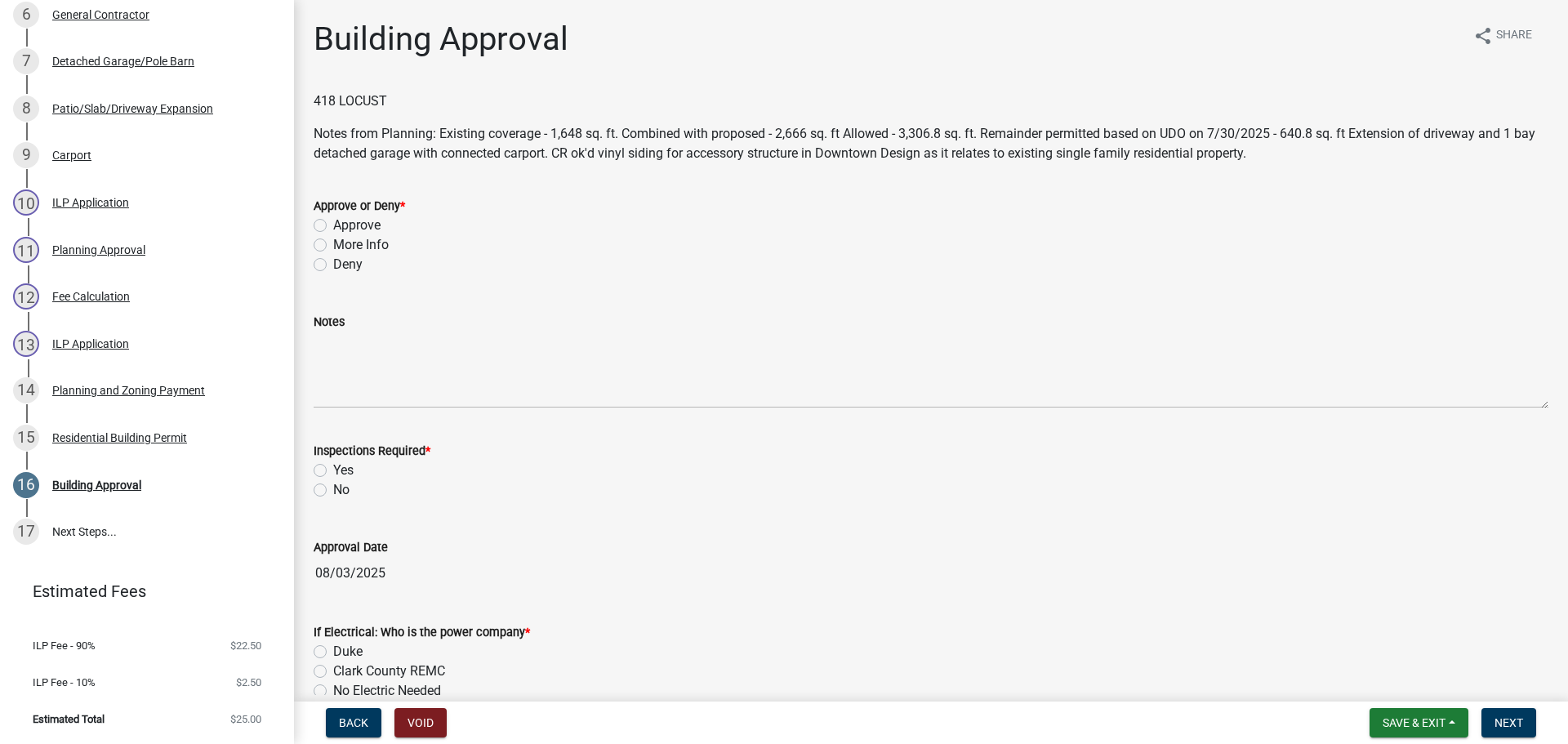 click on "Approve" 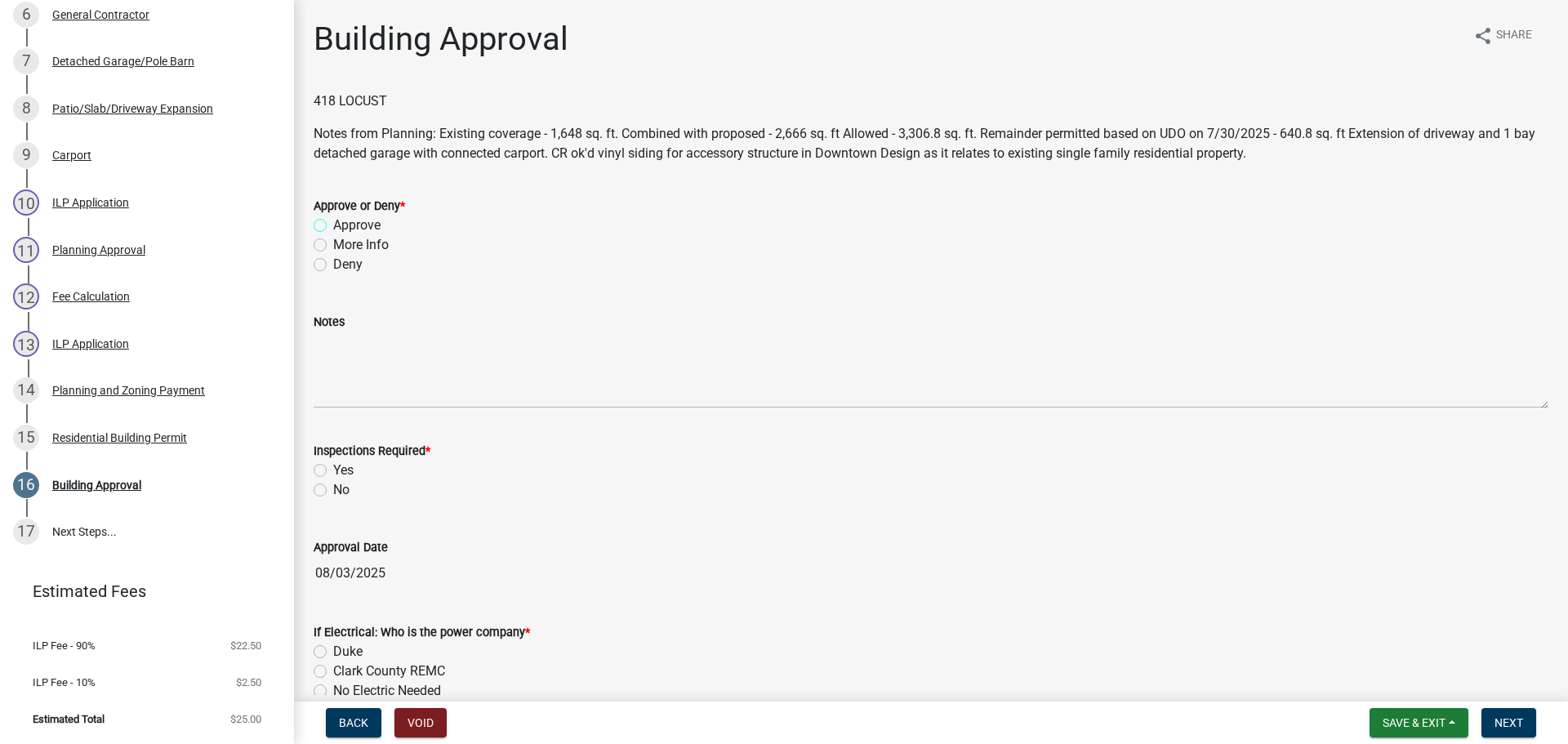 click on "Approve" at bounding box center (338, 221) 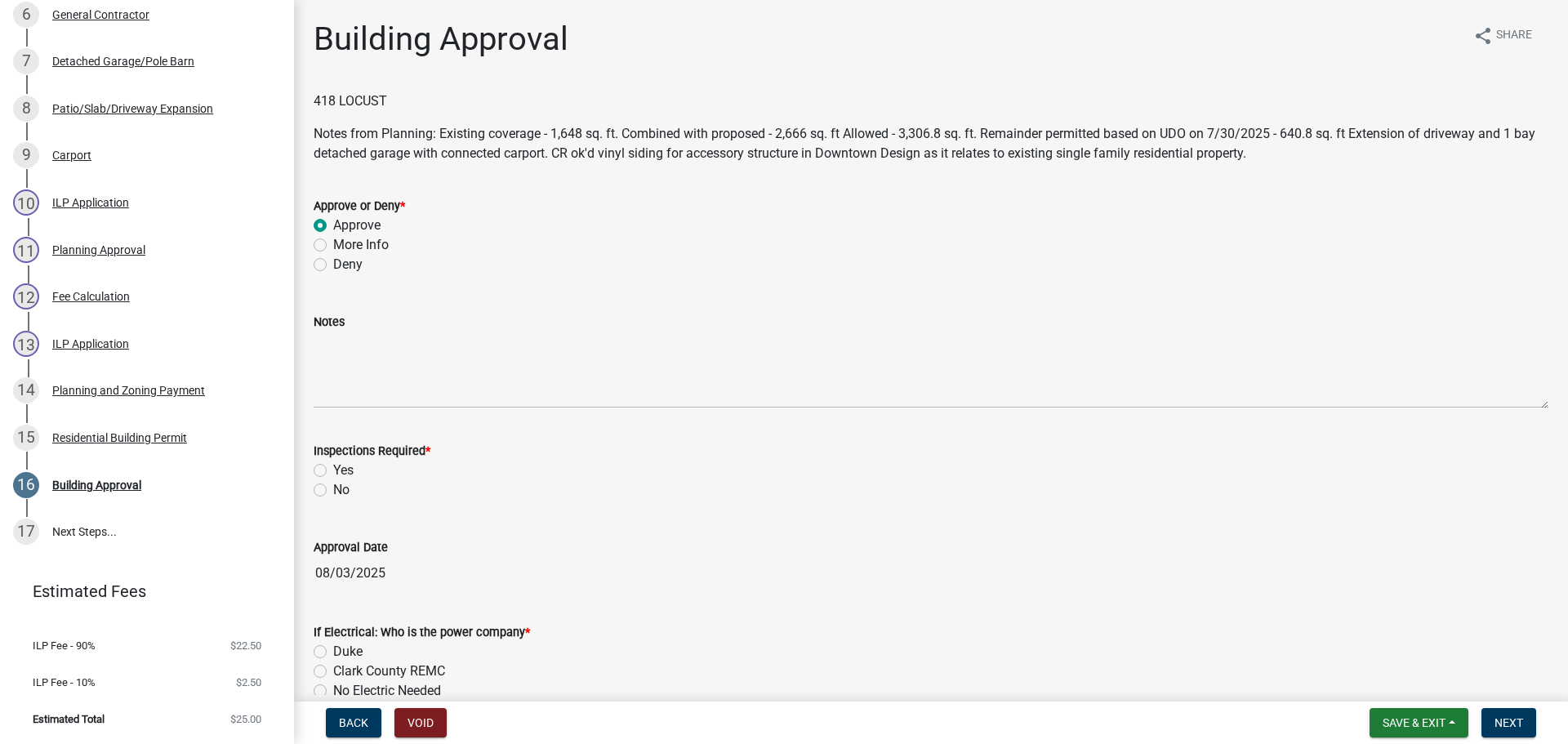 radio on "true" 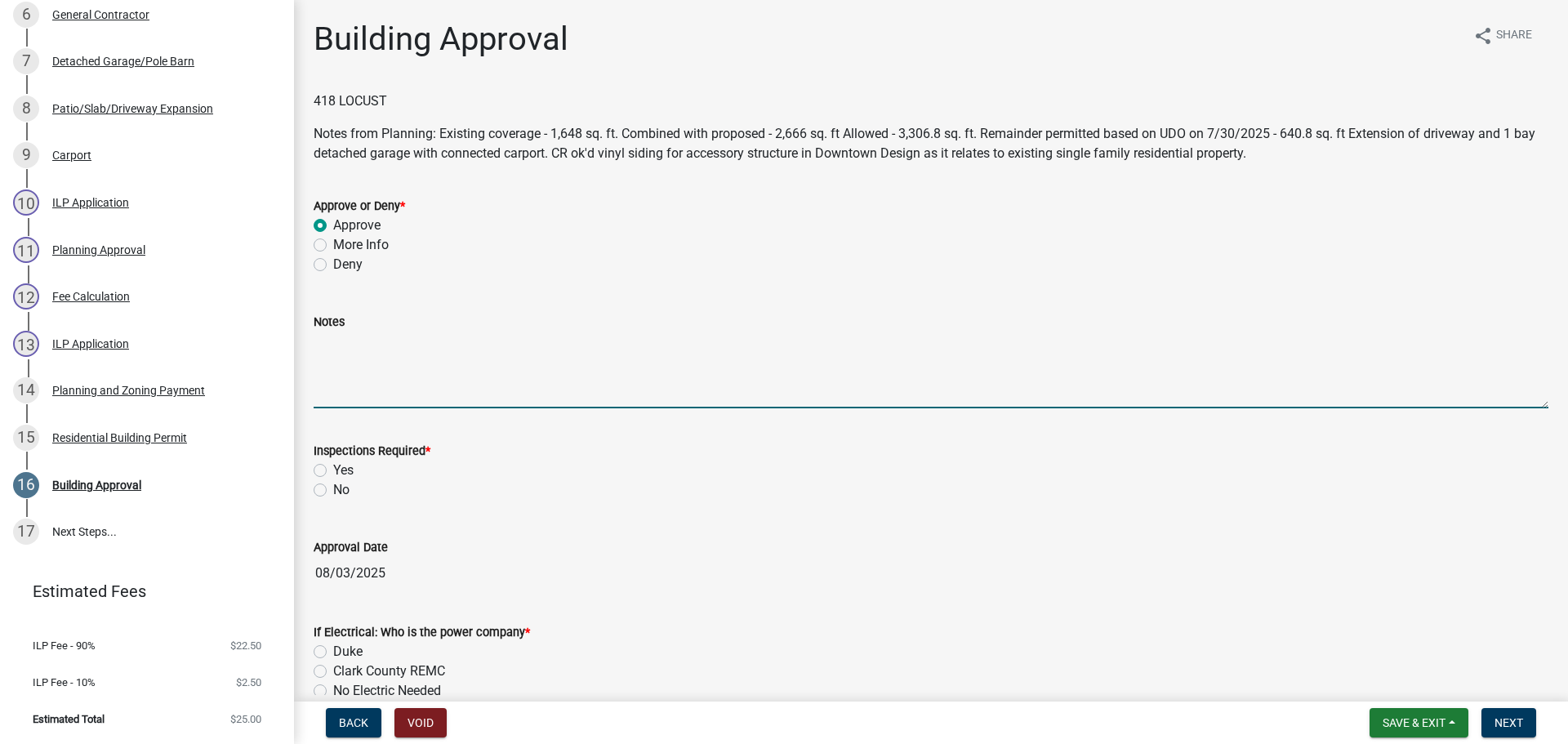 click on "Notes" at bounding box center (931, 370) 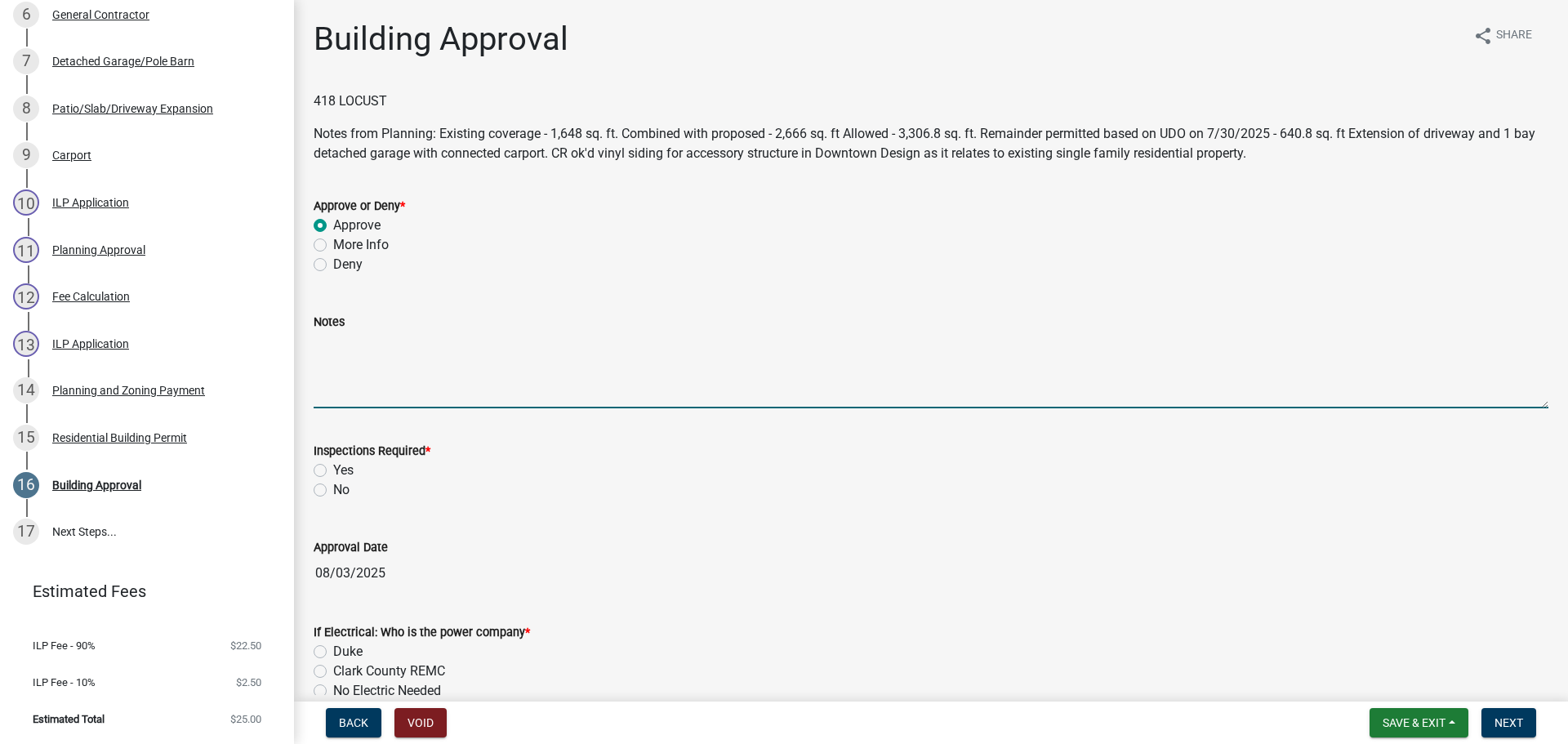 click on "Yes" 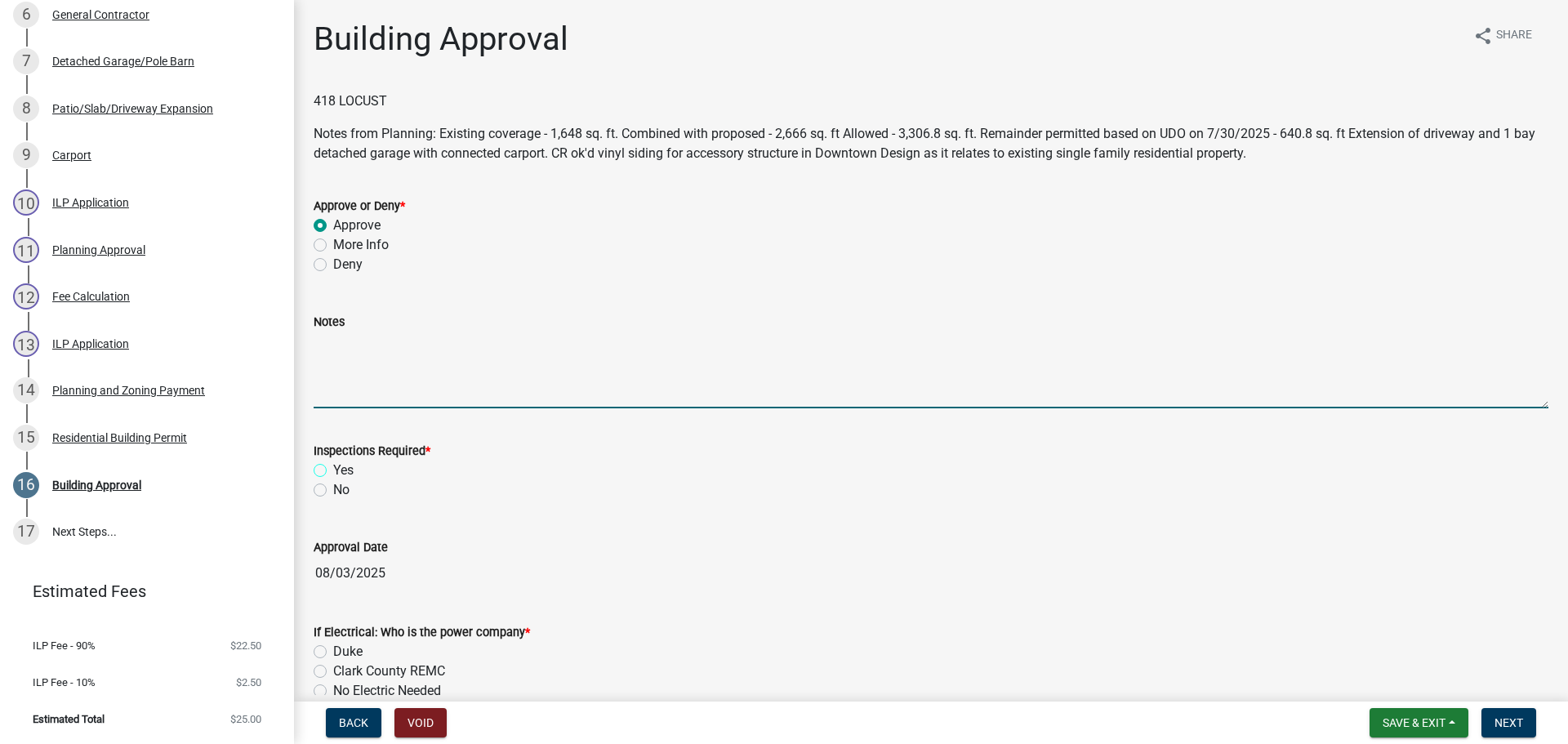 click on "Yes" at bounding box center (338, 466) 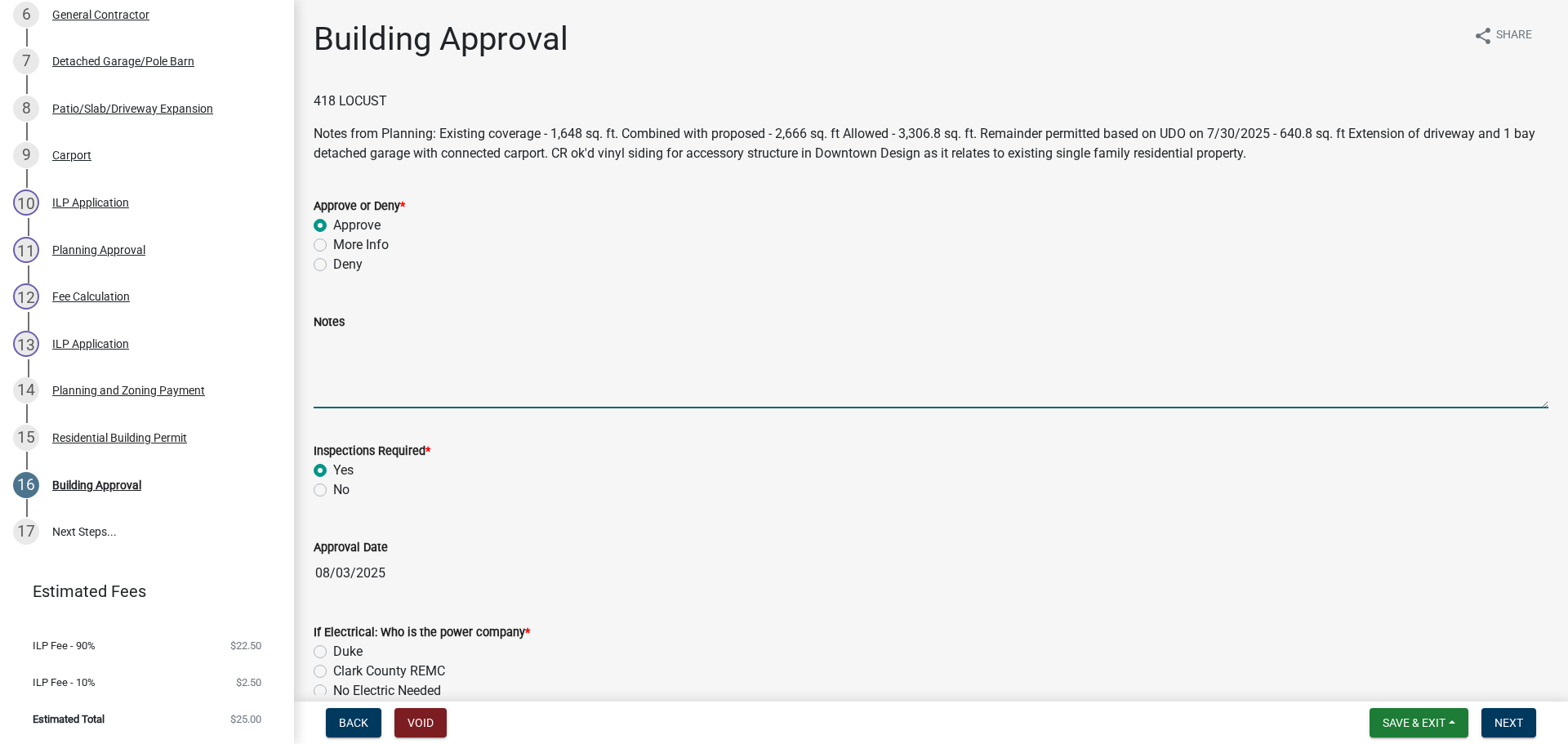 radio on "true" 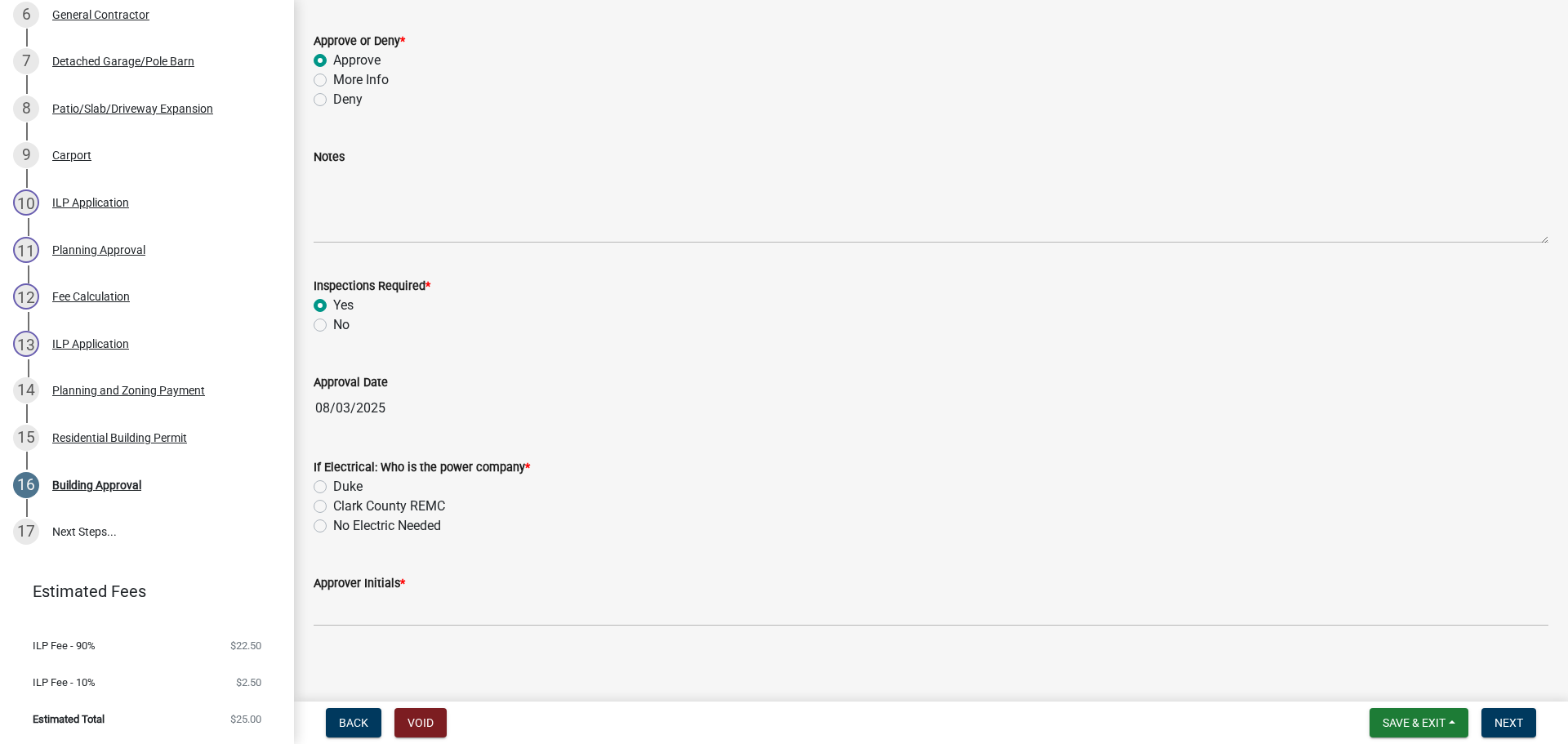 scroll, scrollTop: 173, scrollLeft: 0, axis: vertical 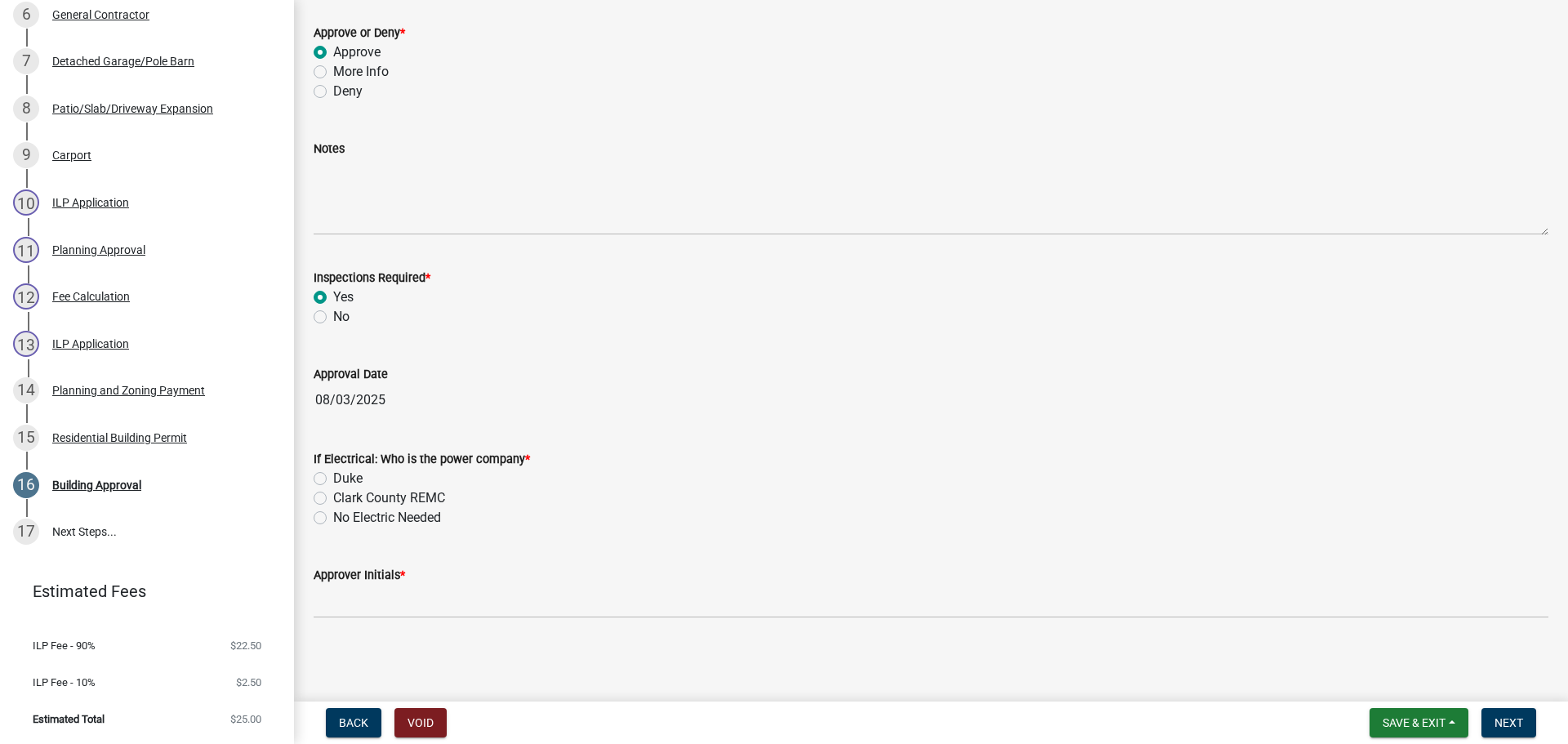 click on "Duke" 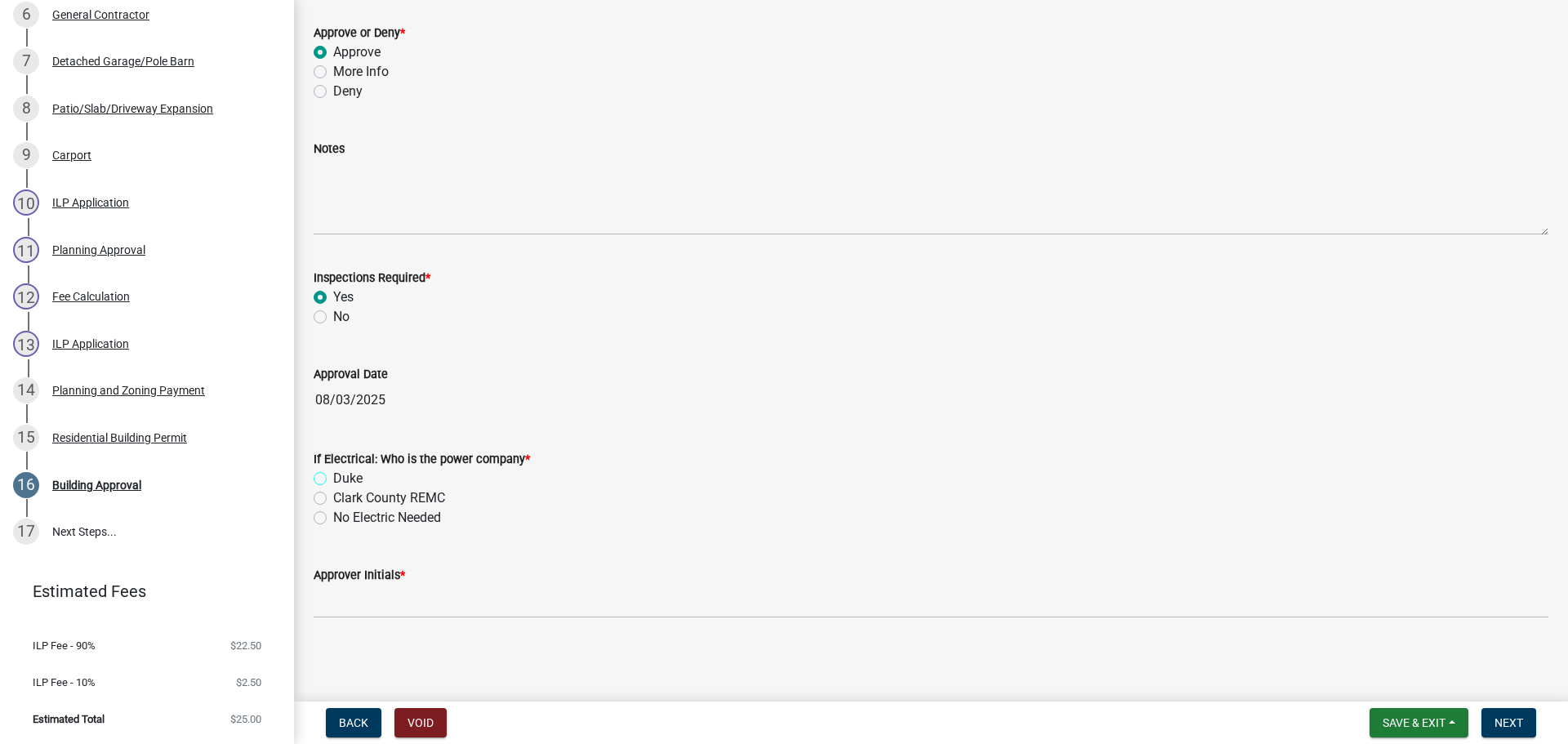 click on "Duke" at bounding box center (338, 474) 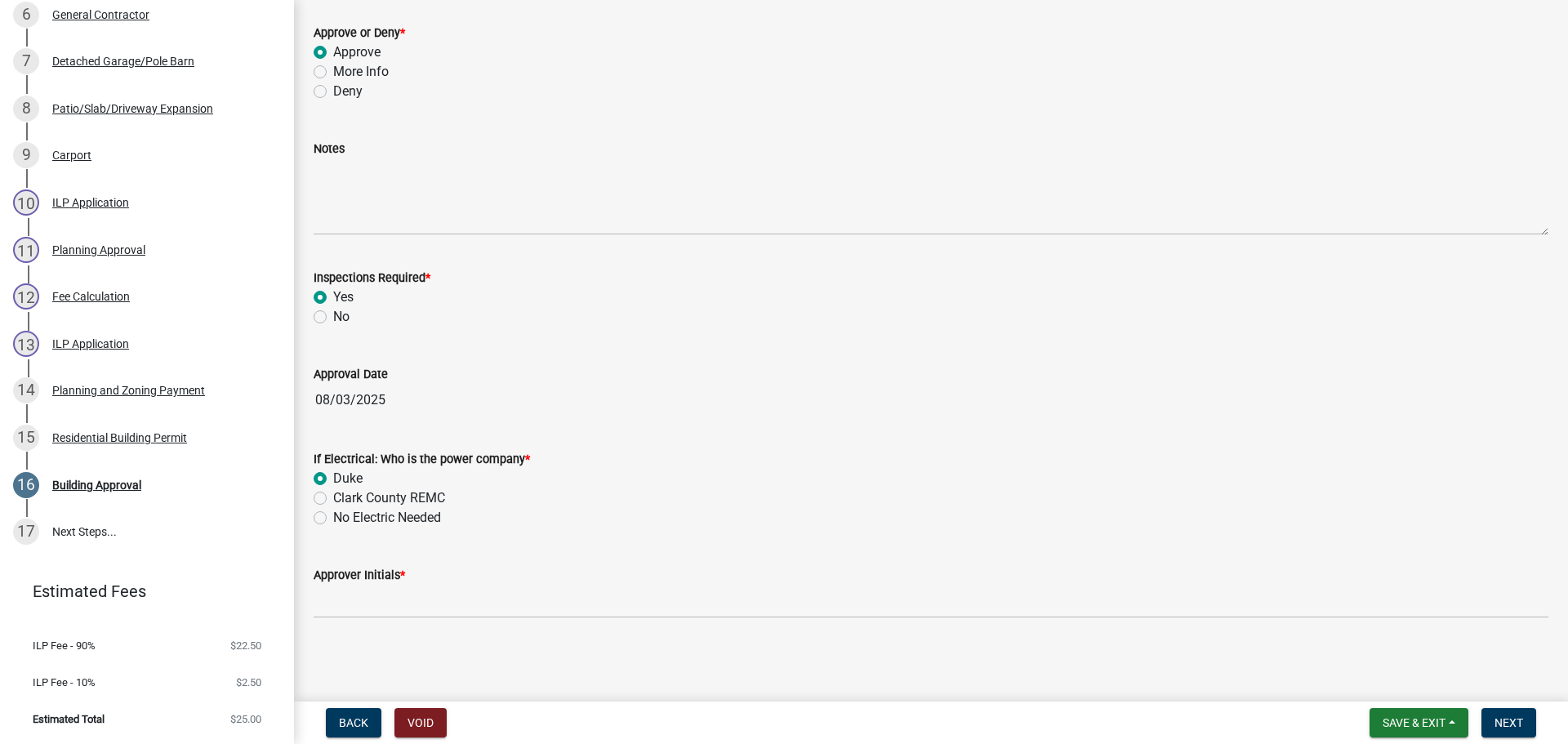 radio on "true" 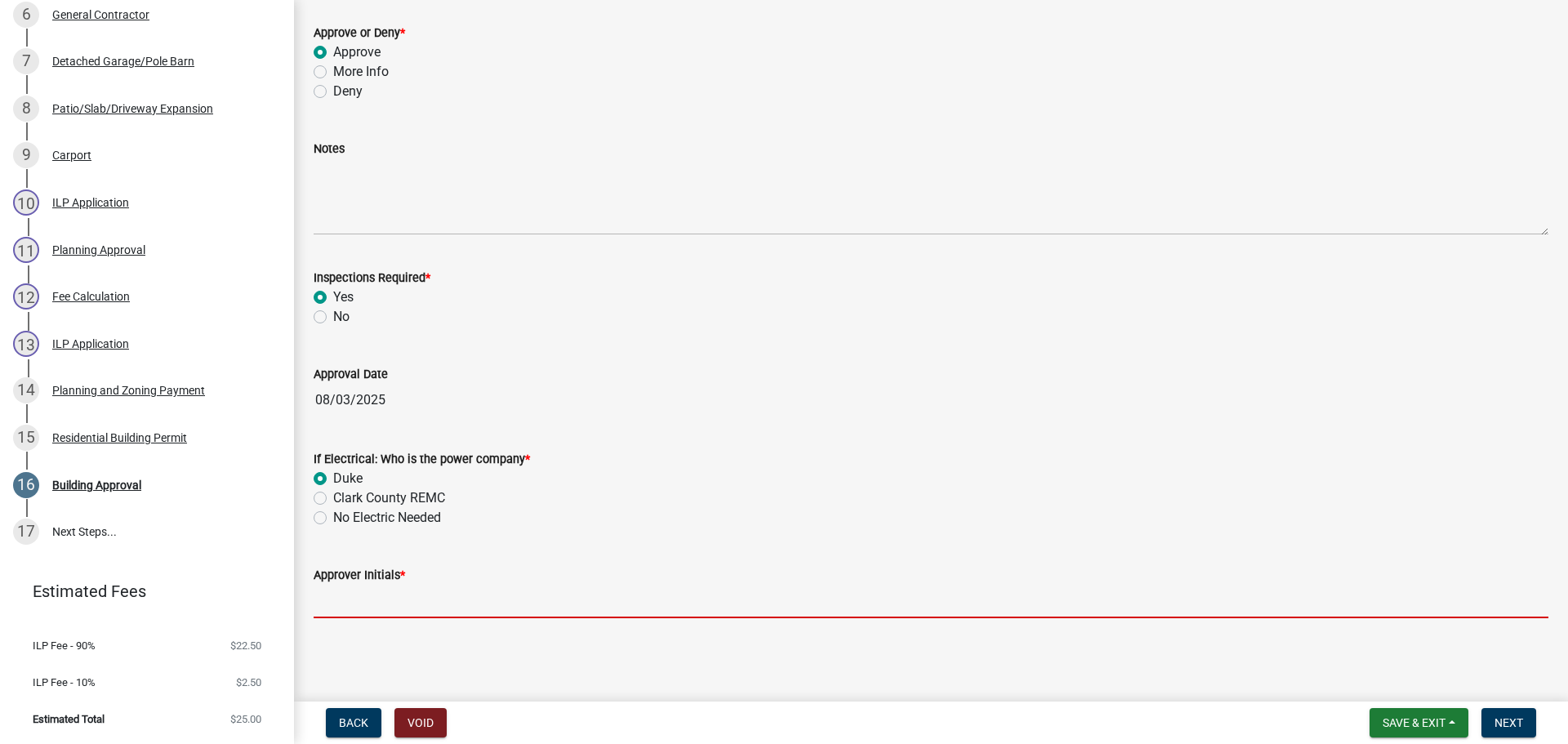click on "Approver Initials  *" at bounding box center (931, 601) 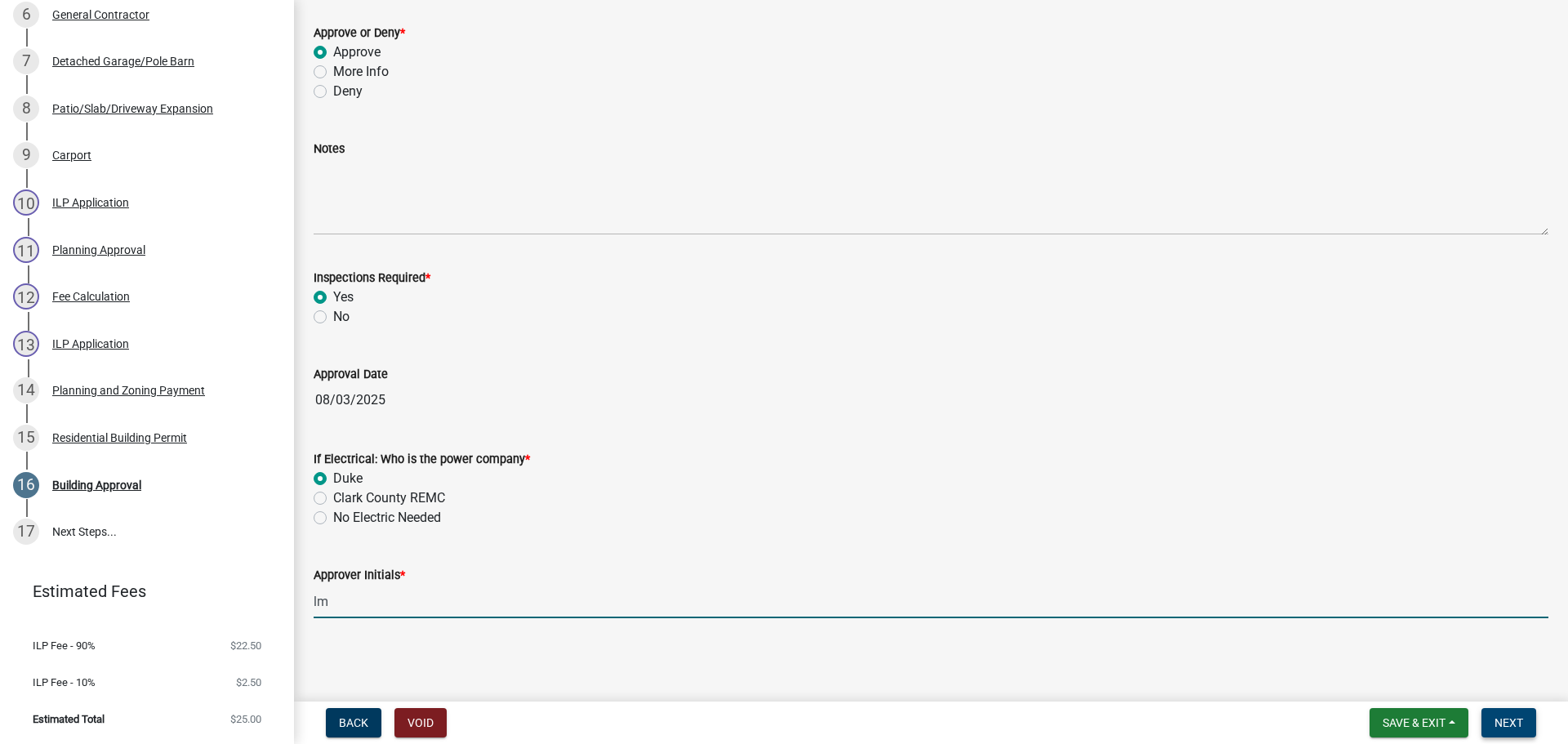 type on "lm" 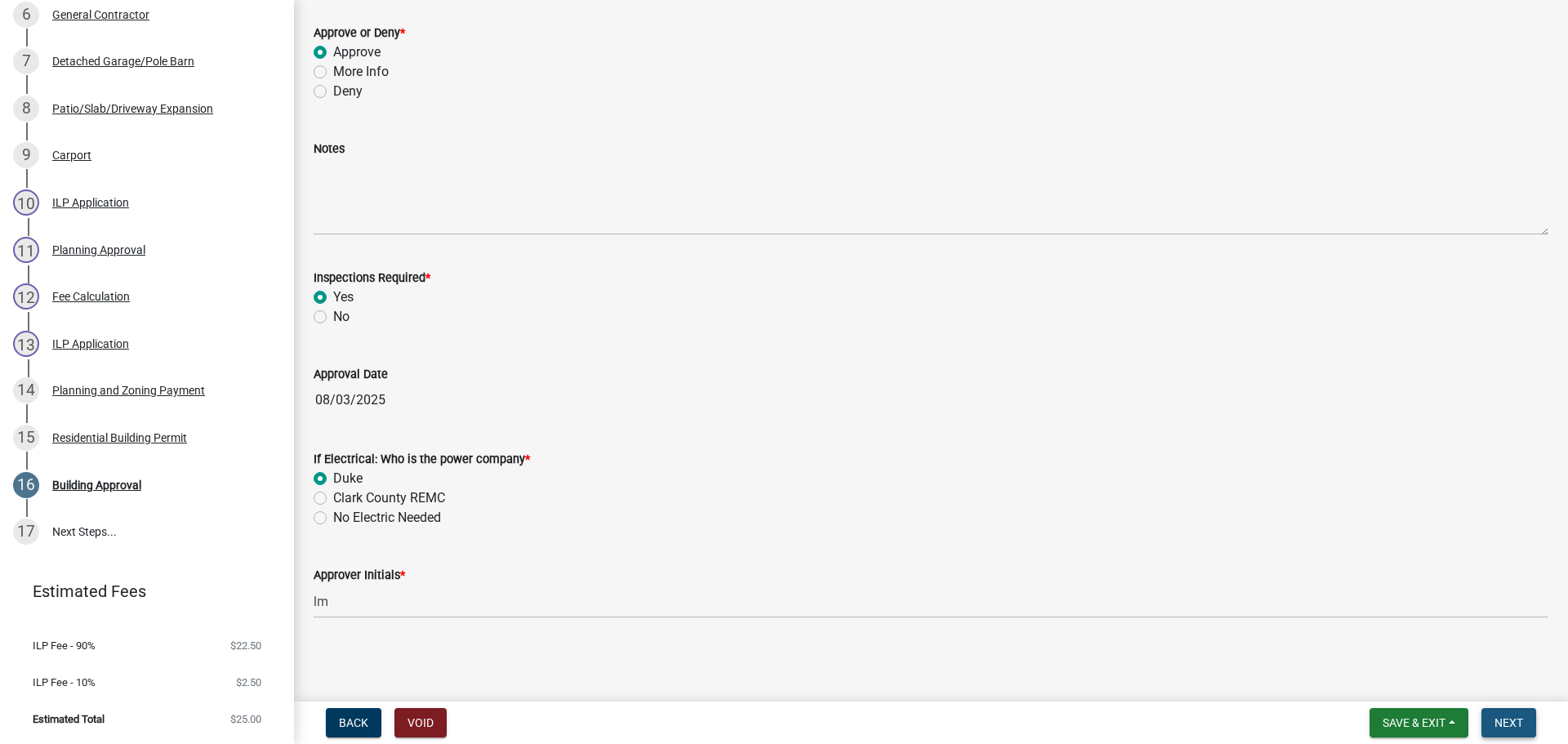 click on "Next" at bounding box center (1508, 723) 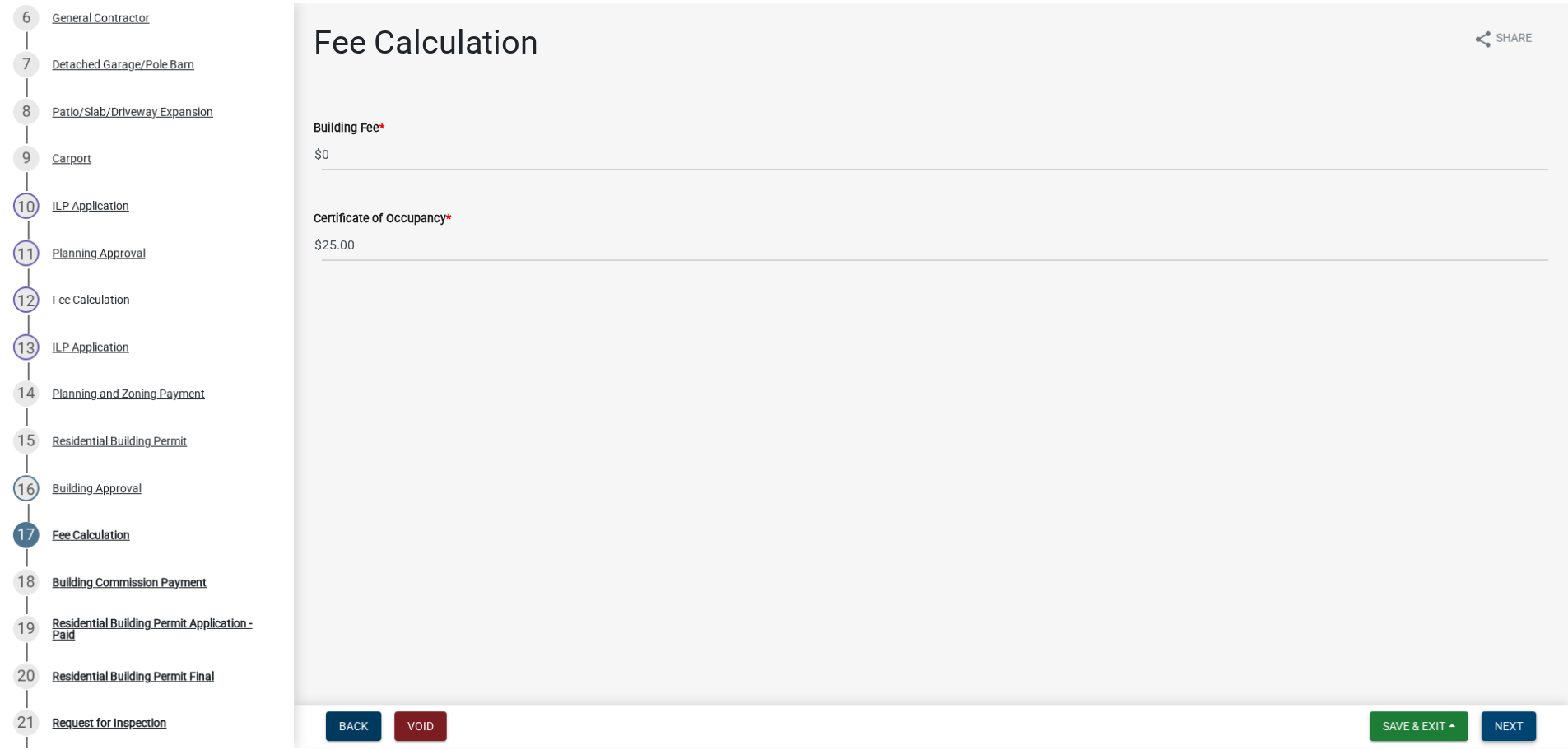 scroll, scrollTop: 873, scrollLeft: 0, axis: vertical 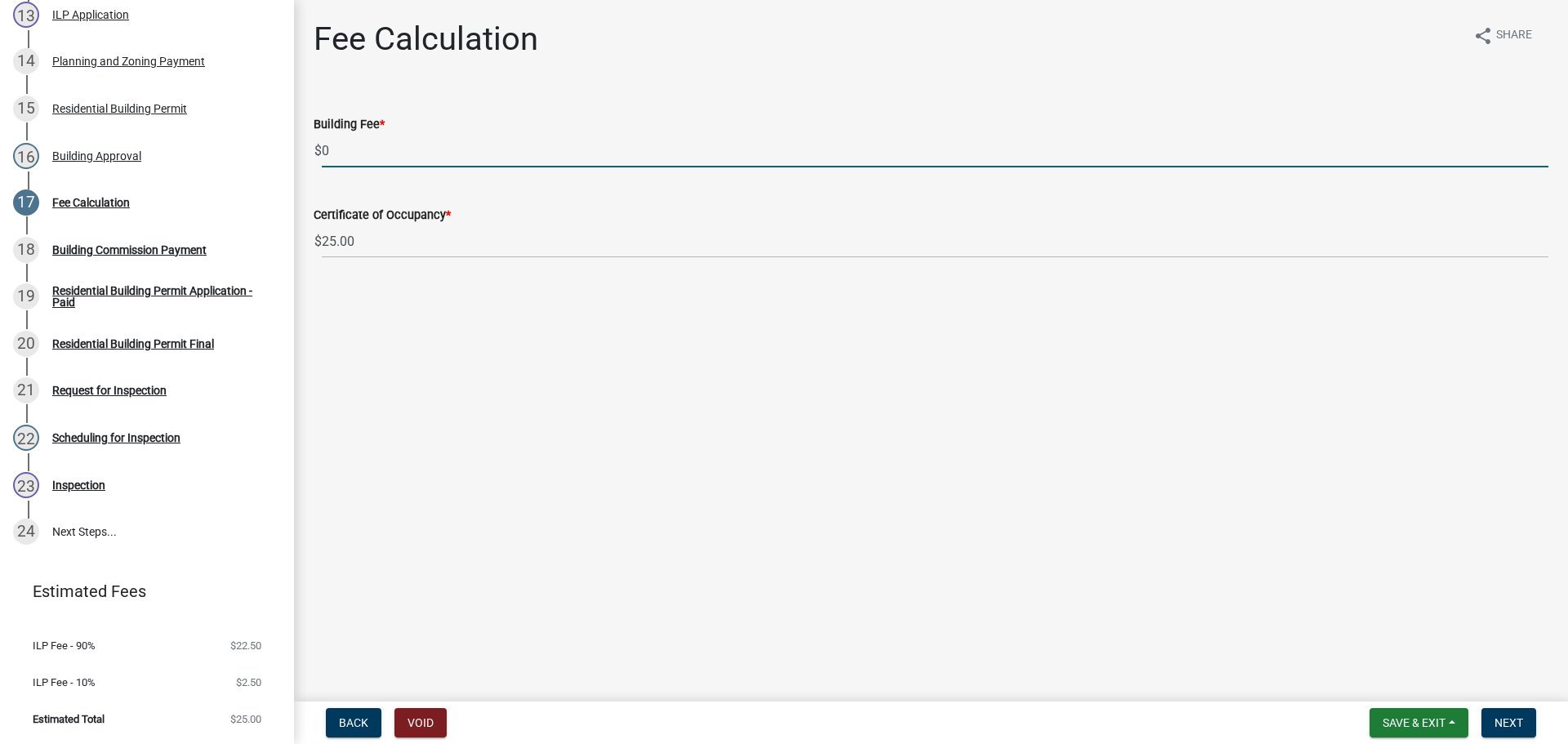 drag, startPoint x: 388, startPoint y: 149, endPoint x: 288, endPoint y: 152, distance: 100.04499 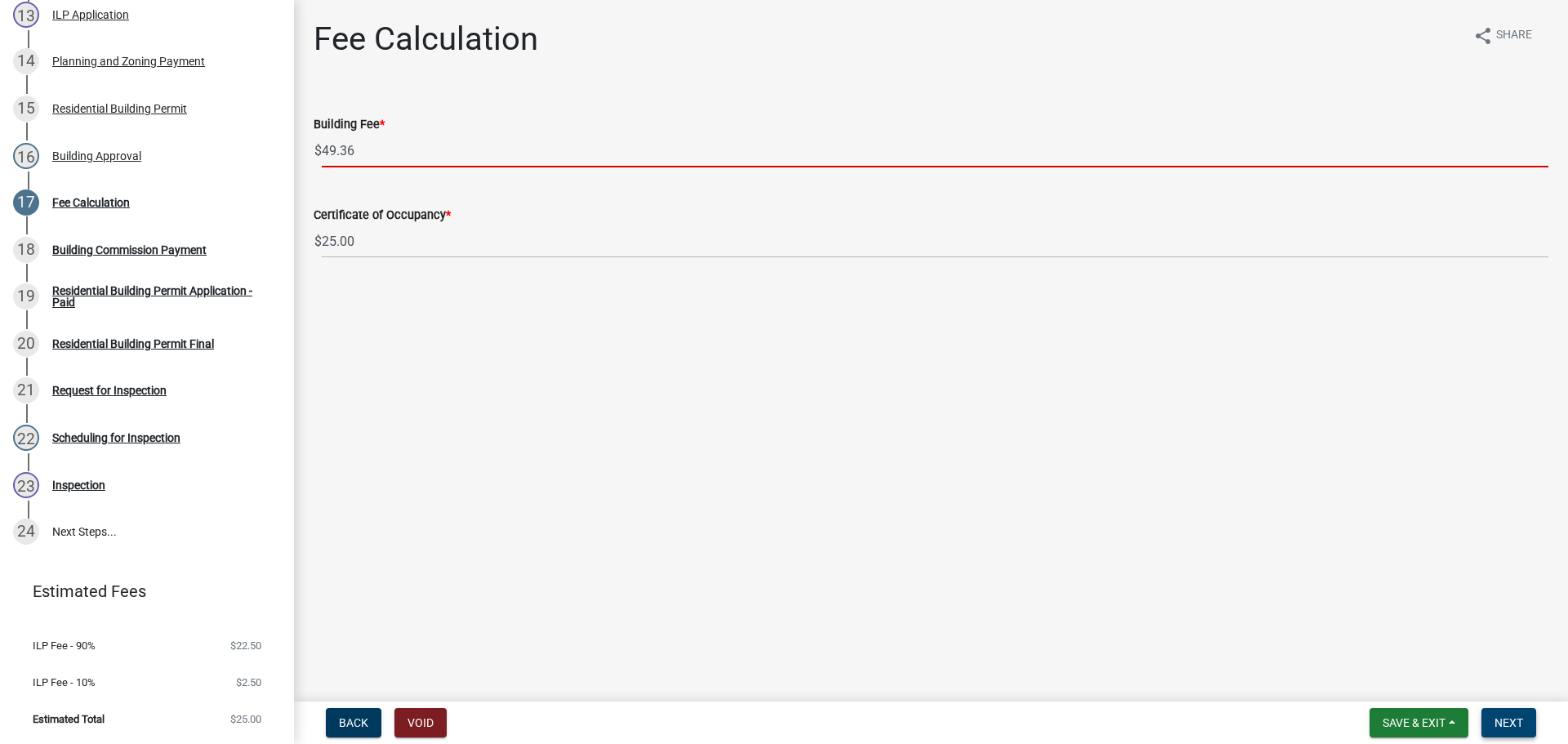 type on "49.36" 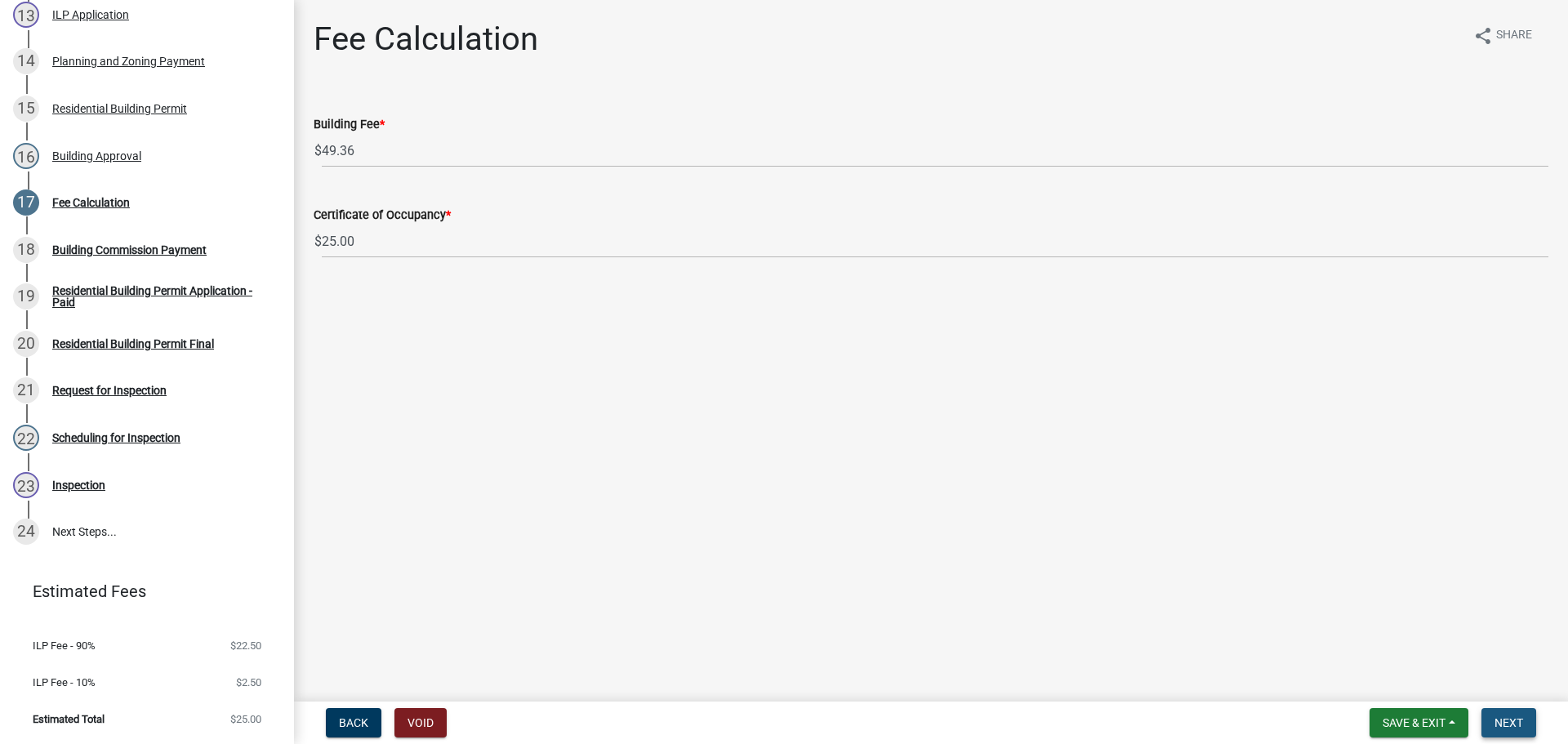 click on "Next" at bounding box center (1508, 723) 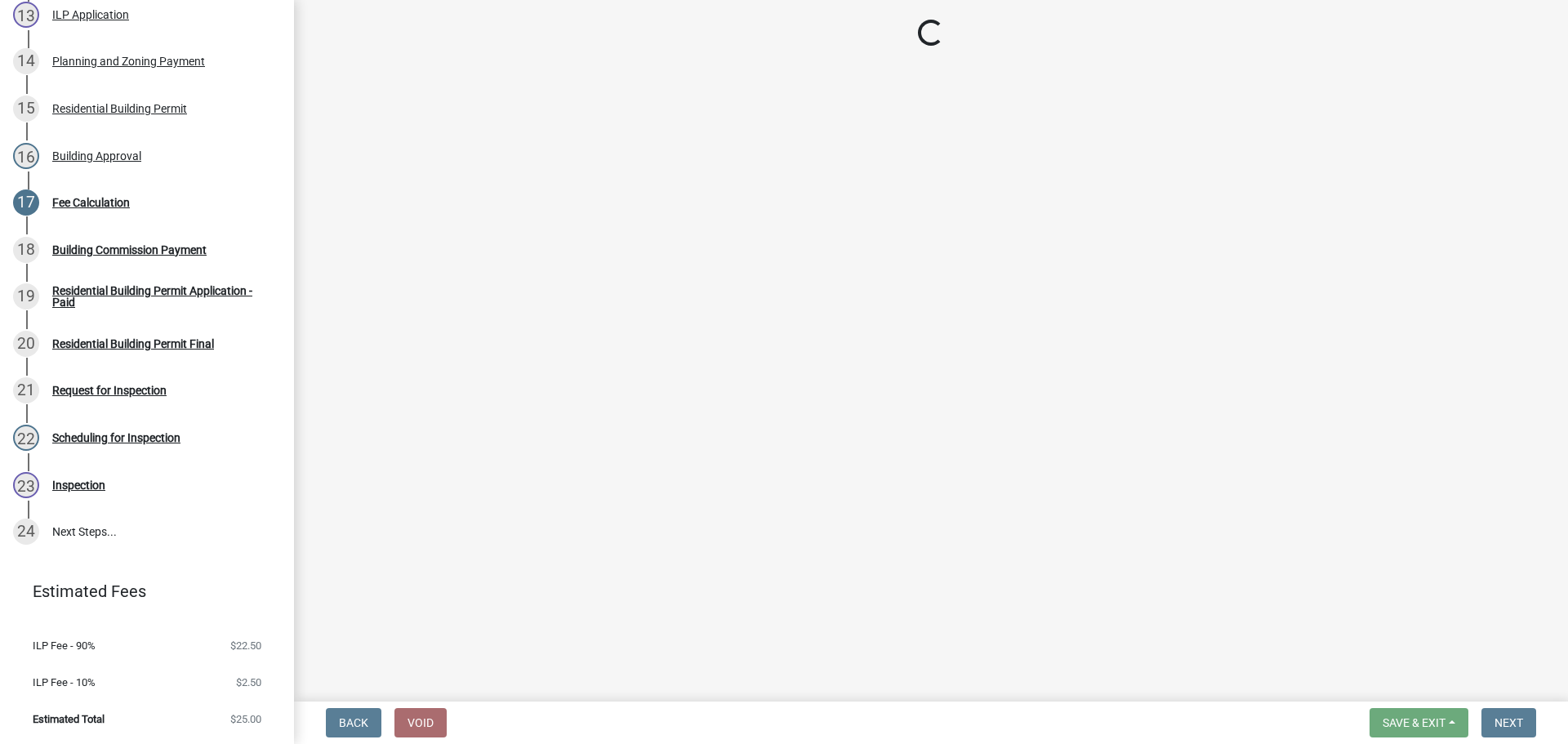 select on "3: 3" 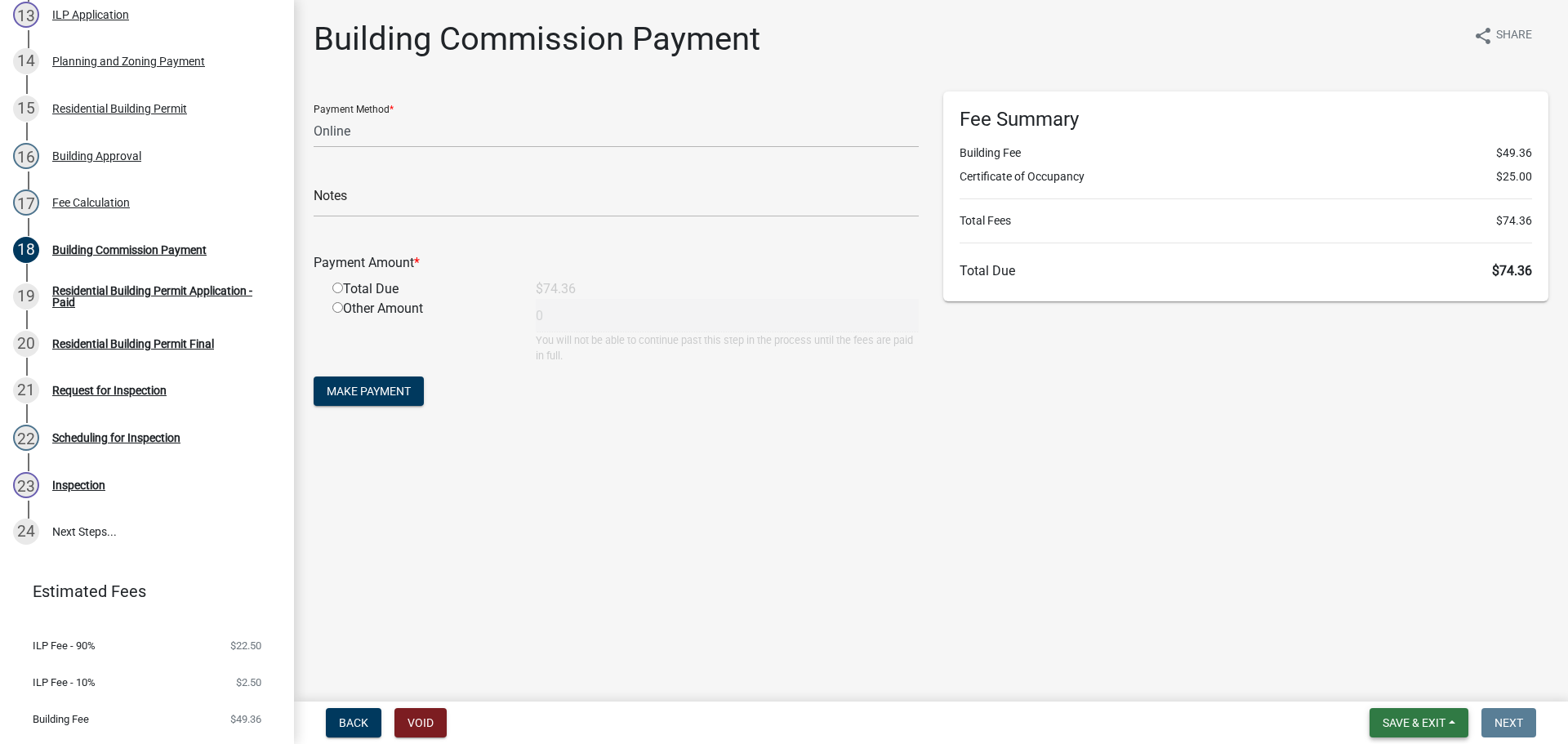 click on "Save & Exit" at bounding box center (1414, 723) 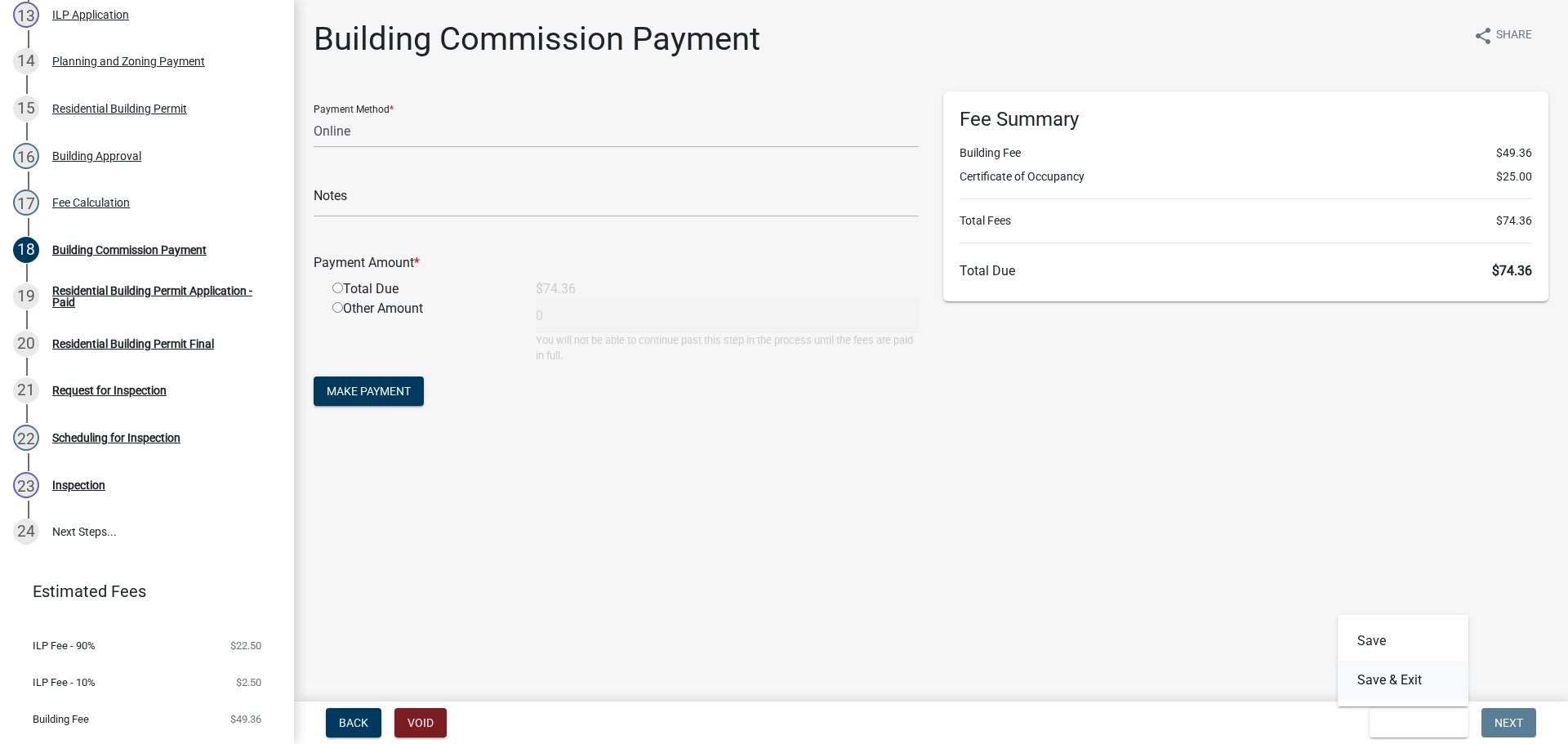 click on "Save & Exit" at bounding box center [1403, 680] 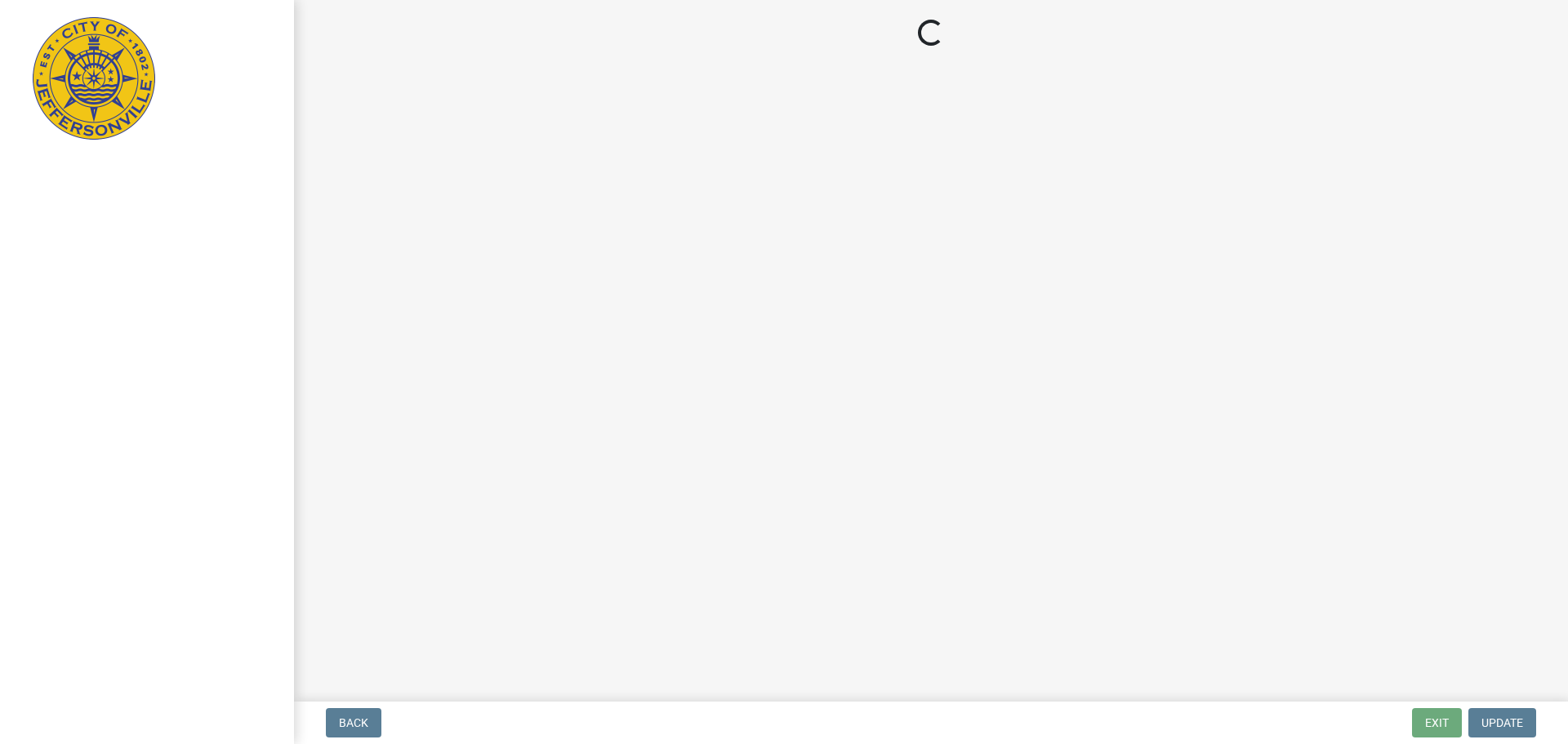 scroll, scrollTop: 0, scrollLeft: 0, axis: both 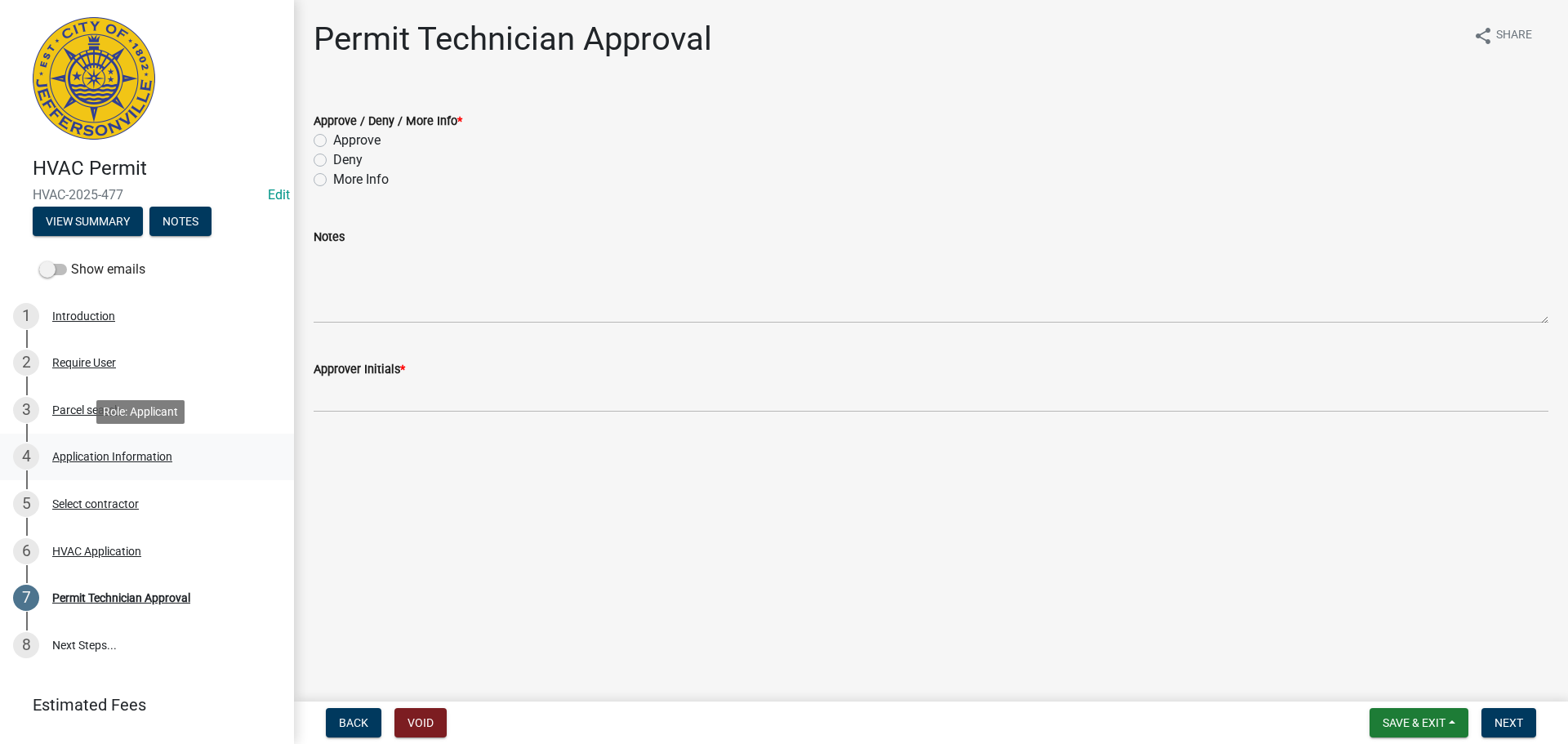 click on "4     Application Information" at bounding box center (140, 457) 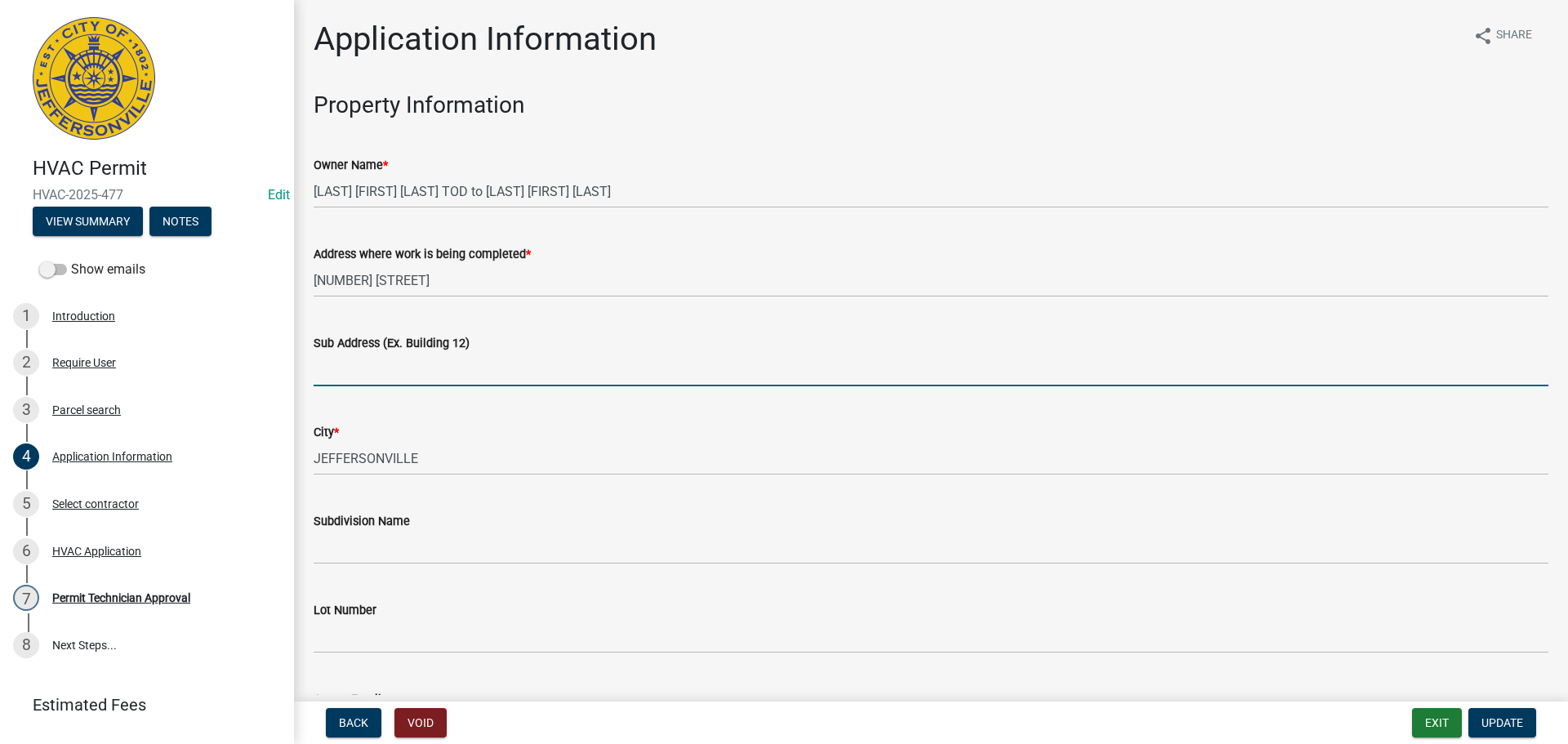 click on "Sub Address (Ex. Building 12)" at bounding box center (931, 369) 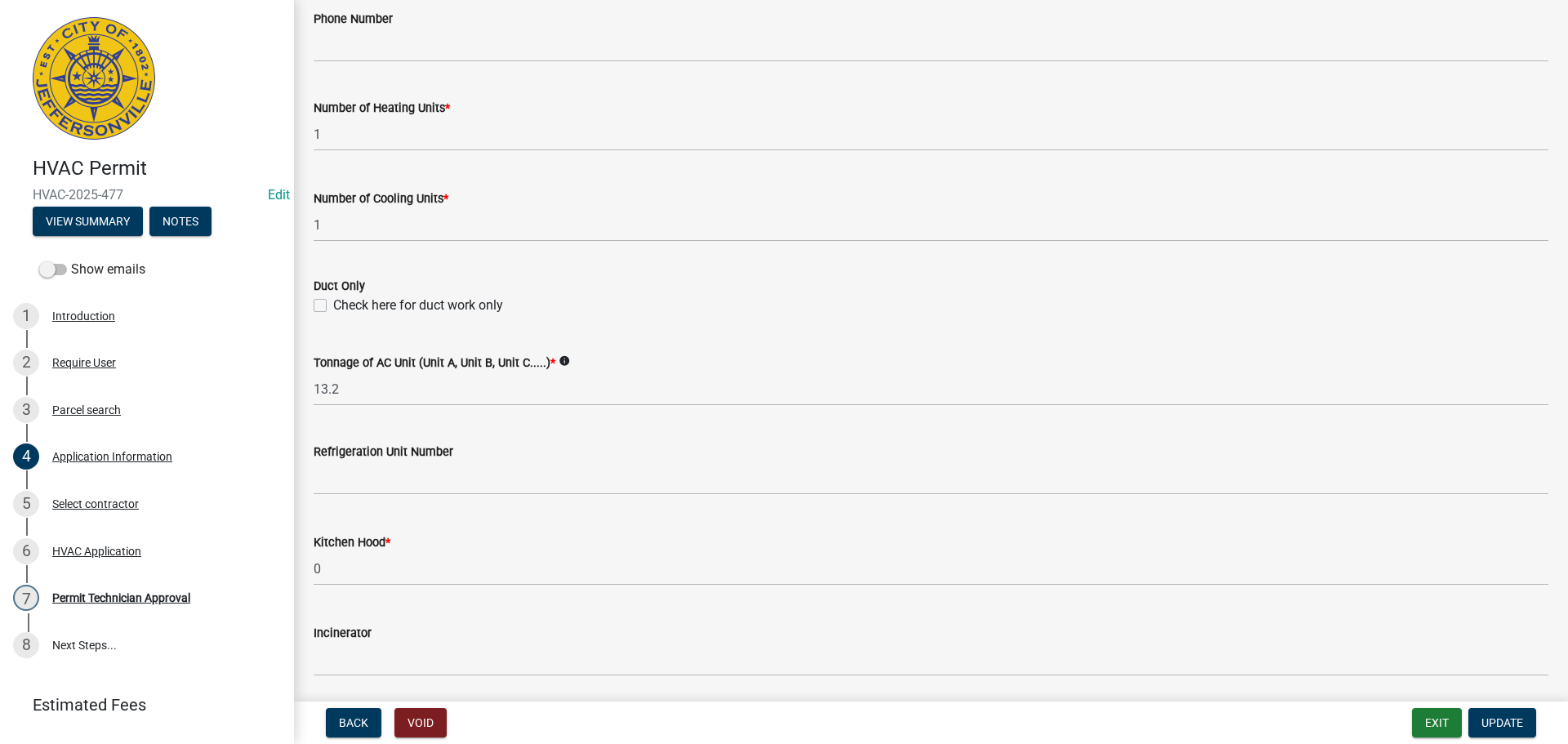 scroll, scrollTop: 691, scrollLeft: 0, axis: vertical 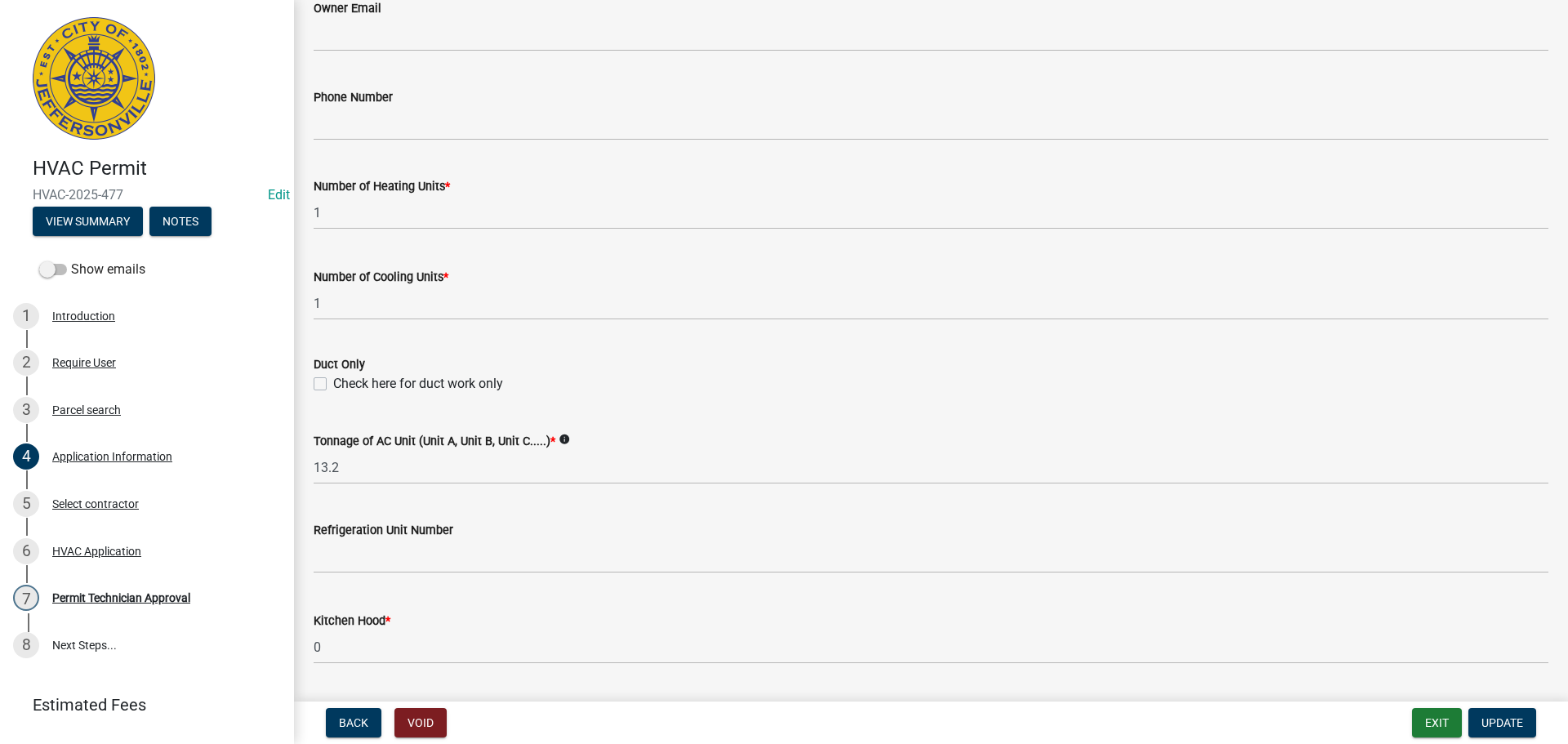 type on "15 Louise Street" 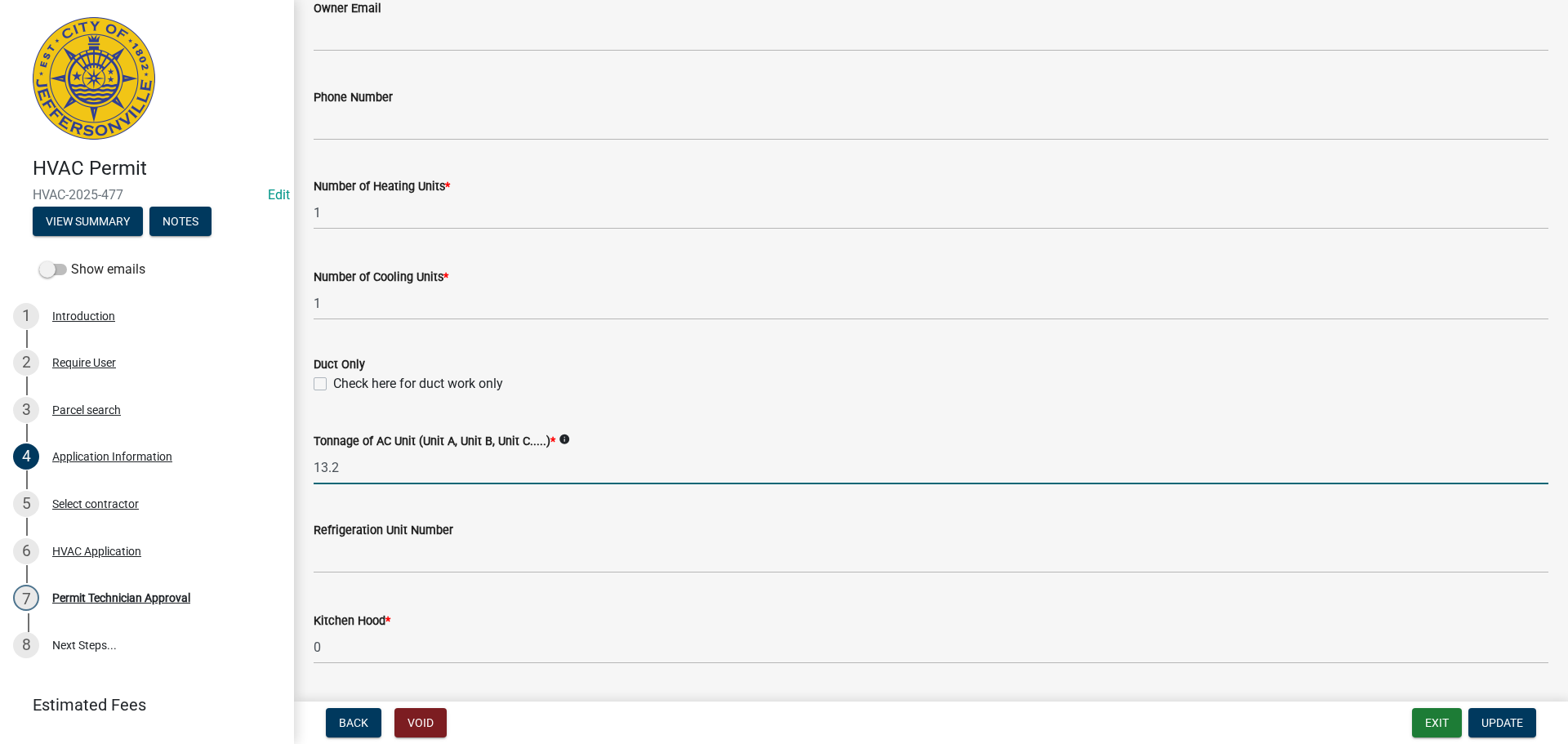 click on "13.2" at bounding box center (931, 467) 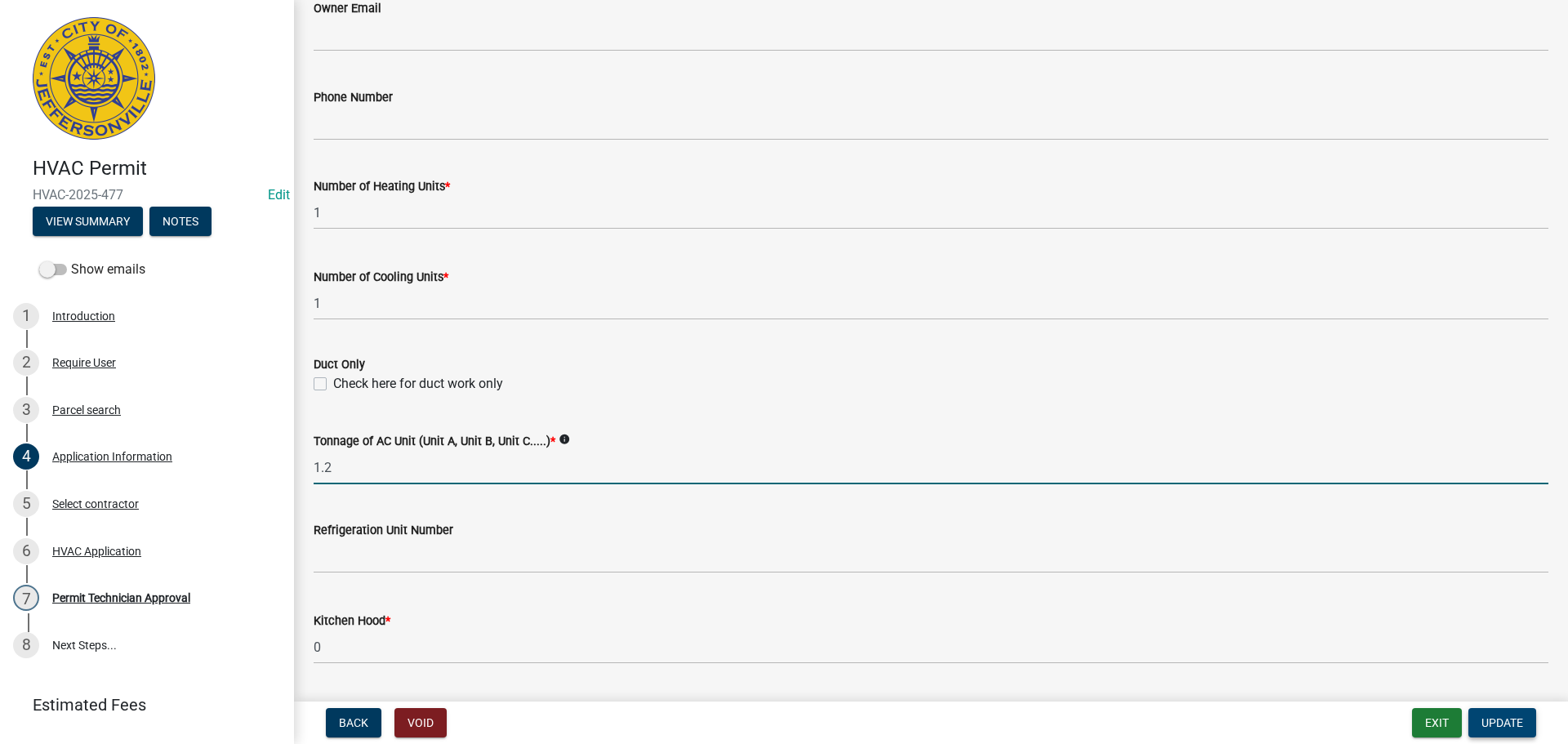 type on "1.2" 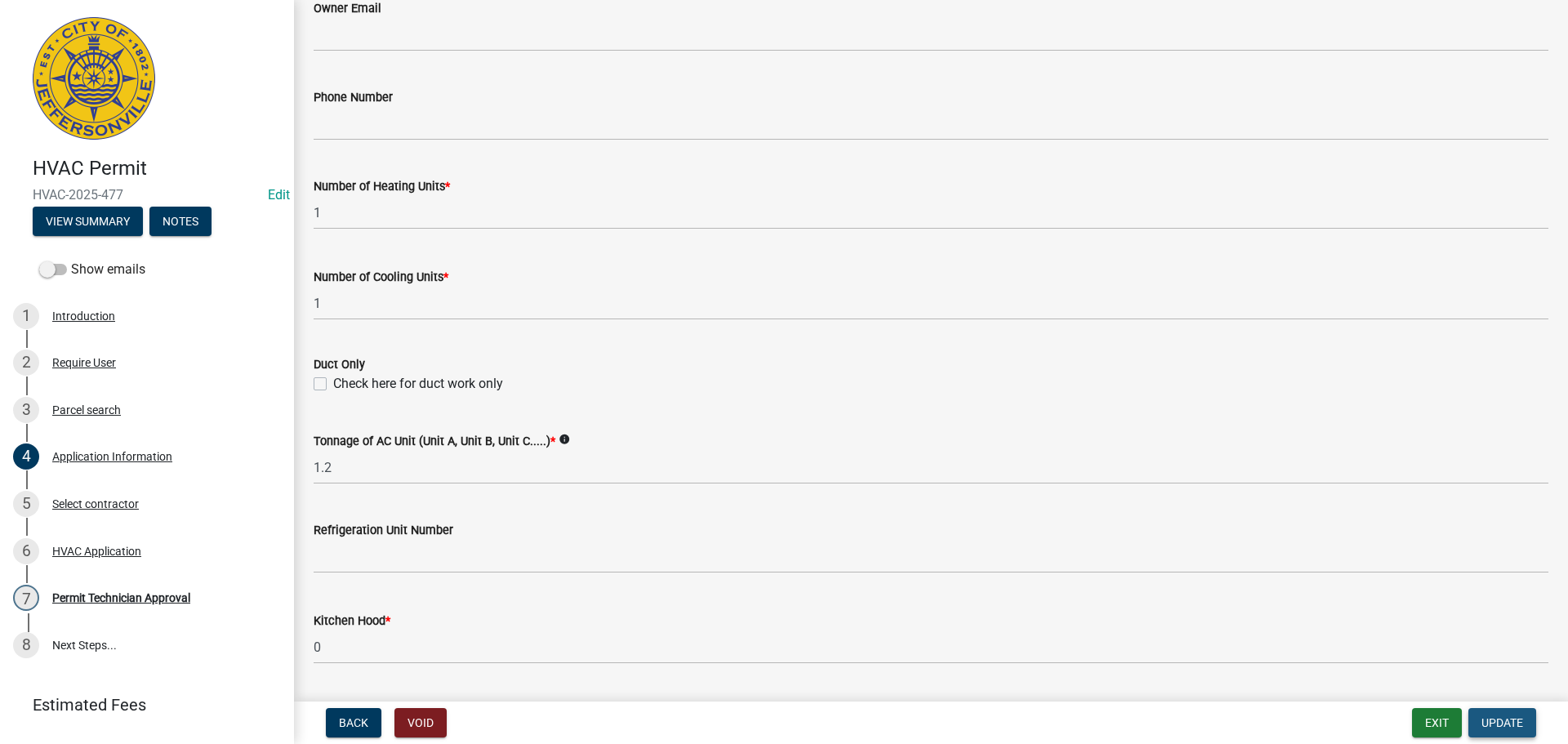 click on "Update" at bounding box center [1502, 723] 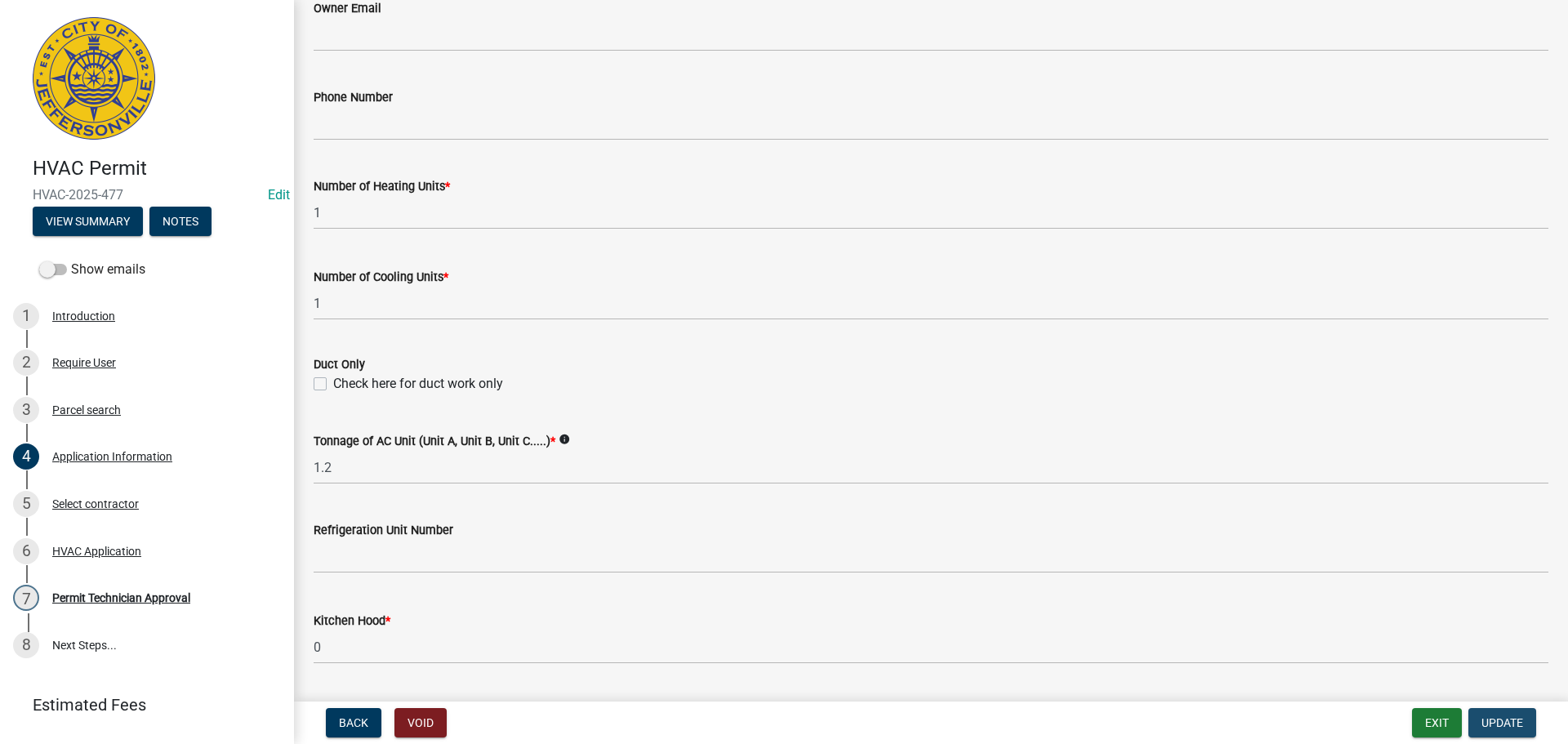 scroll, scrollTop: 0, scrollLeft: 0, axis: both 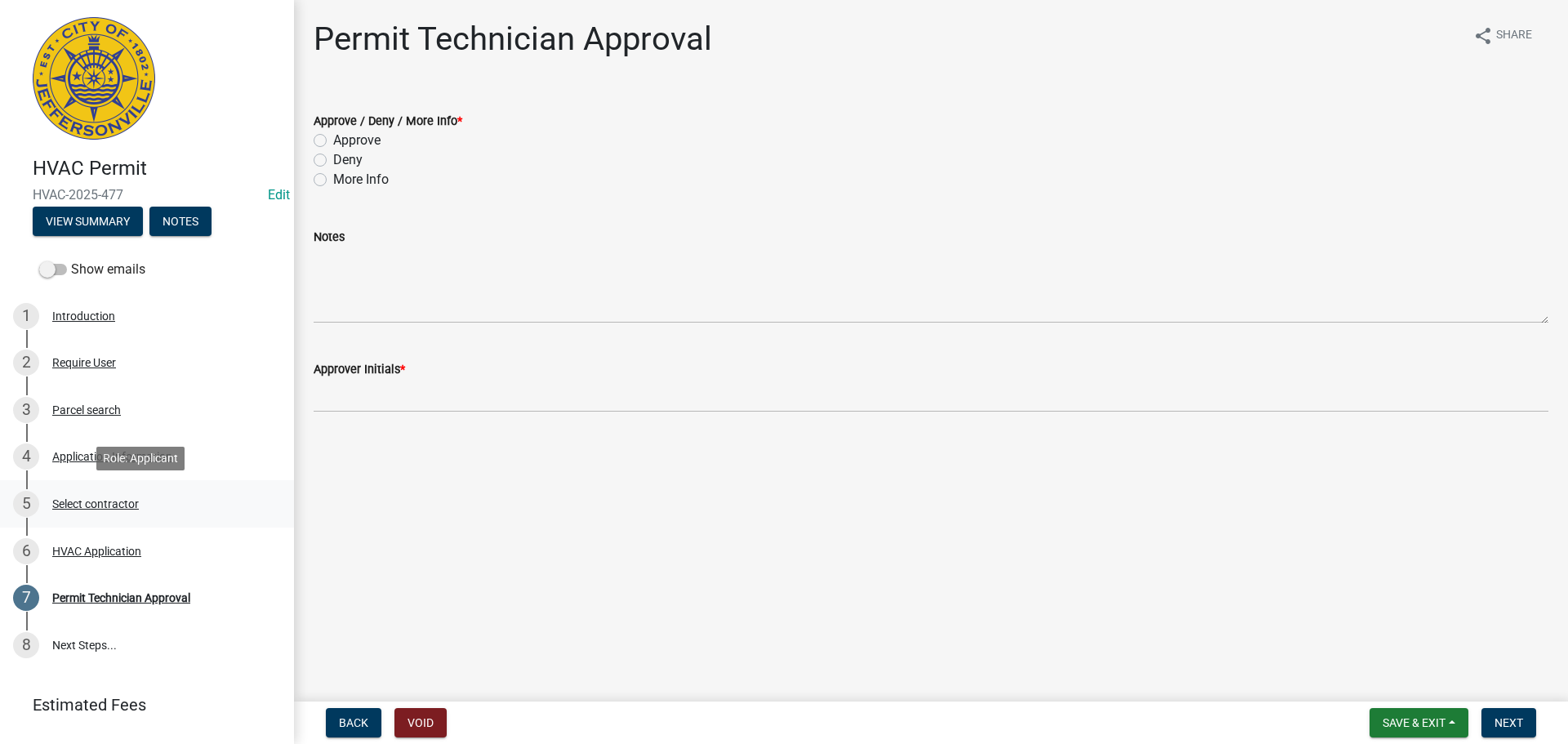 click on "Select contractor" at bounding box center [96, 504] 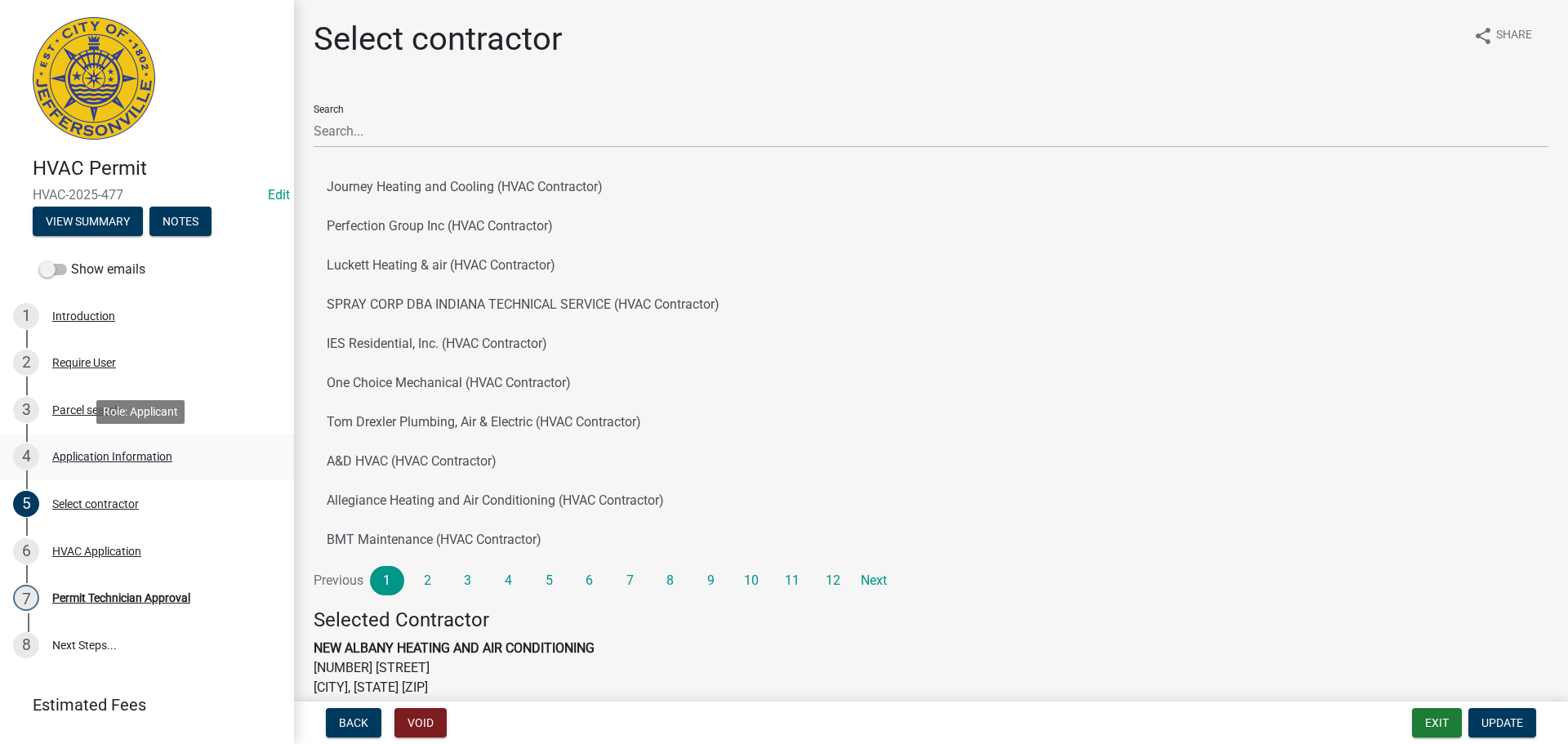 click on "Application Information" at bounding box center (112, 457) 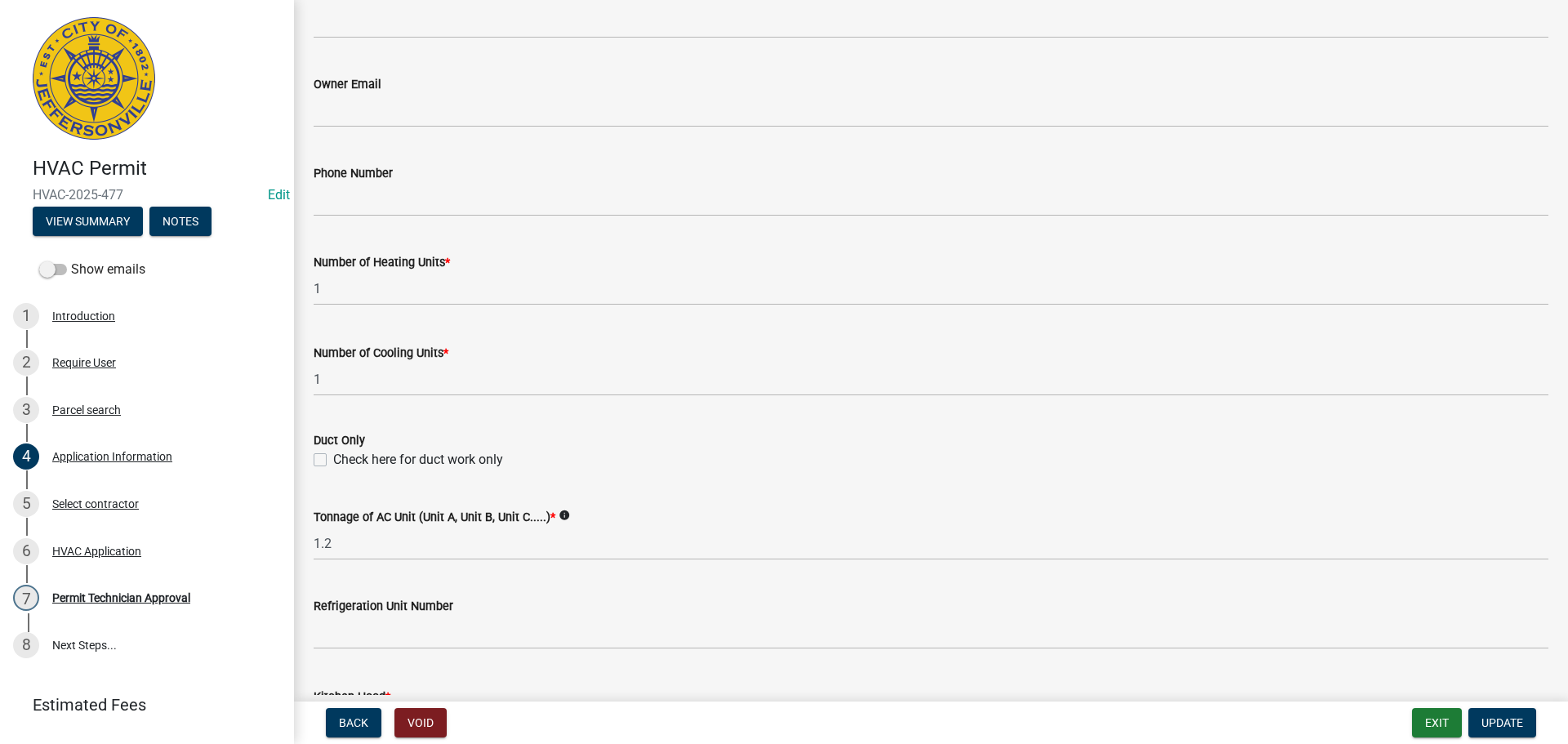 scroll, scrollTop: 653, scrollLeft: 0, axis: vertical 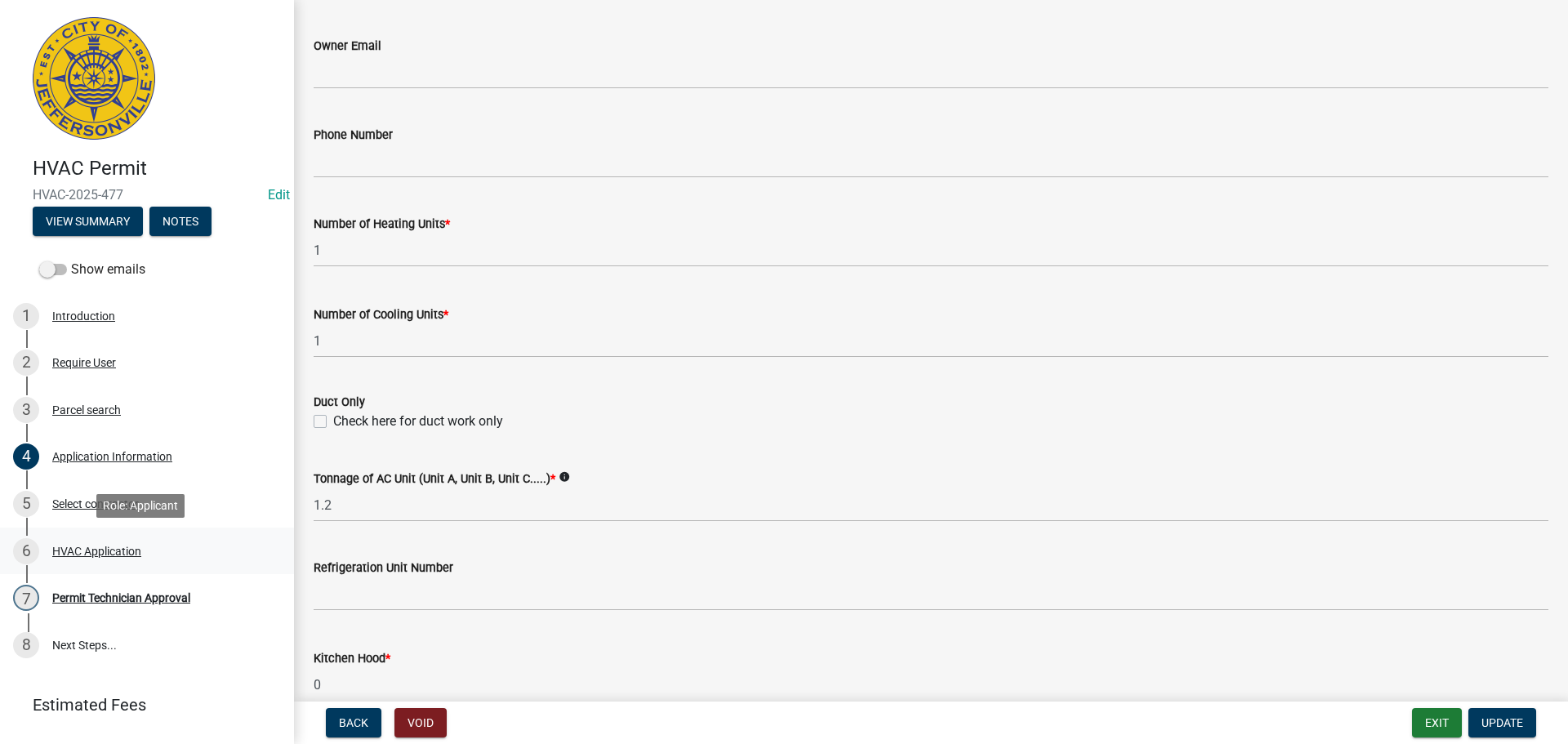 click on "HVAC Application" at bounding box center (96, 551) 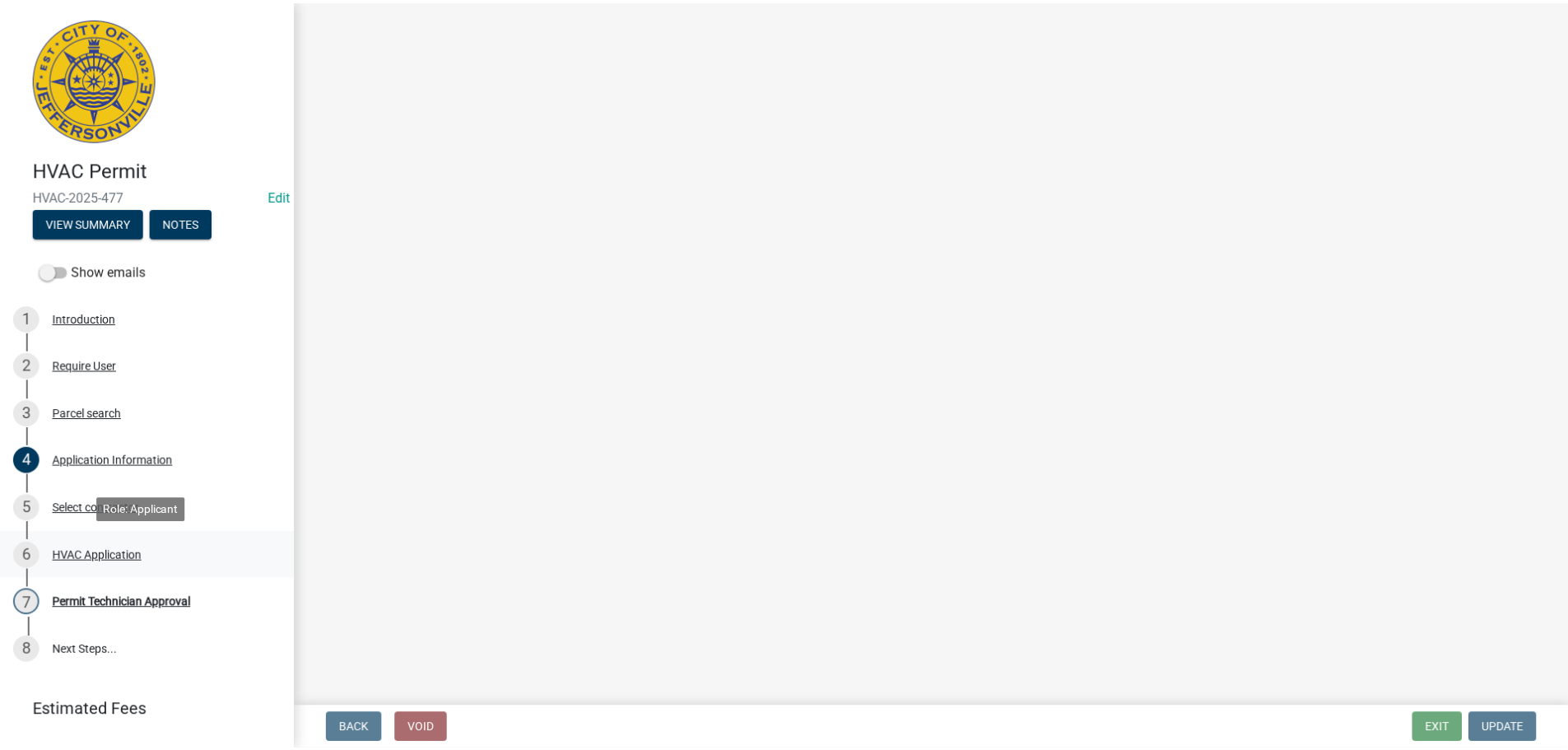 scroll, scrollTop: 0, scrollLeft: 0, axis: both 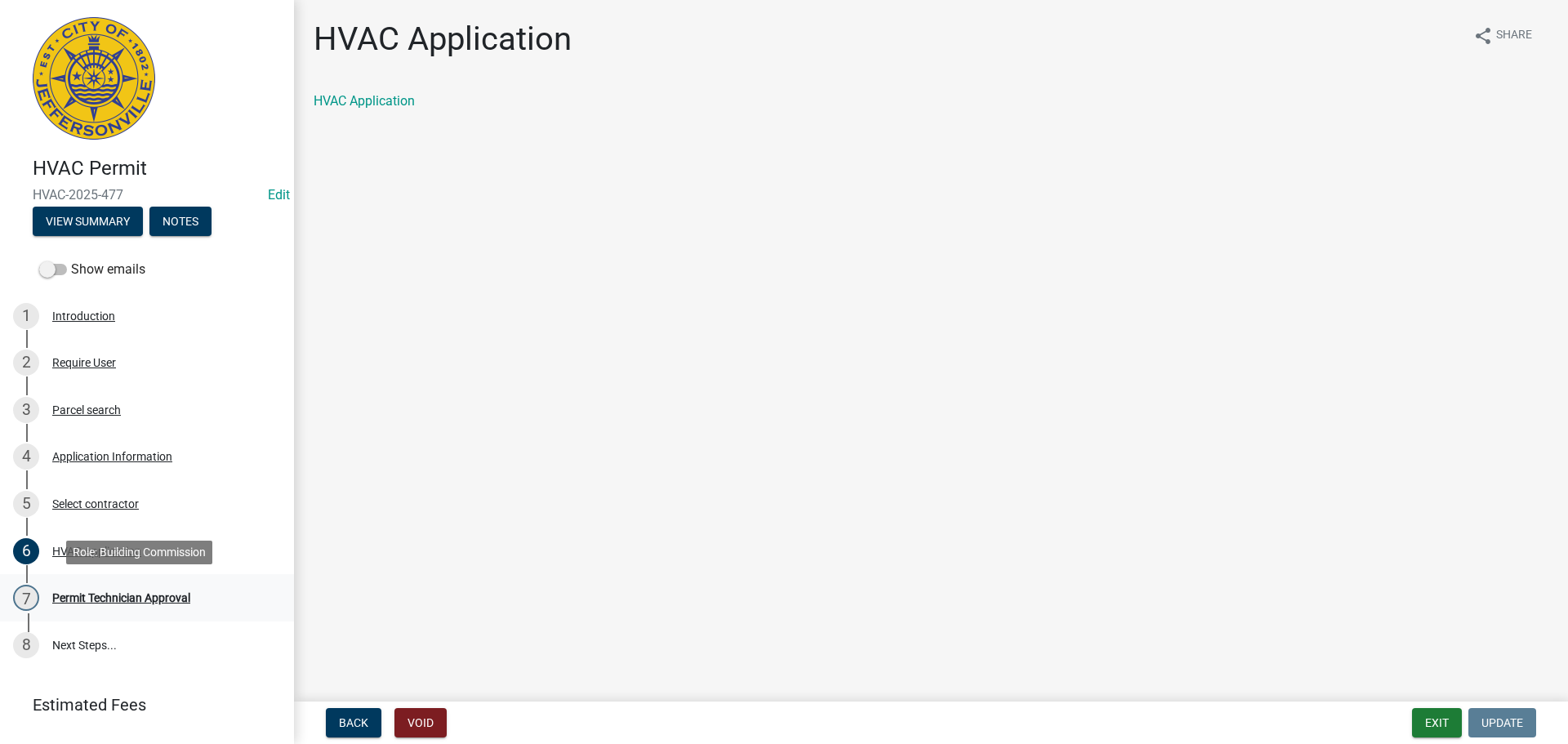 click on "Permit Technician Approval" at bounding box center (121, 598) 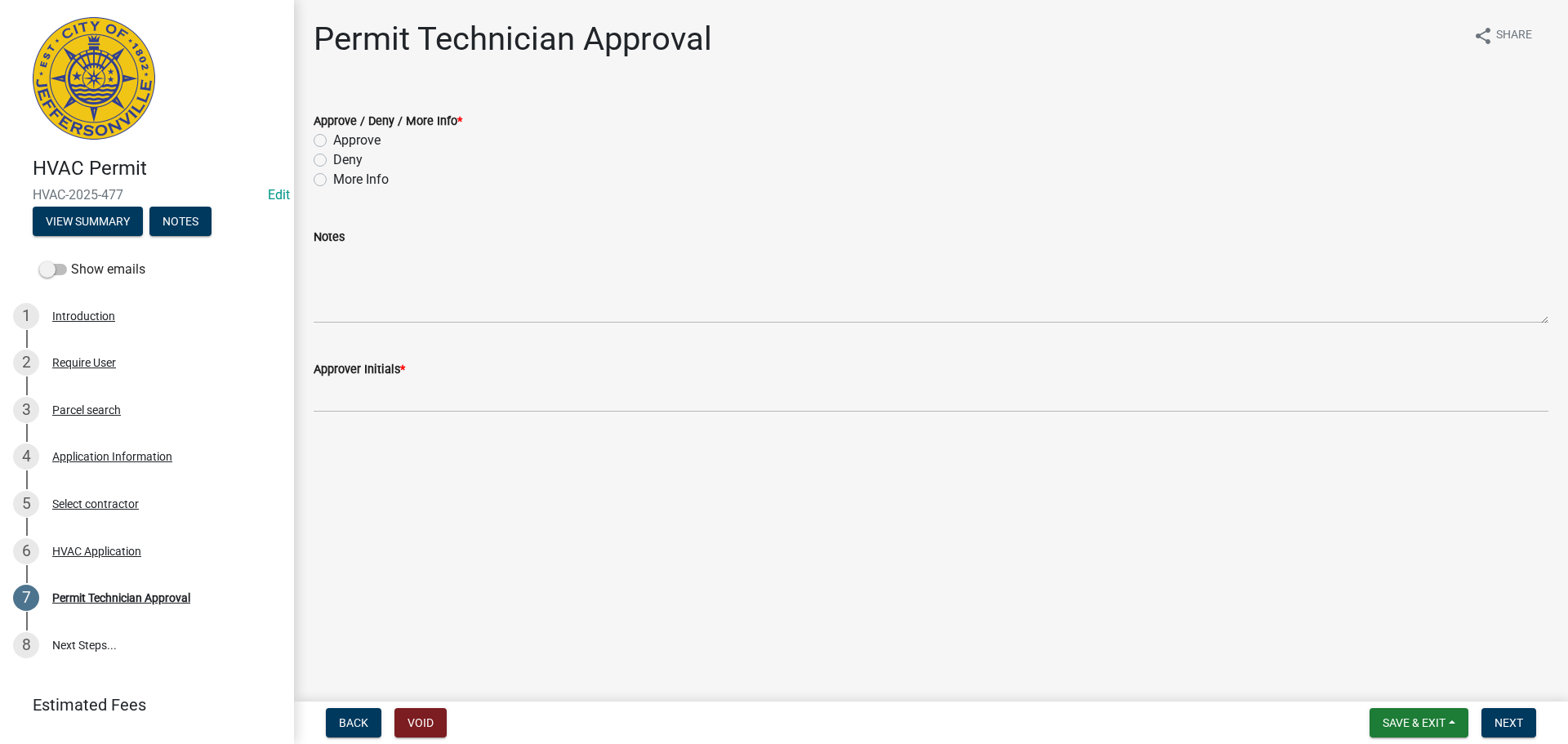 click on "Approve" 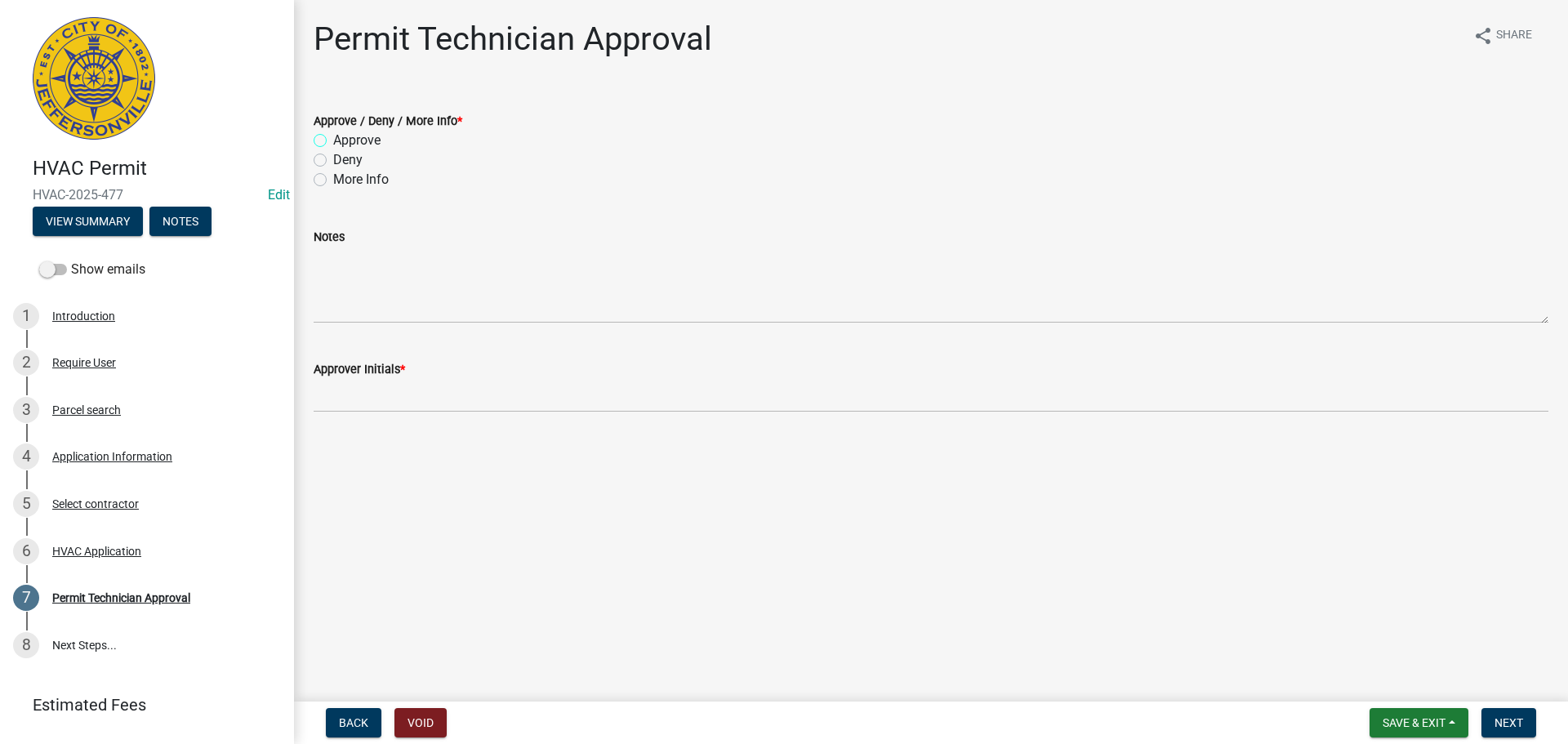 click on "Approve" at bounding box center (338, 136) 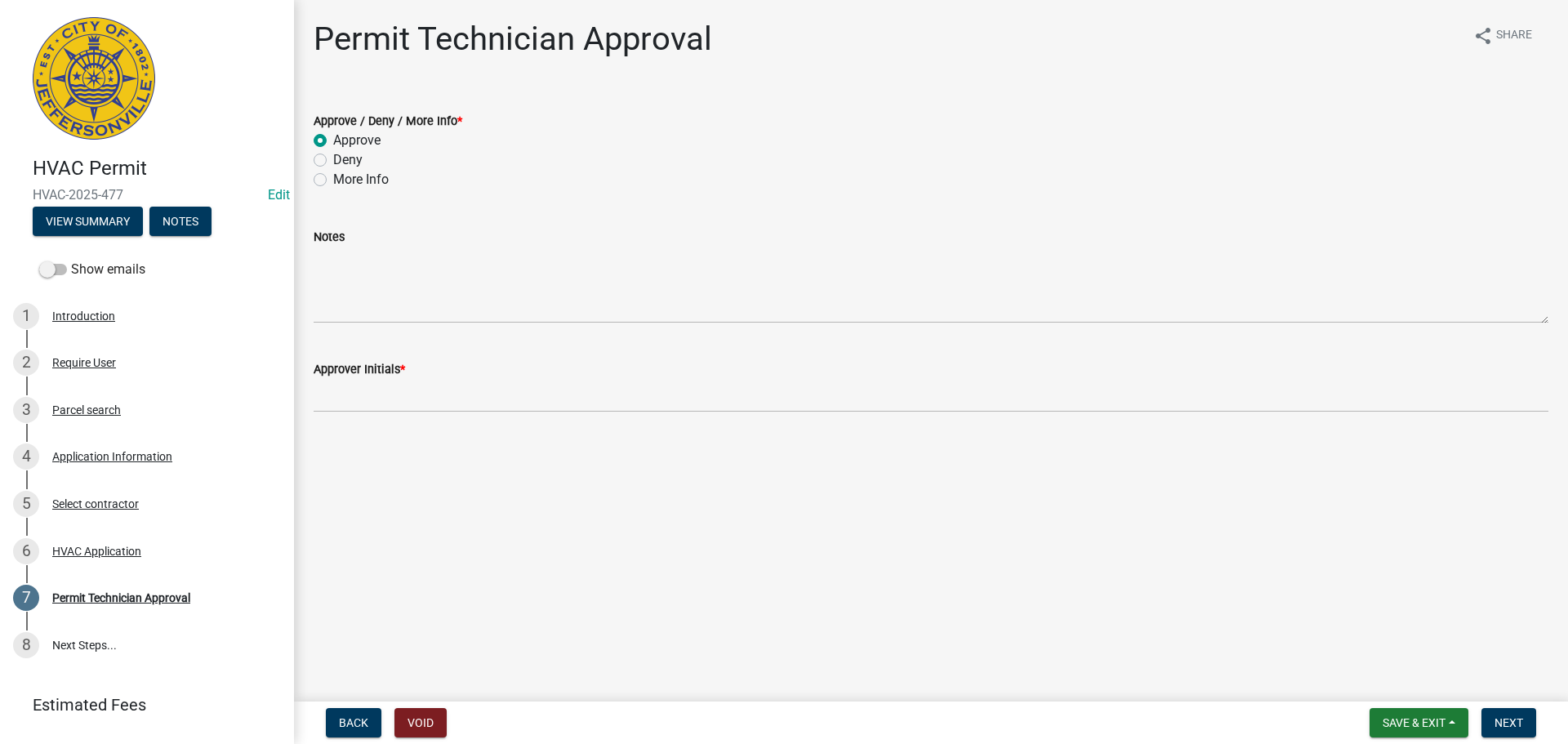 radio on "true" 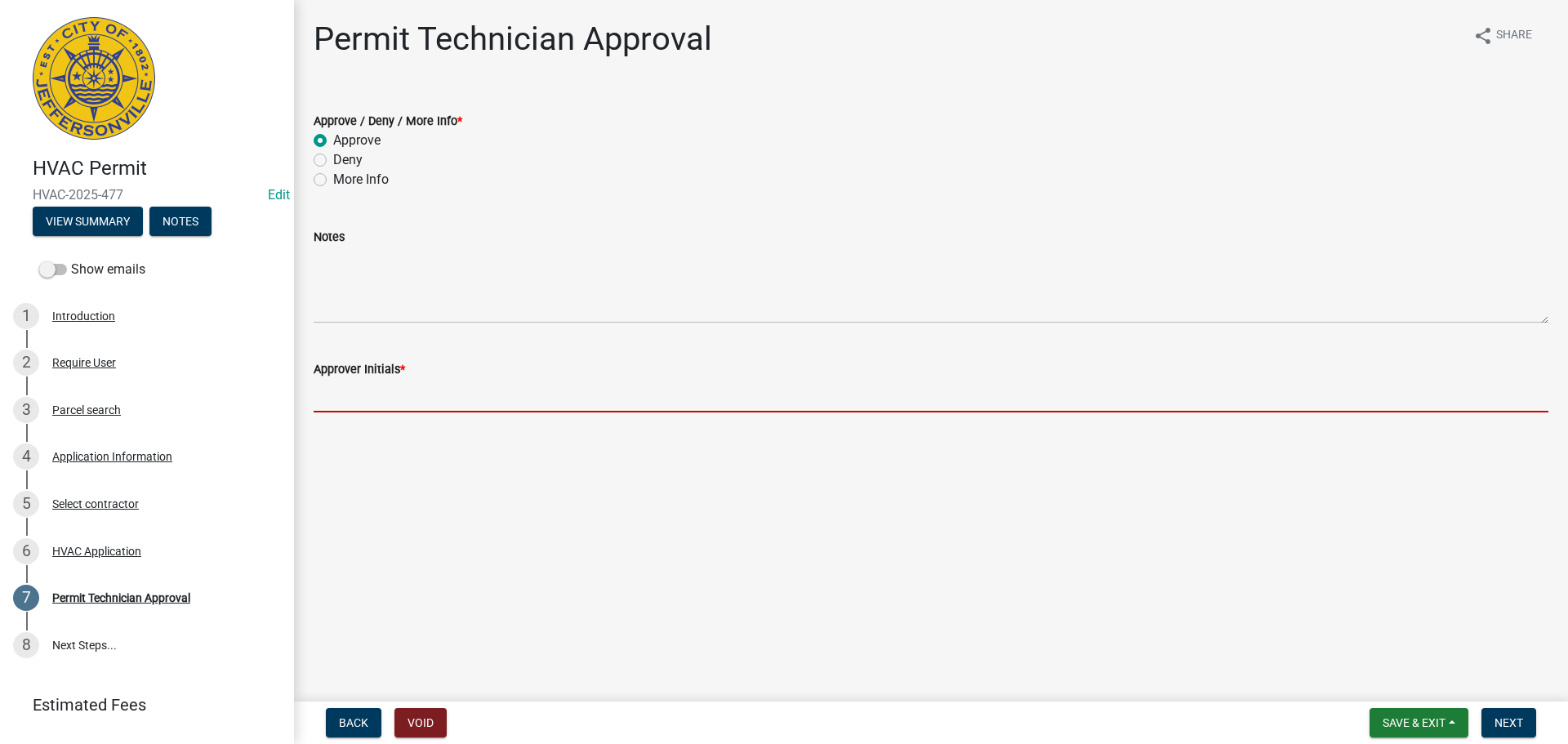 click on "Approver Initials  *" at bounding box center (931, 395) 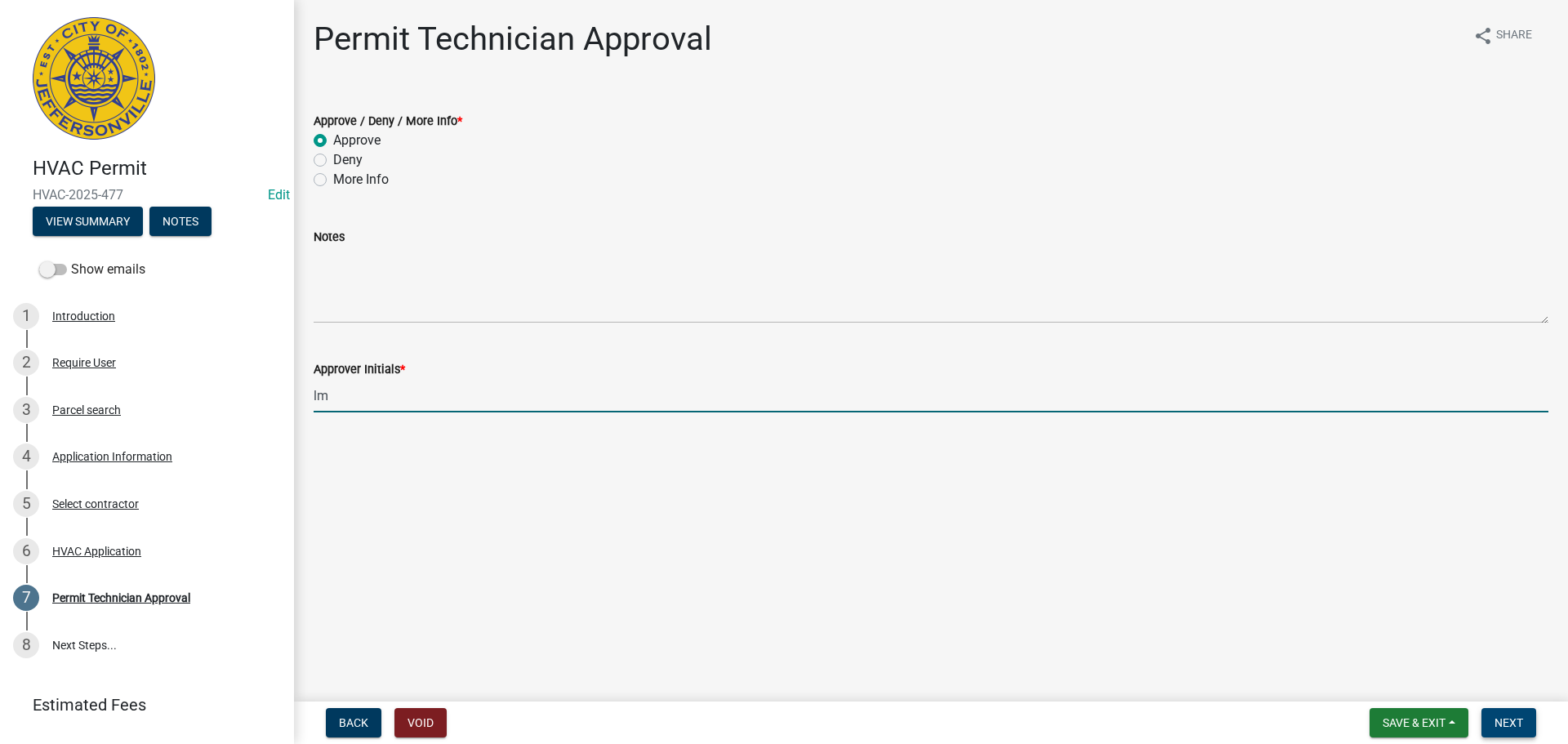 type on "lm" 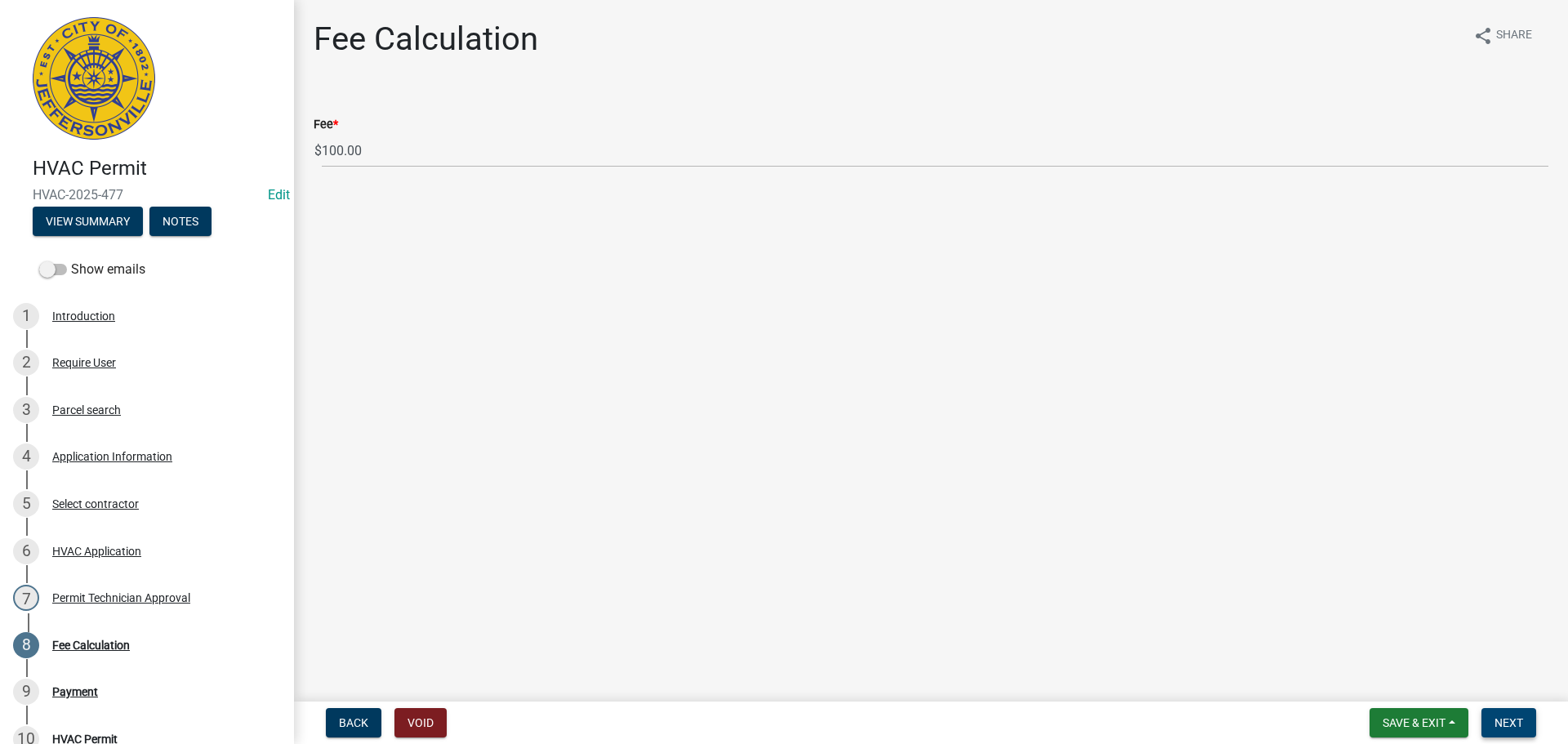click on "Next" at bounding box center [1508, 723] 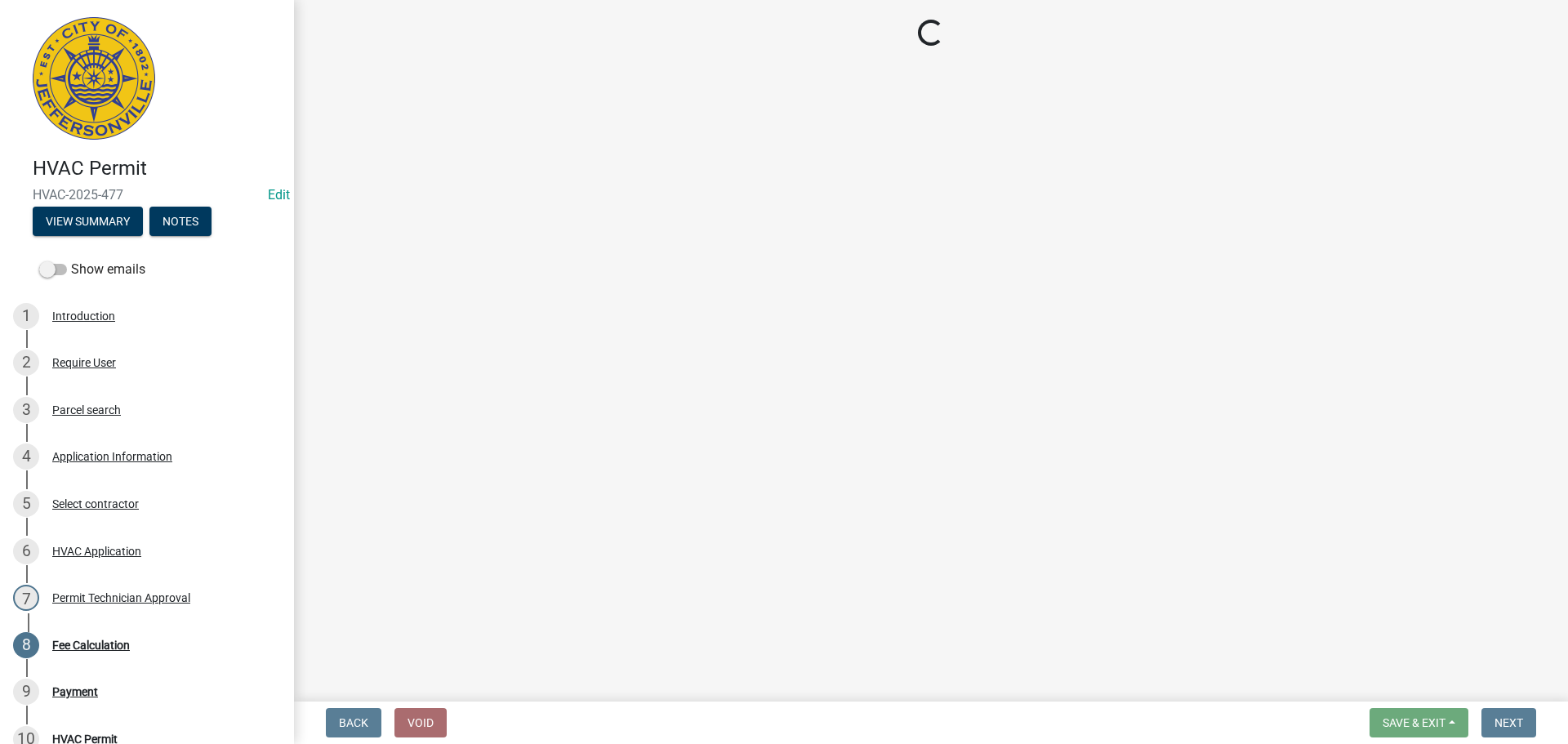select on "3: 3" 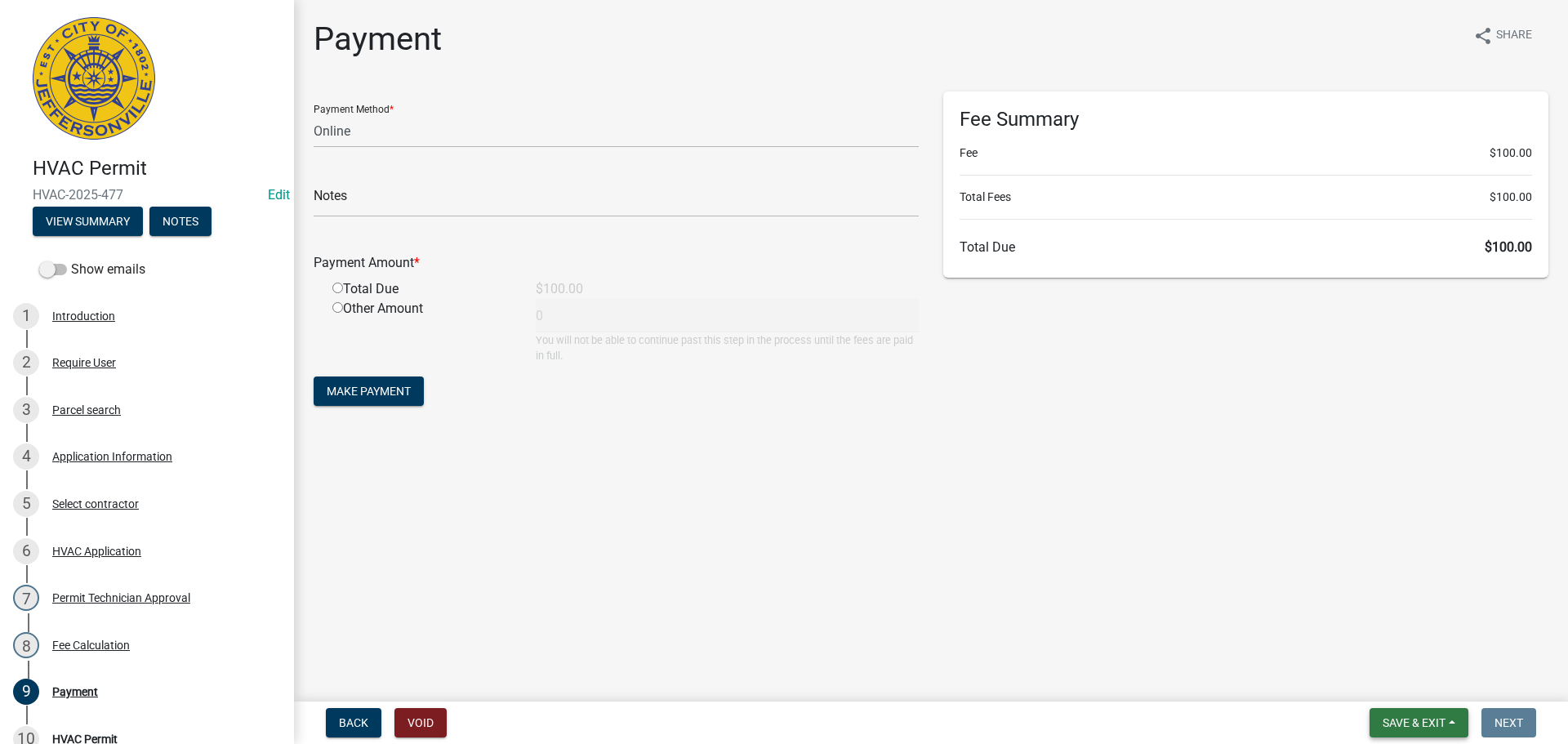 click on "Save & Exit" at bounding box center (1414, 723) 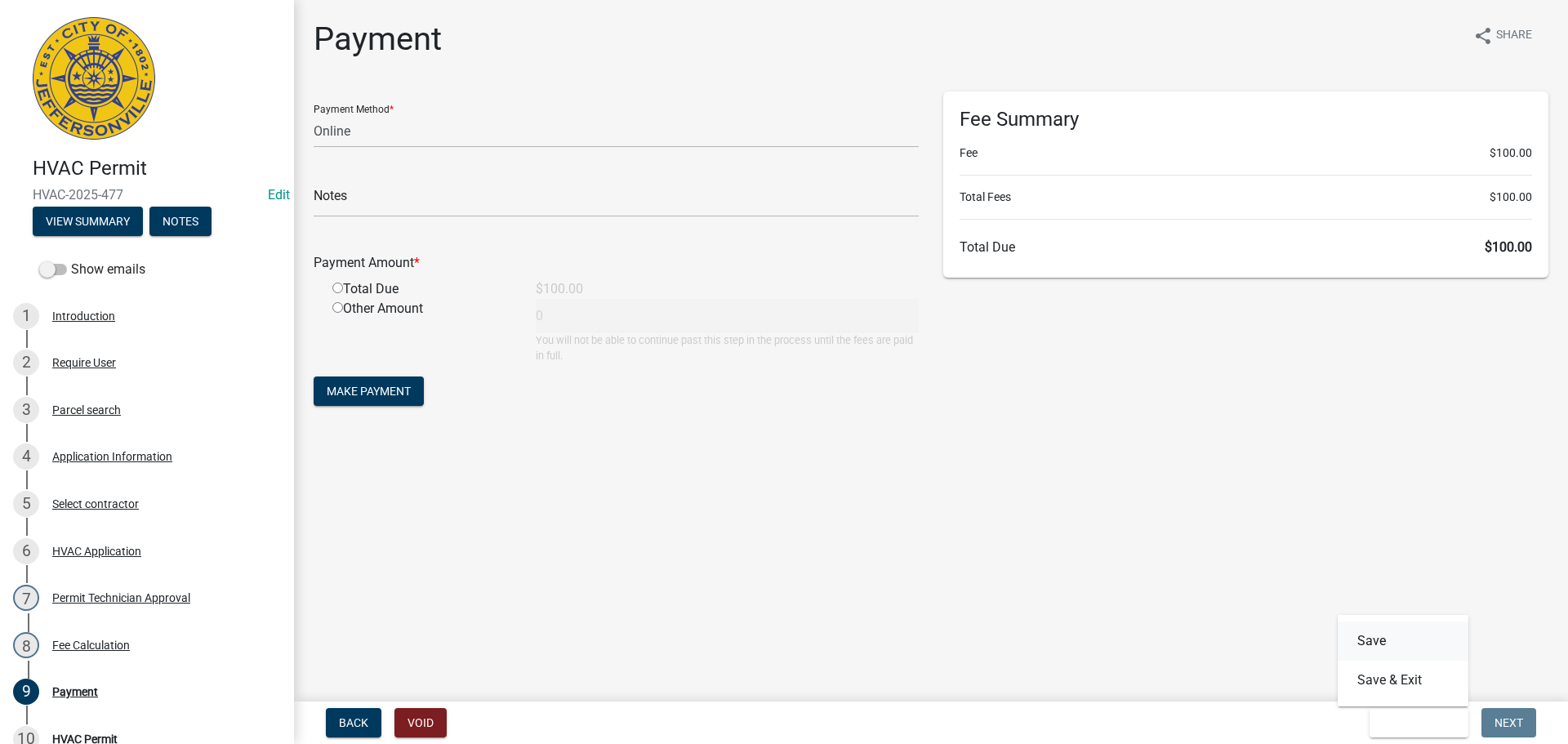 click on "Save" at bounding box center (1403, 641) 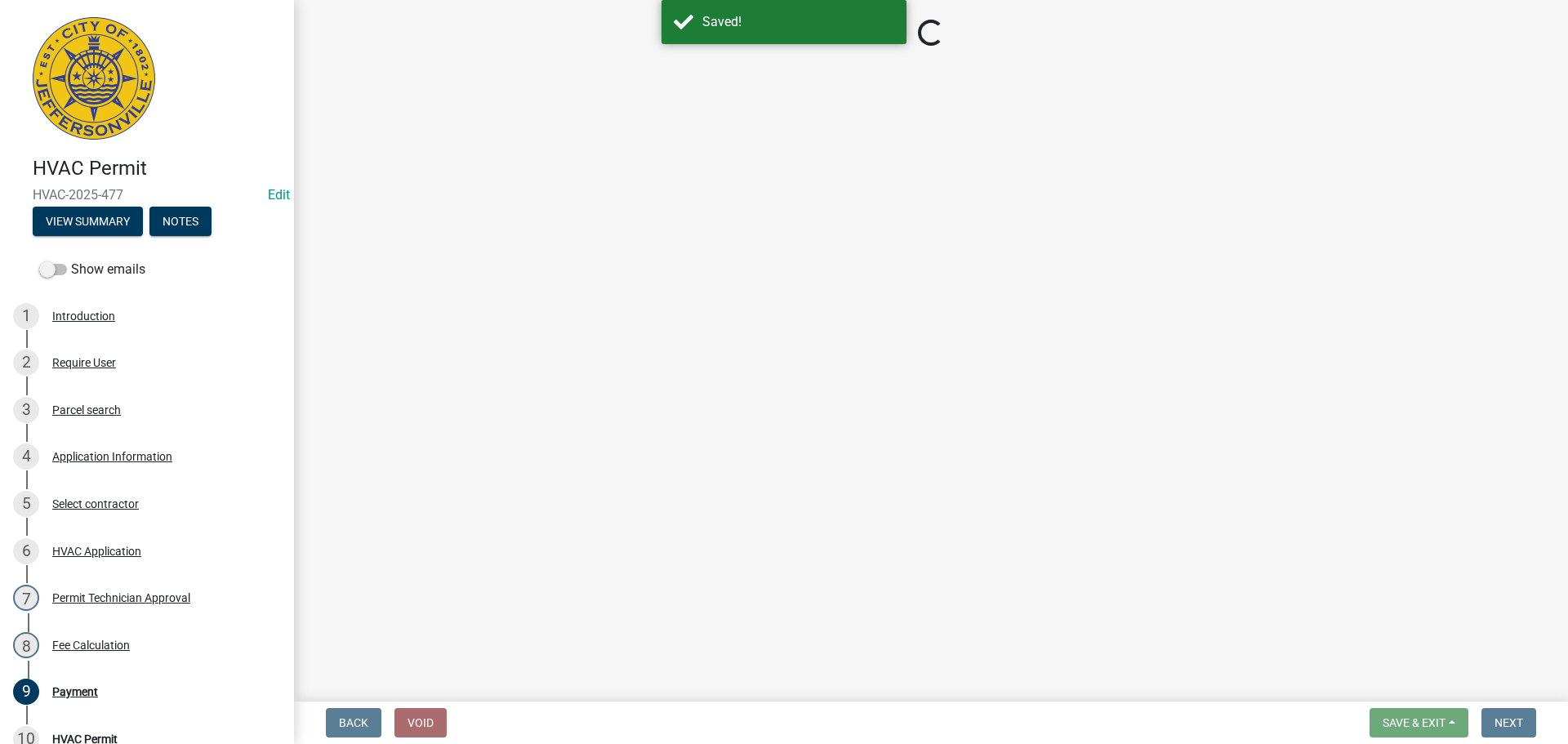select on "3: 3" 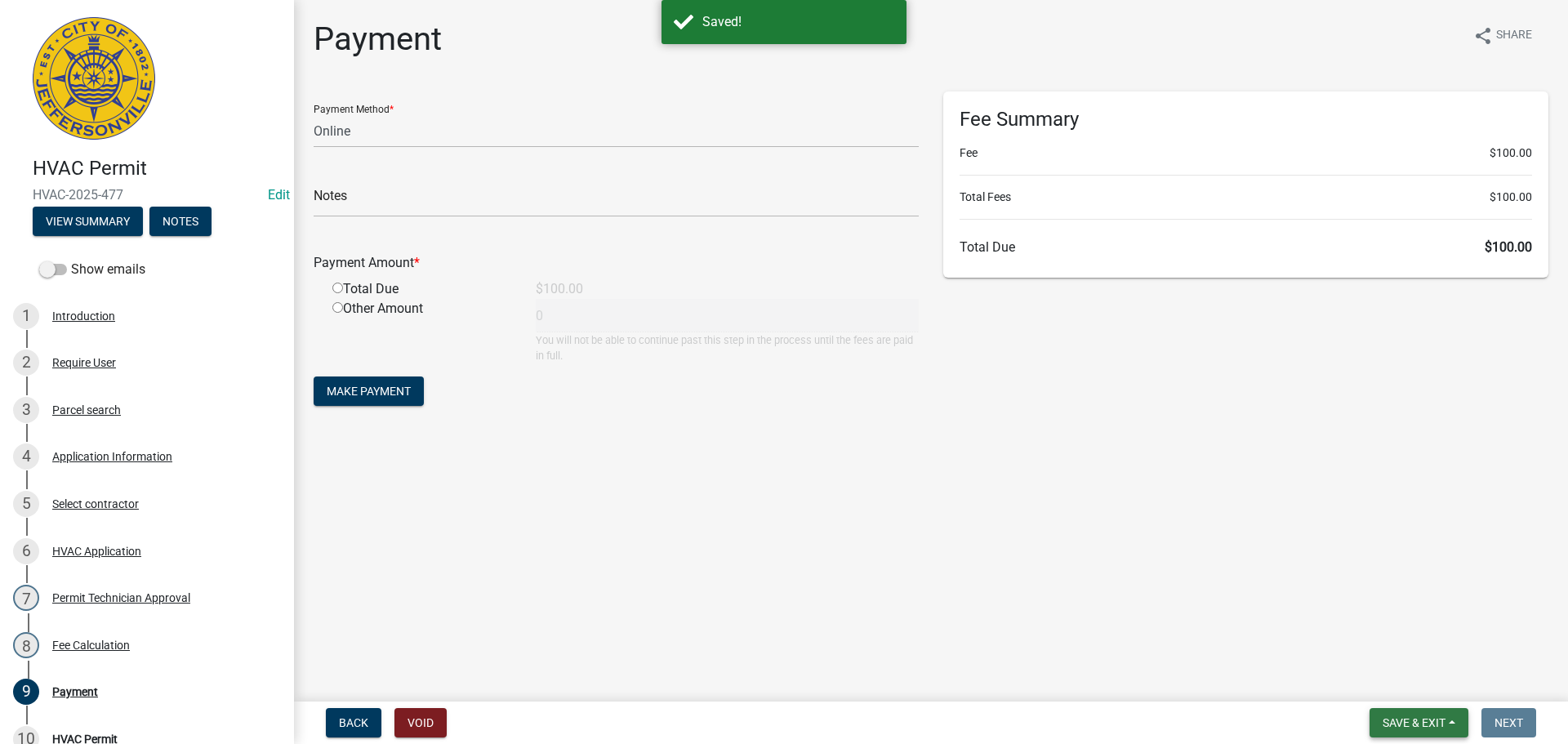 click on "Save & Exit" at bounding box center [1414, 723] 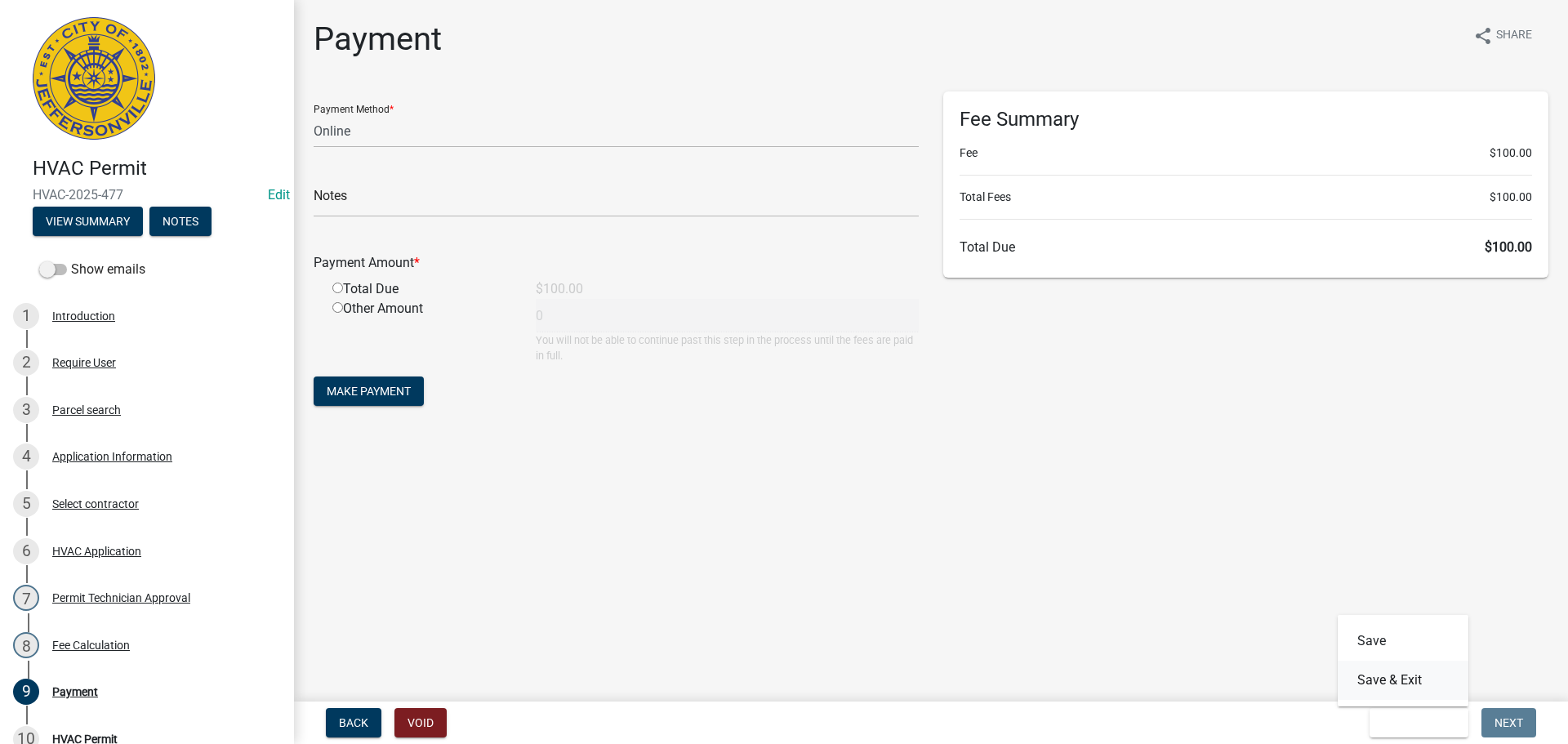 click on "Save & Exit" at bounding box center [1403, 680] 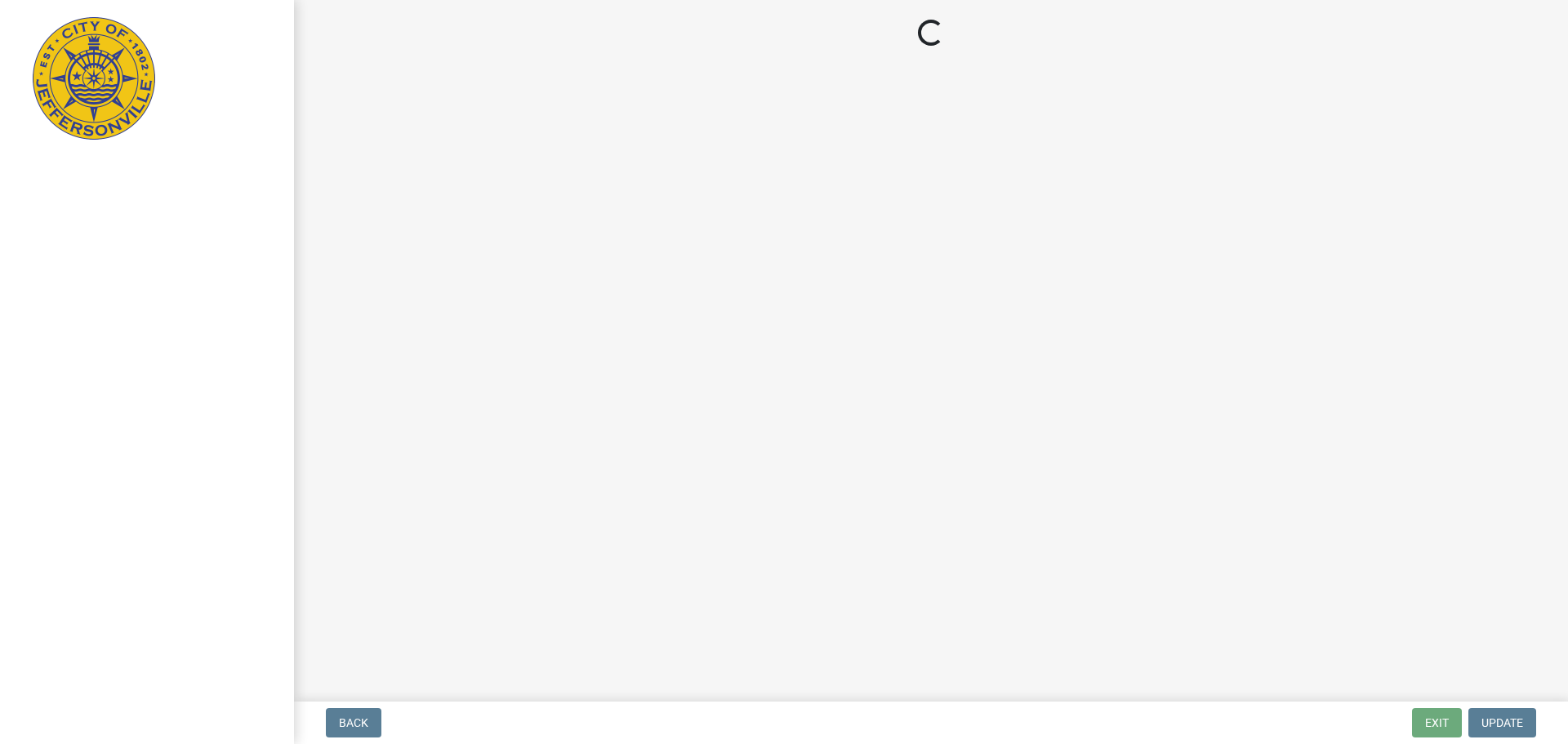 scroll, scrollTop: 0, scrollLeft: 0, axis: both 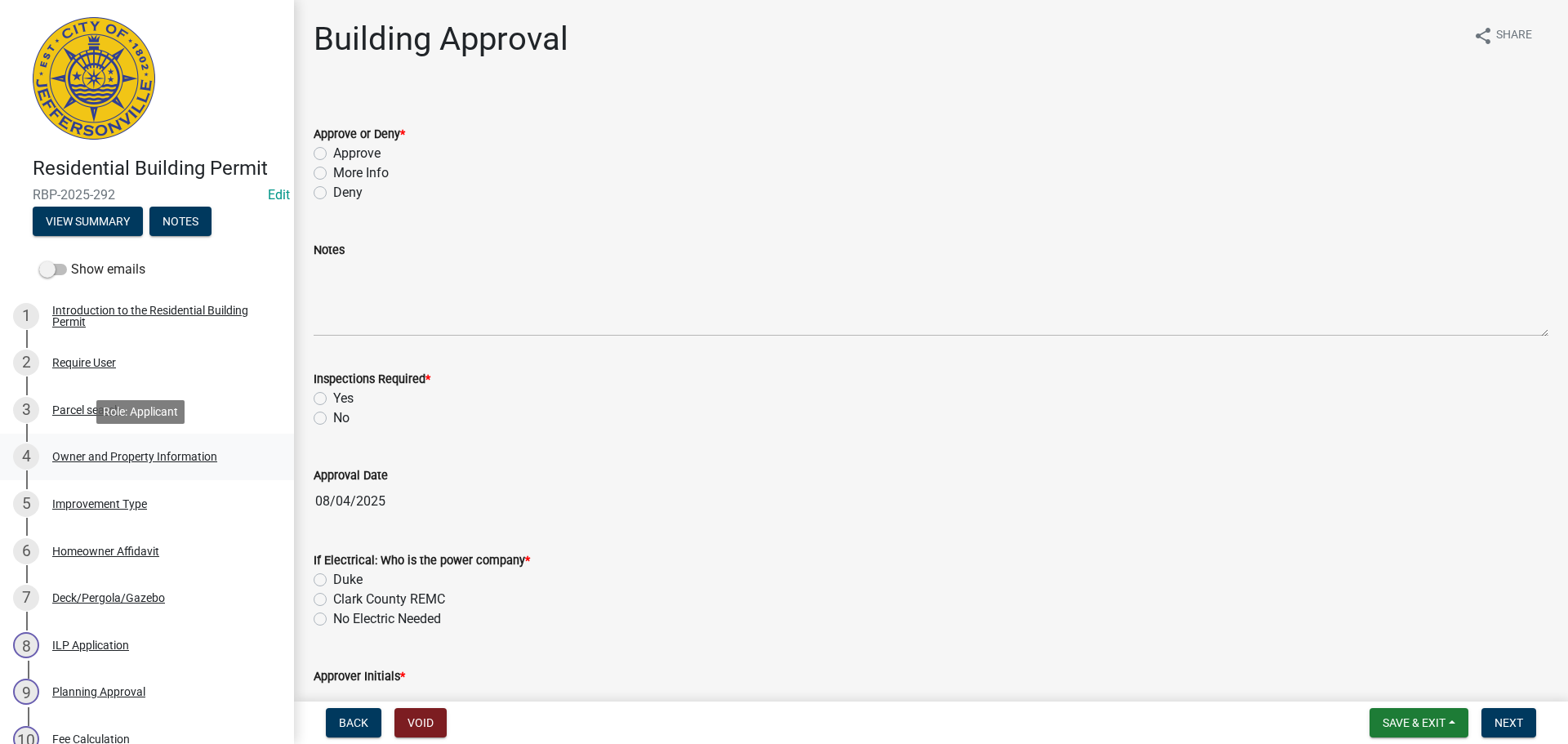 click on "Owner and Property Information" at bounding box center [135, 457] 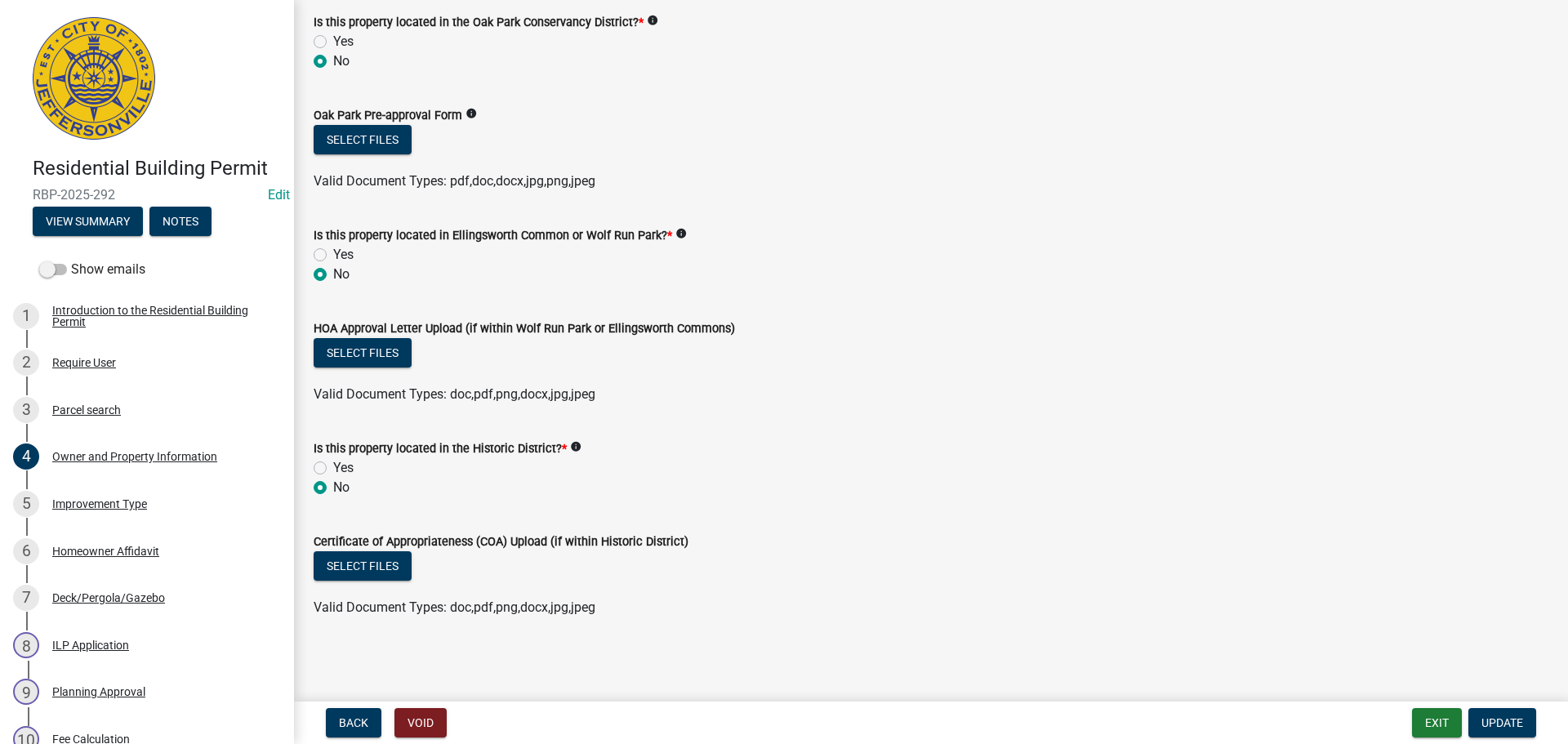 scroll, scrollTop: 1373, scrollLeft: 0, axis: vertical 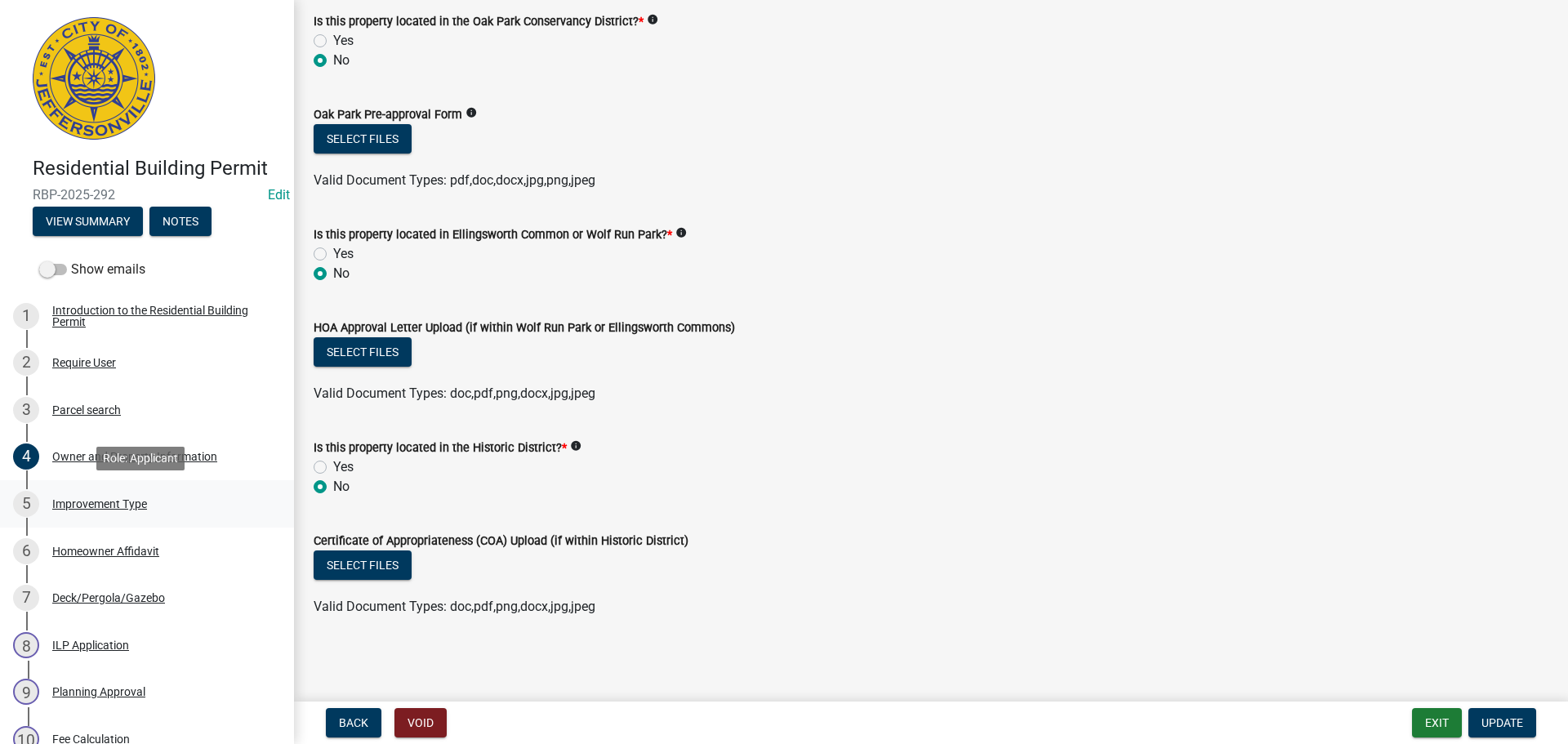 click on "Improvement Type" at bounding box center (100, 504) 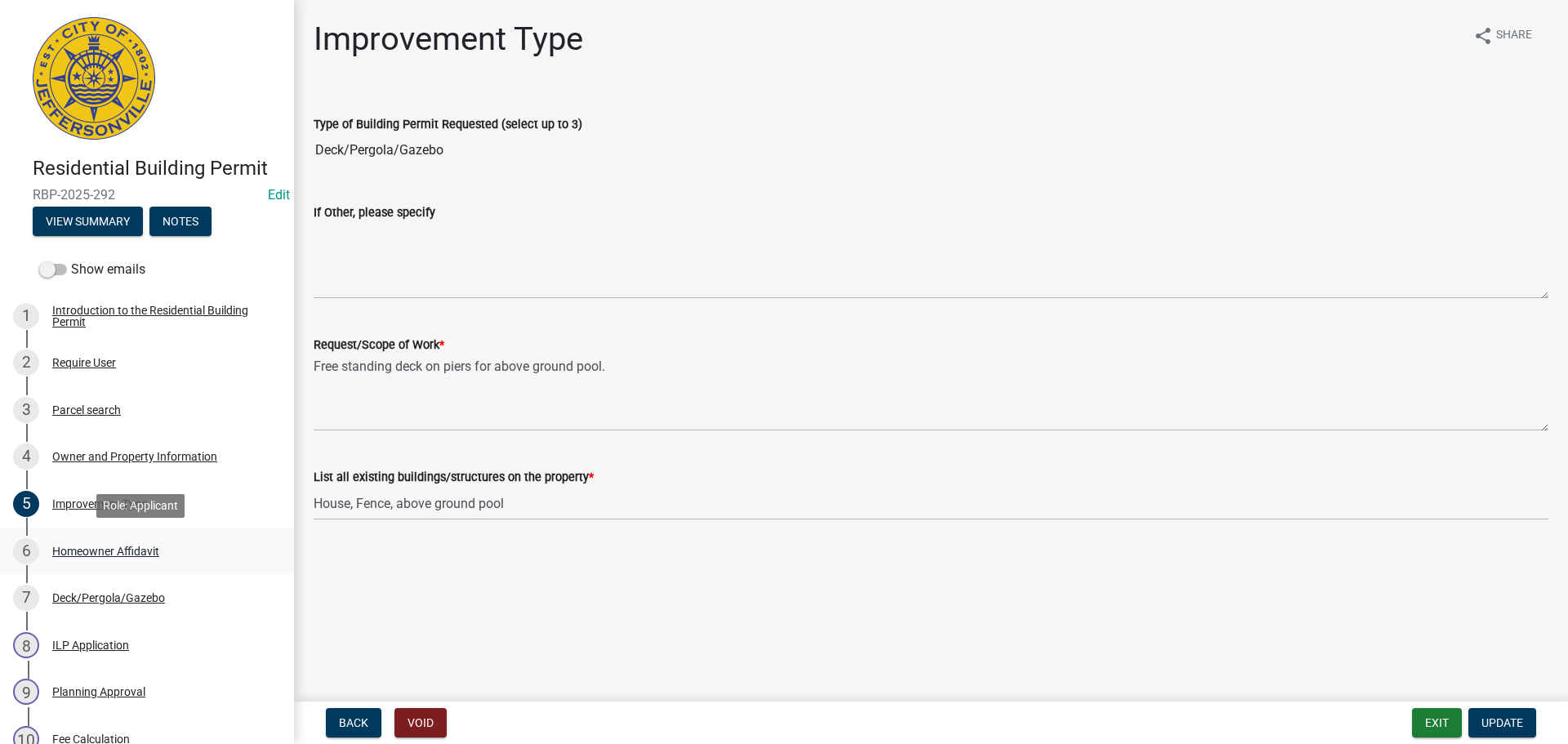 drag, startPoint x: 107, startPoint y: 550, endPoint x: 107, endPoint y: 564, distance: 14 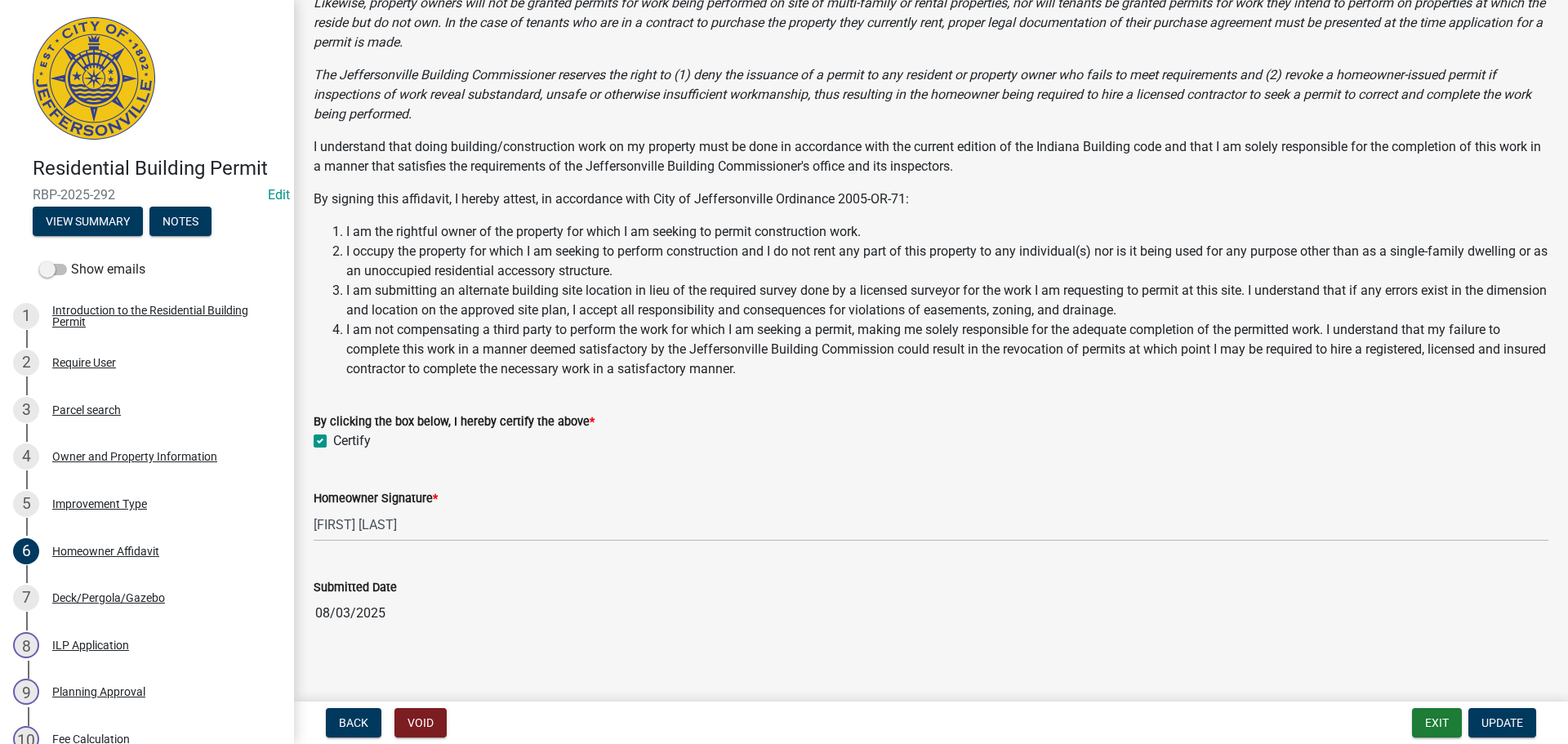 scroll, scrollTop: 227, scrollLeft: 0, axis: vertical 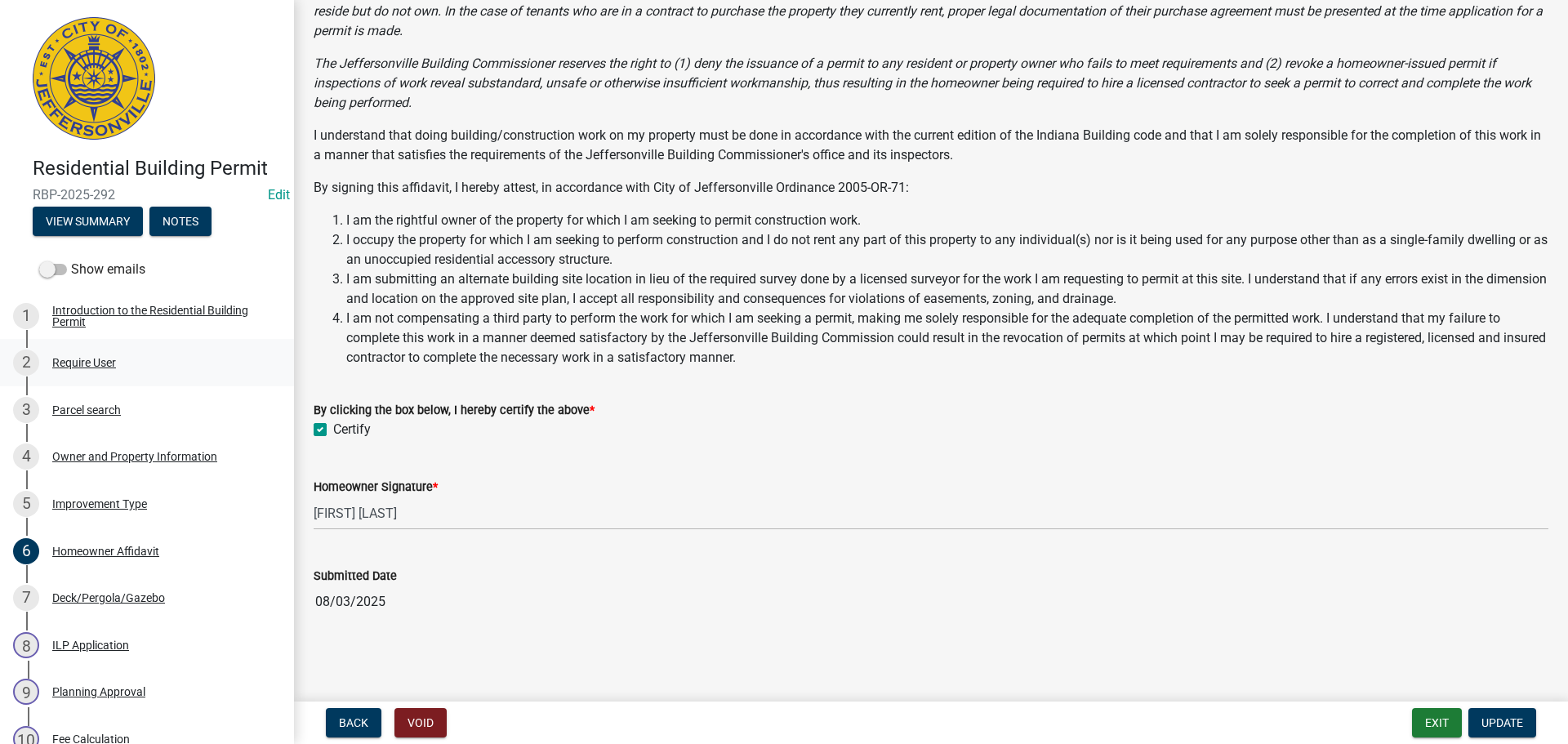 click on "Require User" at bounding box center [84, 363] 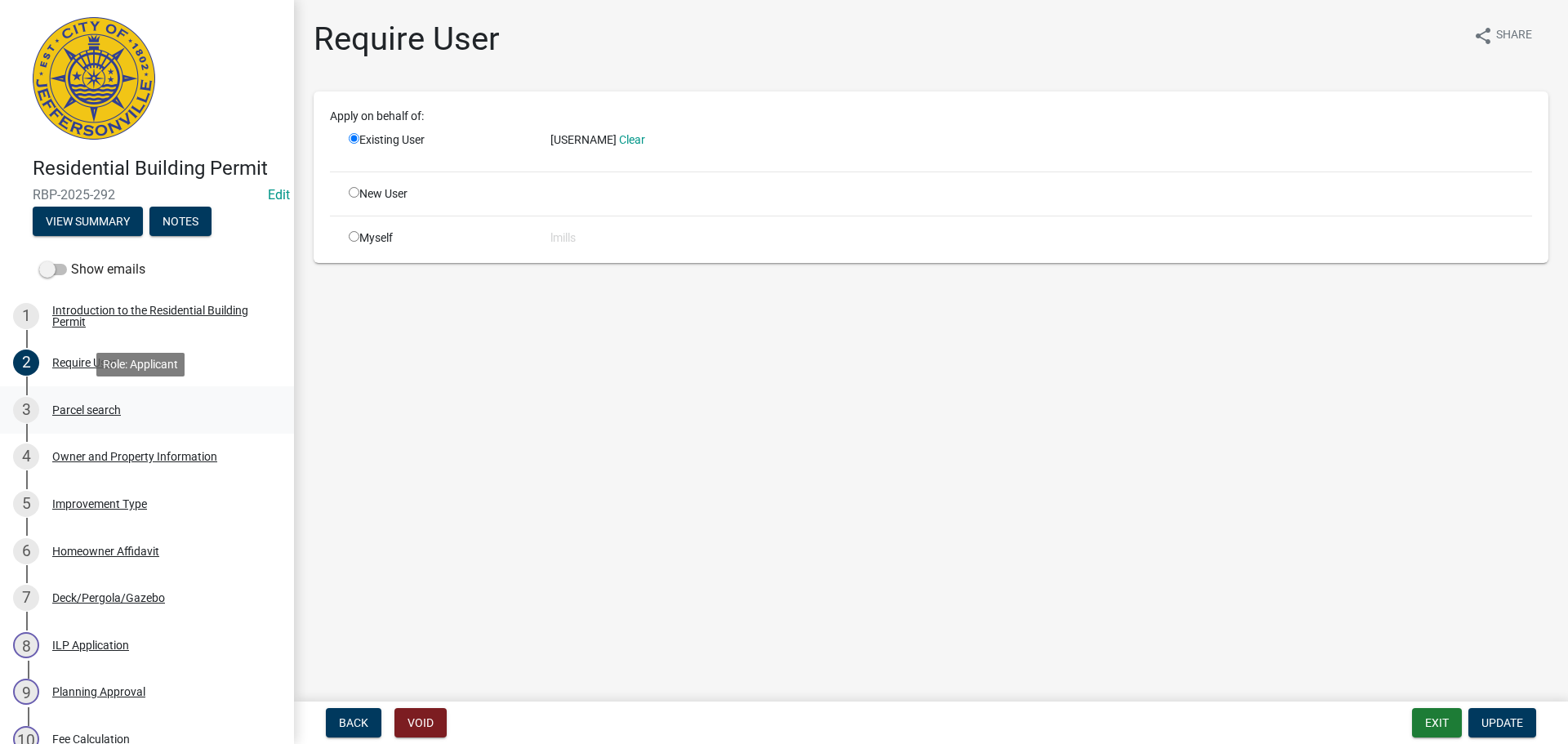 click on "Parcel search" at bounding box center [87, 410] 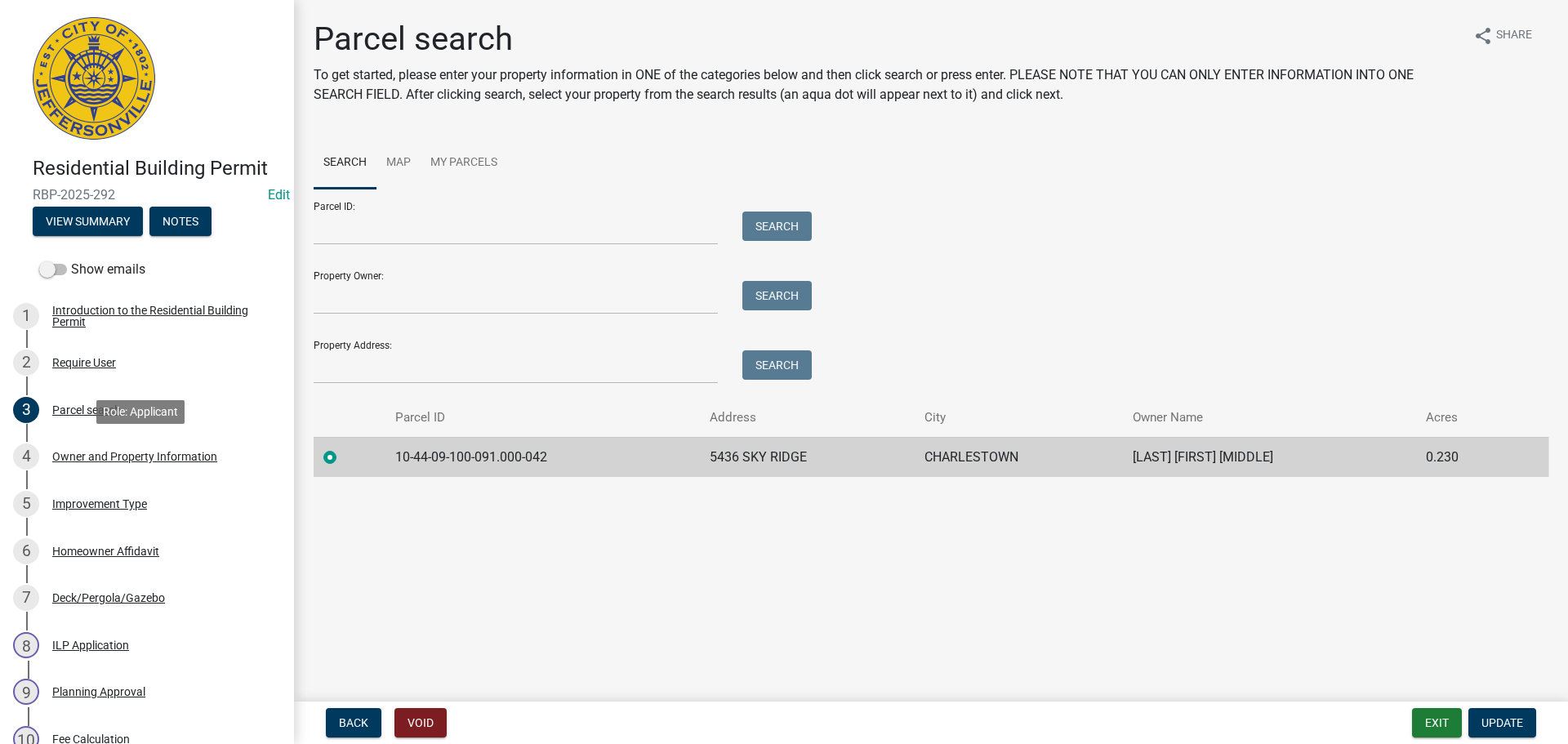 click on "Owner and Property Information" at bounding box center [135, 457] 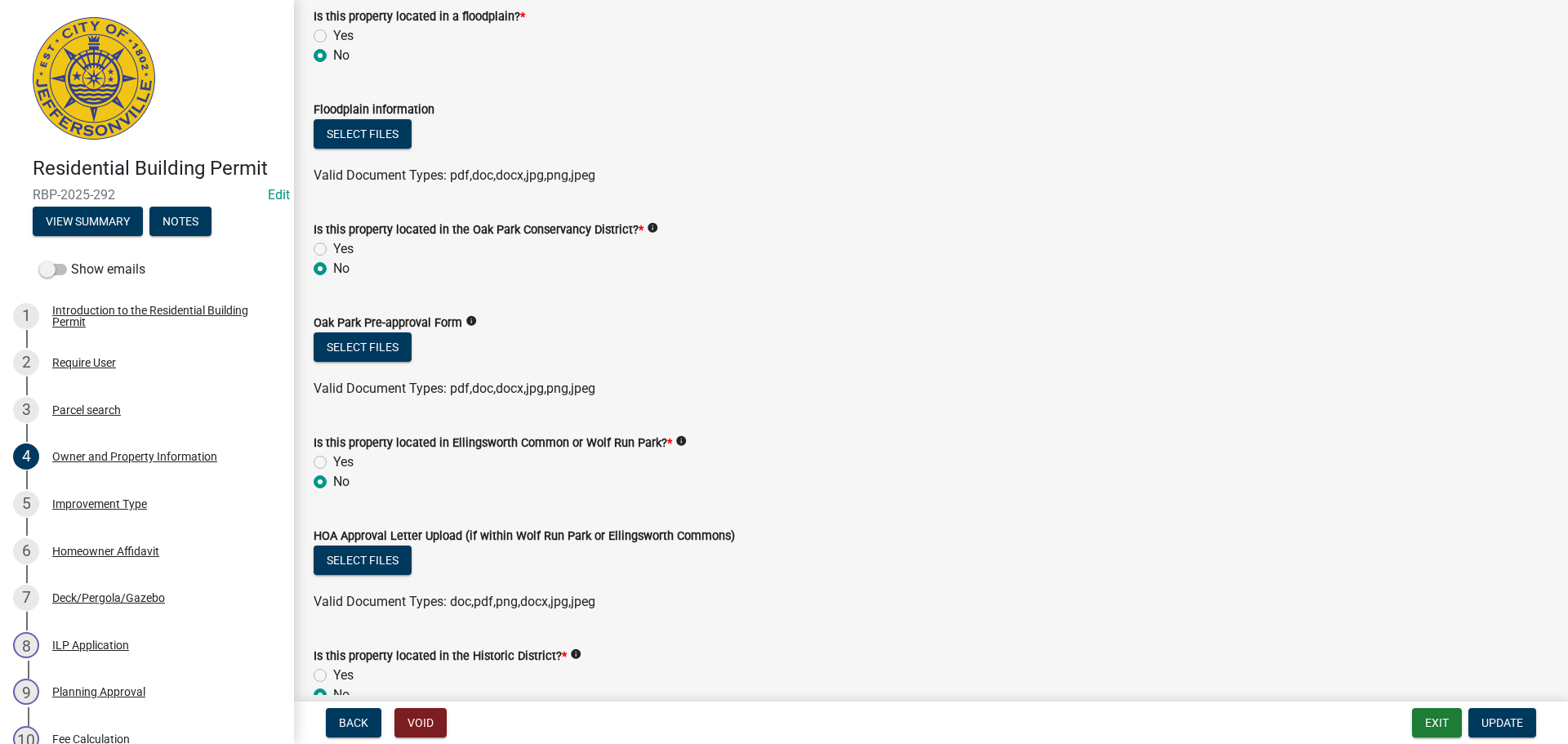 scroll, scrollTop: 1143, scrollLeft: 0, axis: vertical 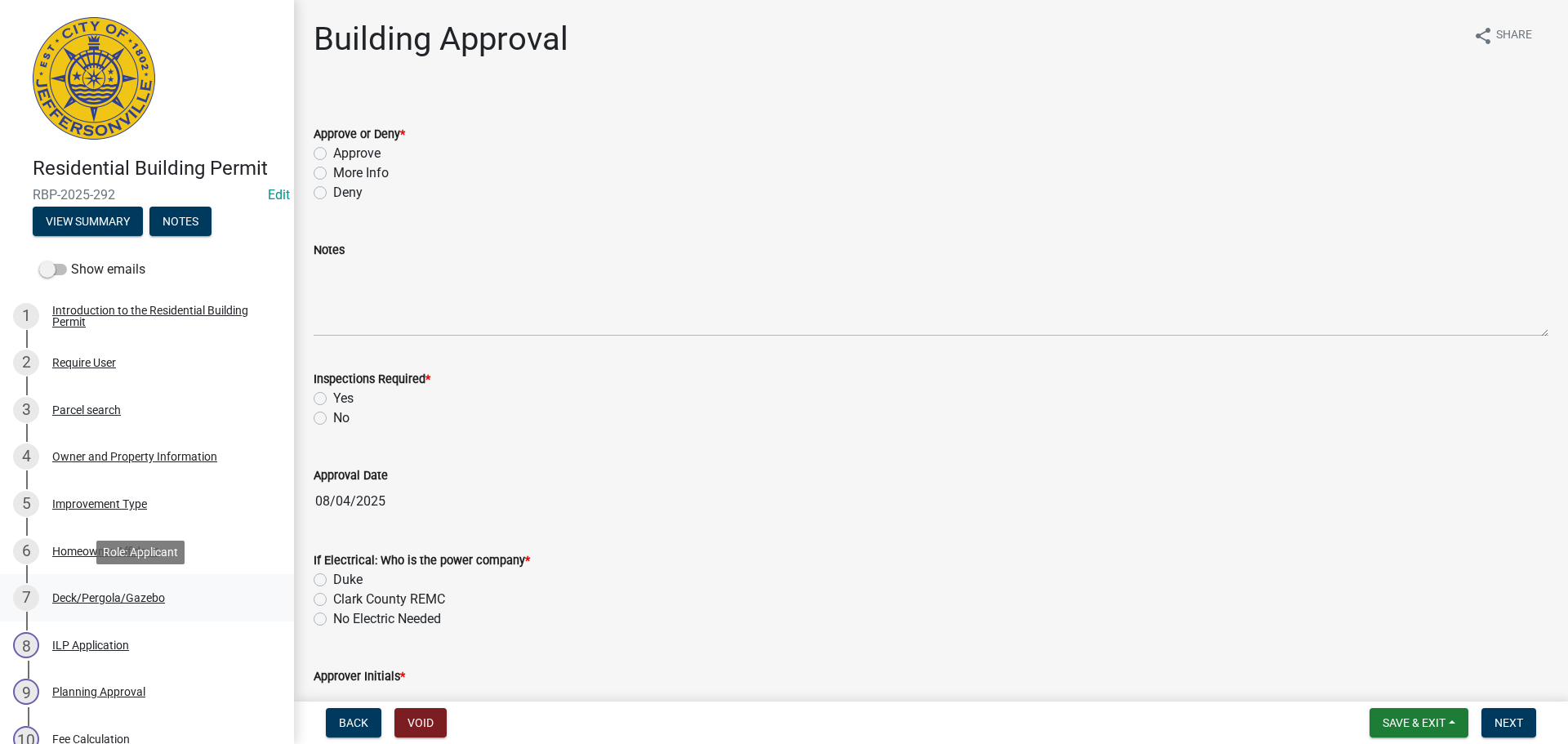 click on "Deck/Pergola/Gazebo" at bounding box center [109, 598] 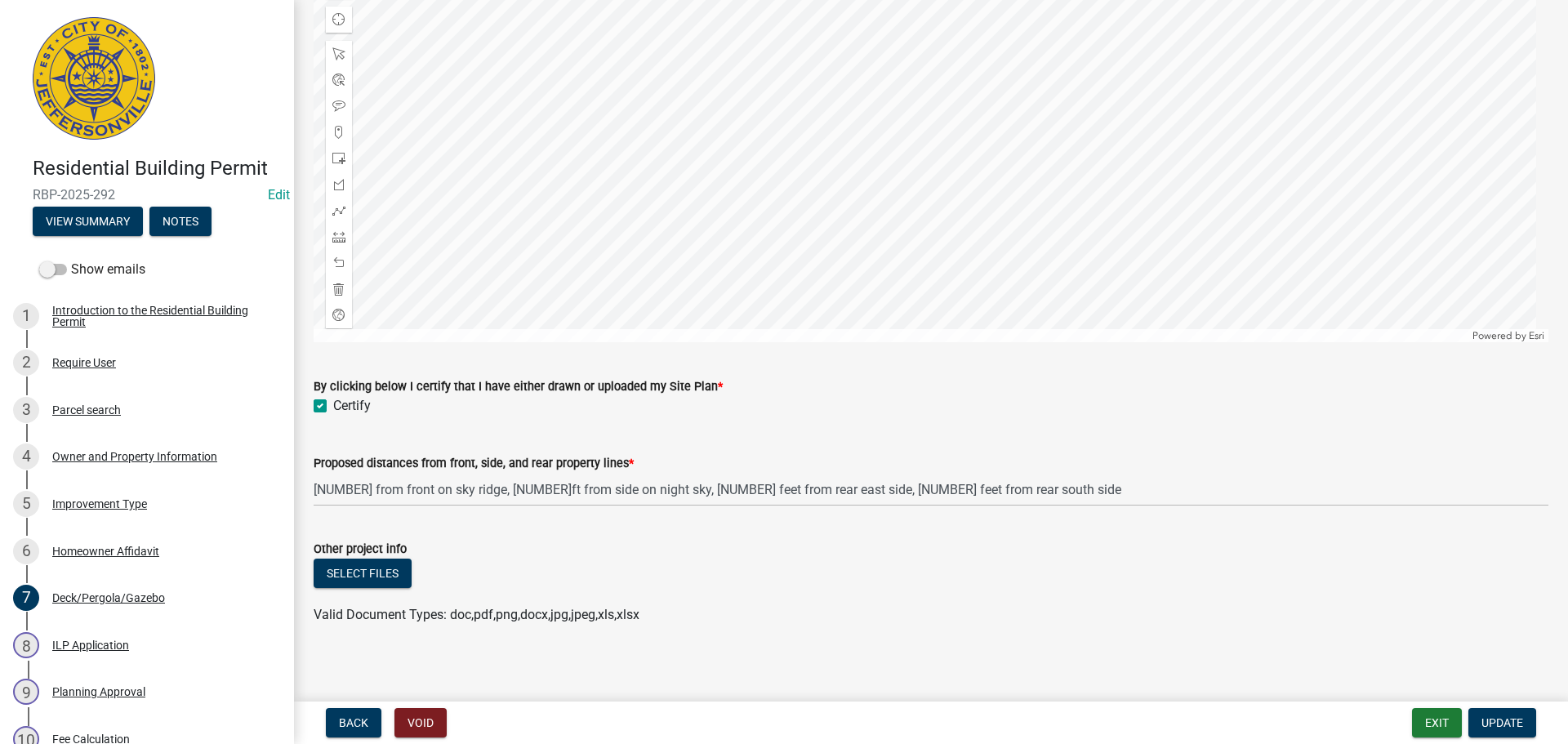 scroll, scrollTop: 1388, scrollLeft: 0, axis: vertical 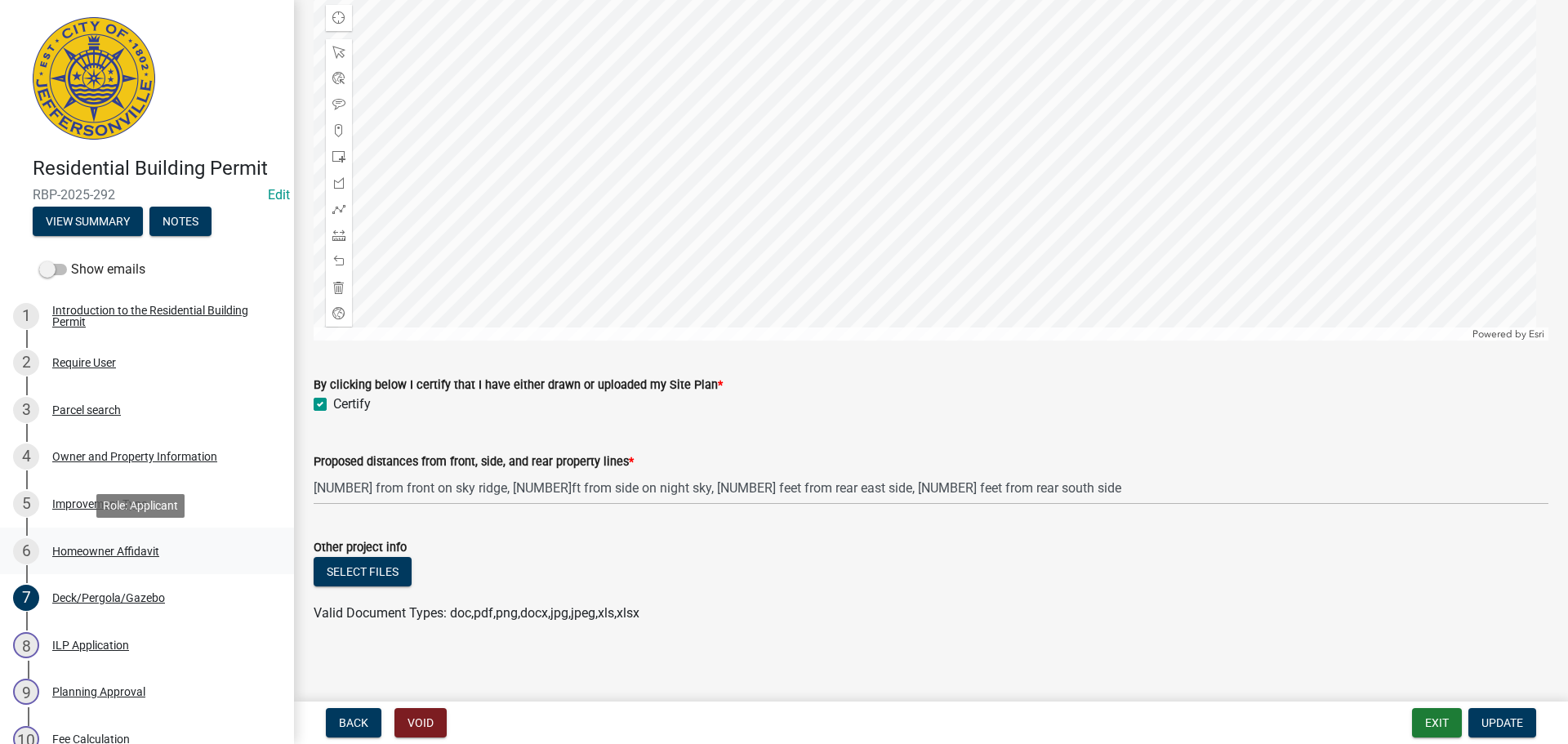 click on "Homeowner Affidavit" at bounding box center [105, 551] 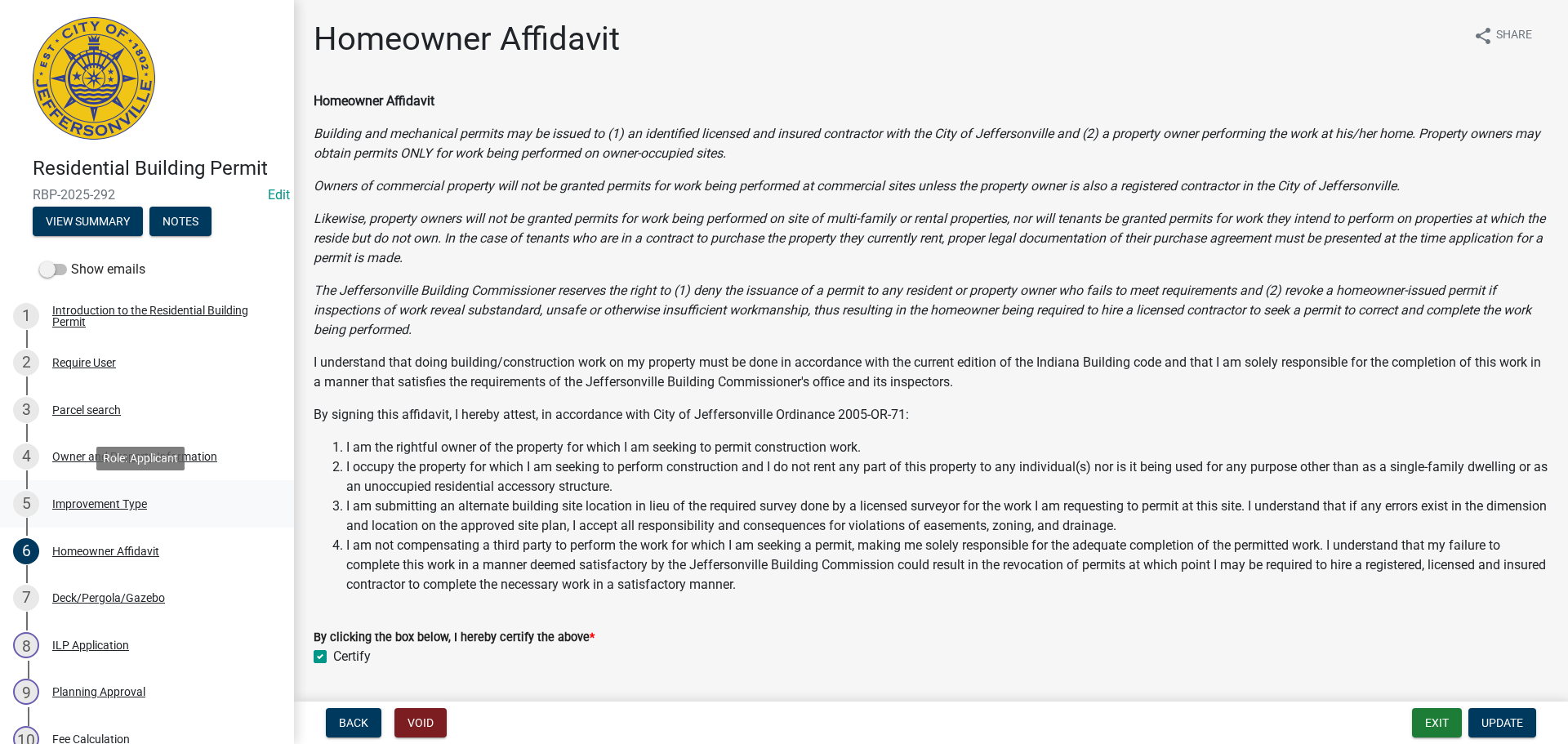 click on "Improvement Type" at bounding box center [100, 504] 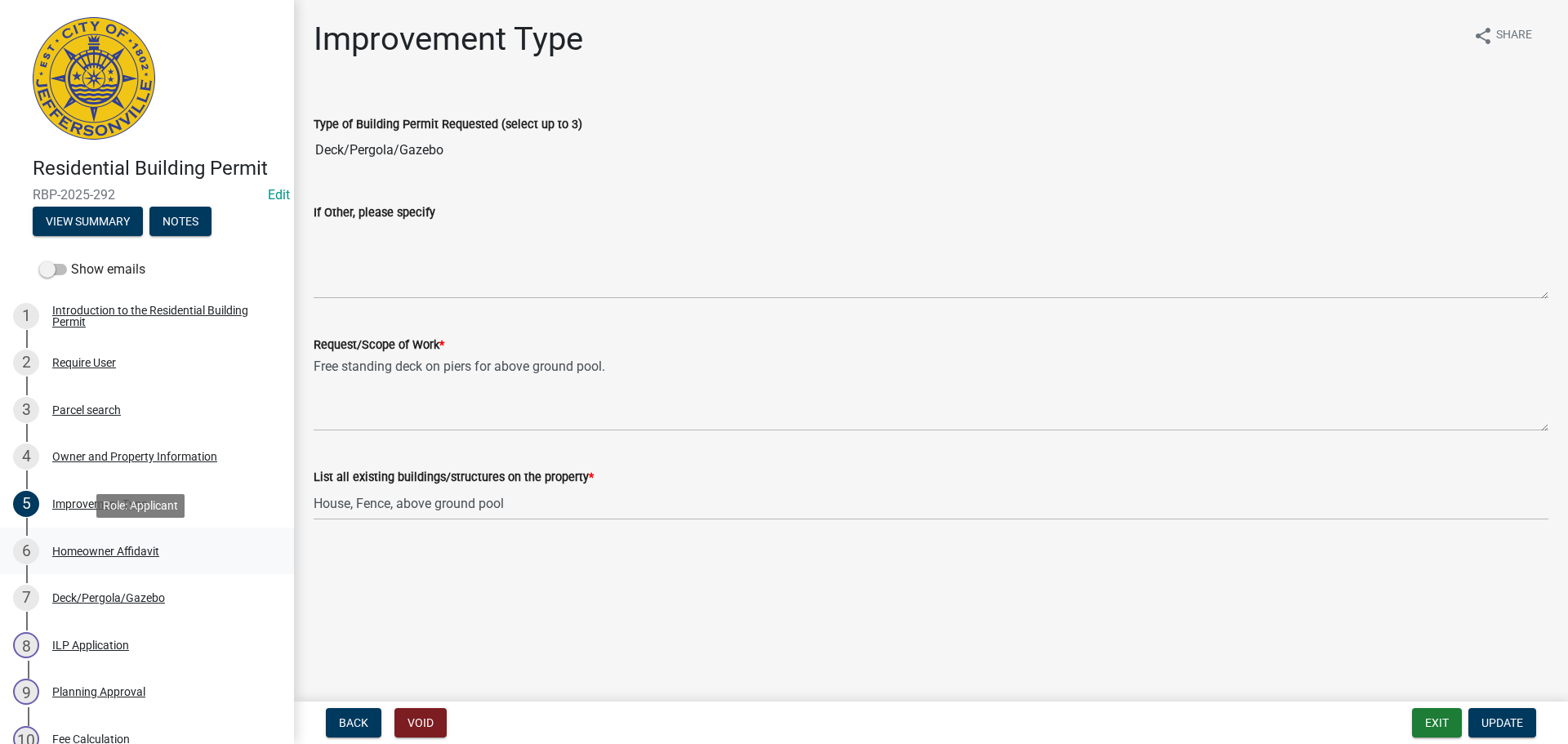 click on "Homeowner Affidavit" at bounding box center (105, 551) 